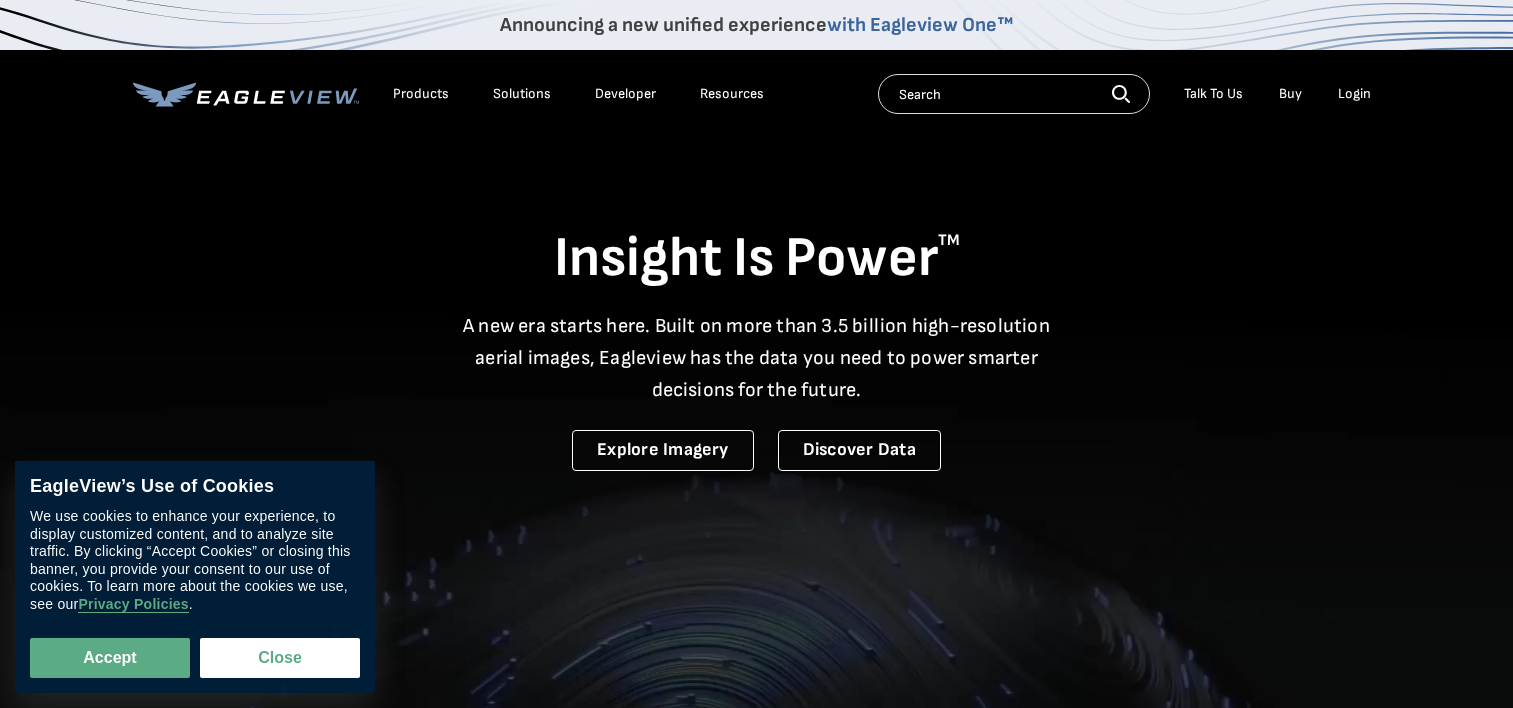 scroll, scrollTop: 0, scrollLeft: 0, axis: both 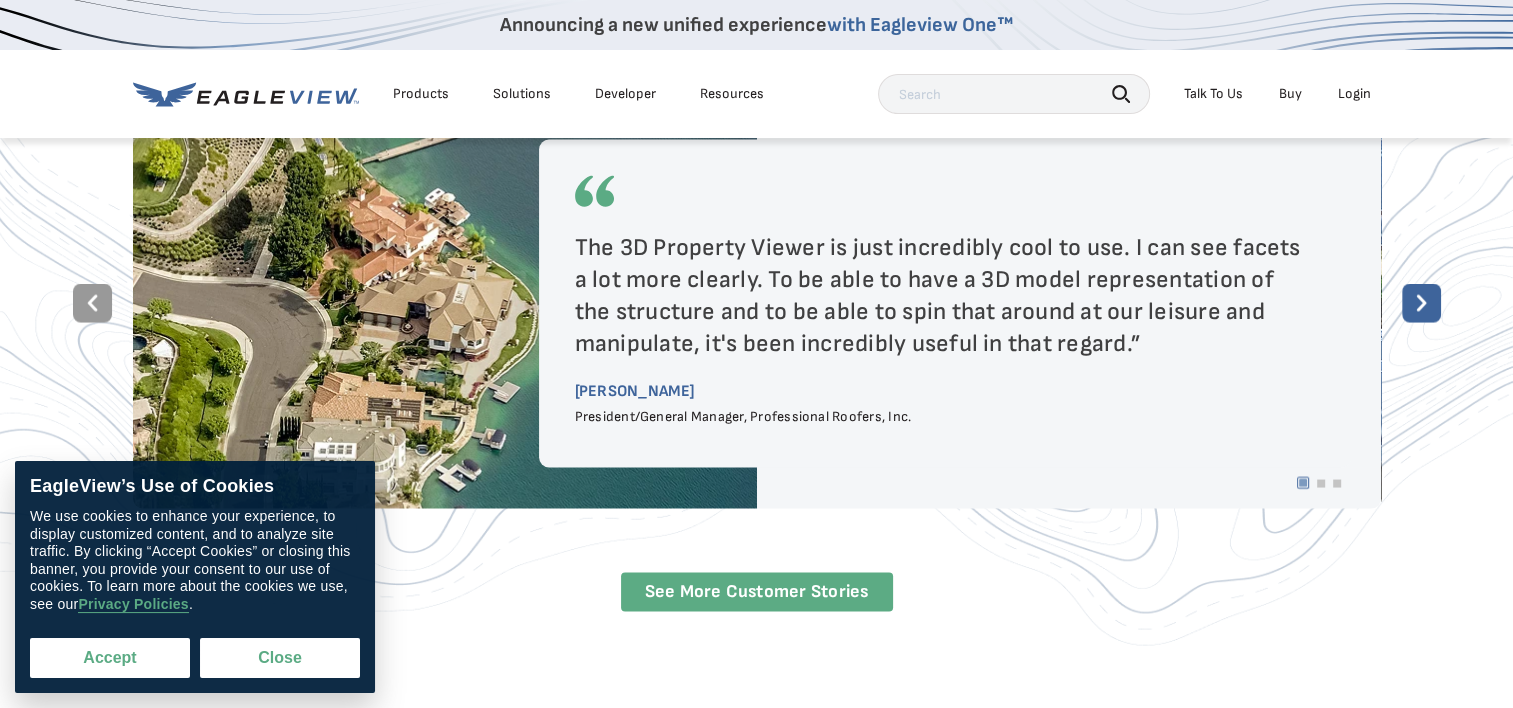 click on "Accept" at bounding box center (110, 658) 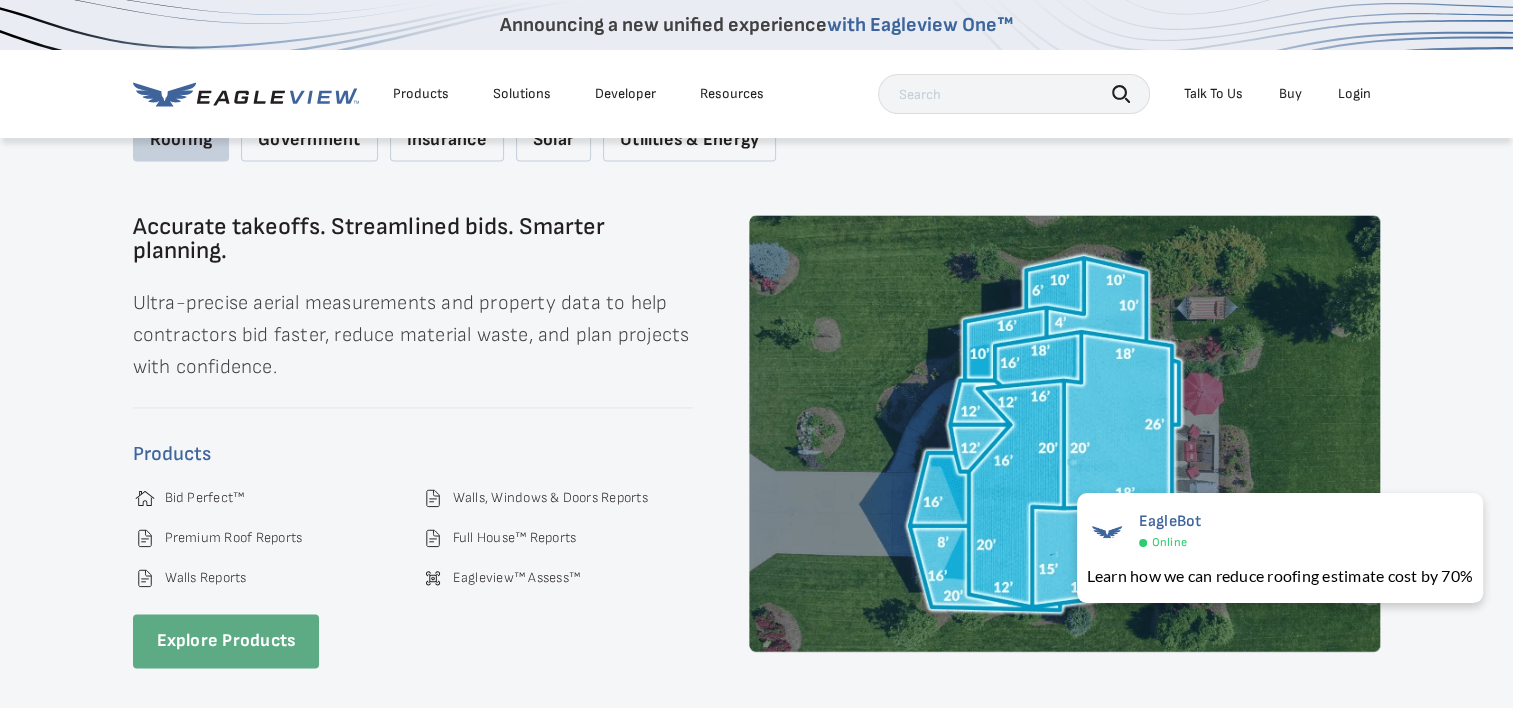 scroll, scrollTop: 2900, scrollLeft: 0, axis: vertical 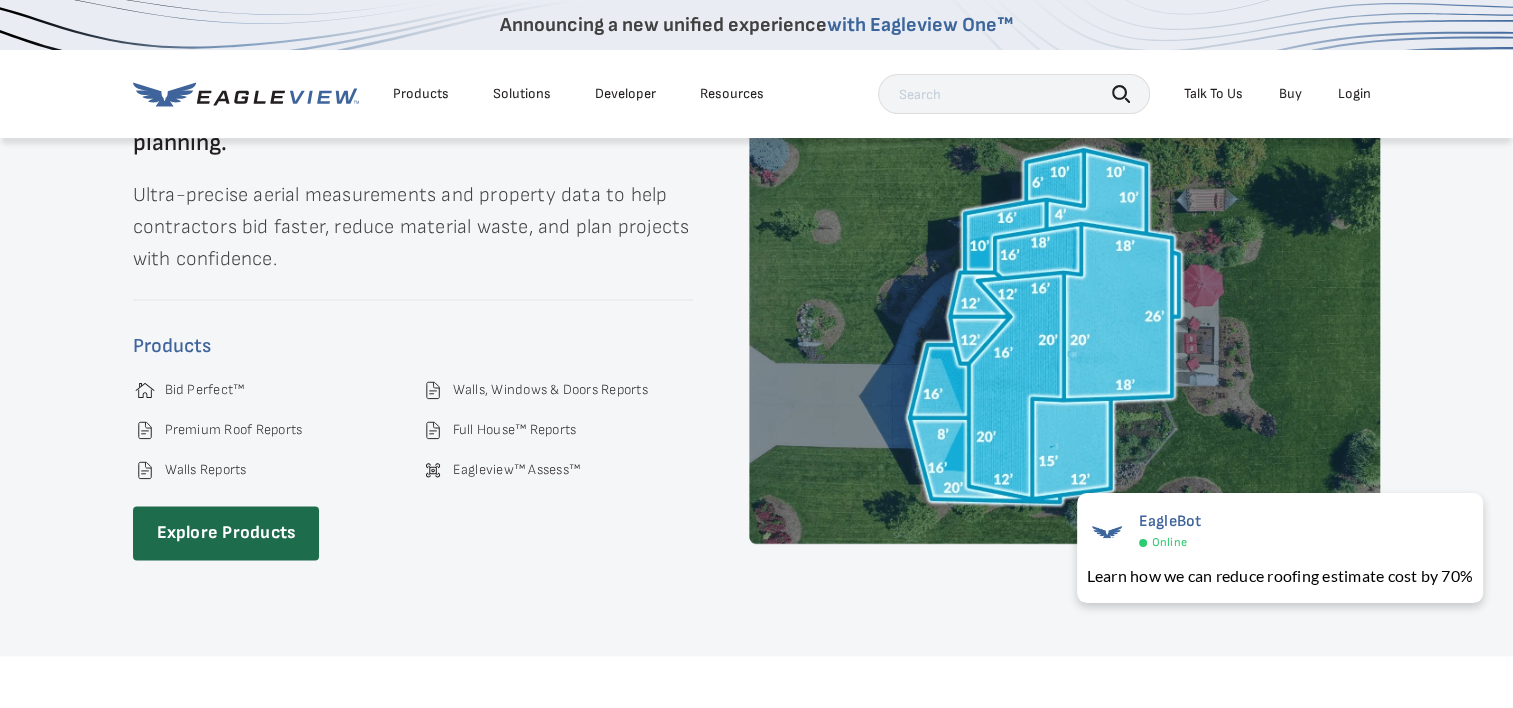 click on "Explore Products" at bounding box center (226, 533) 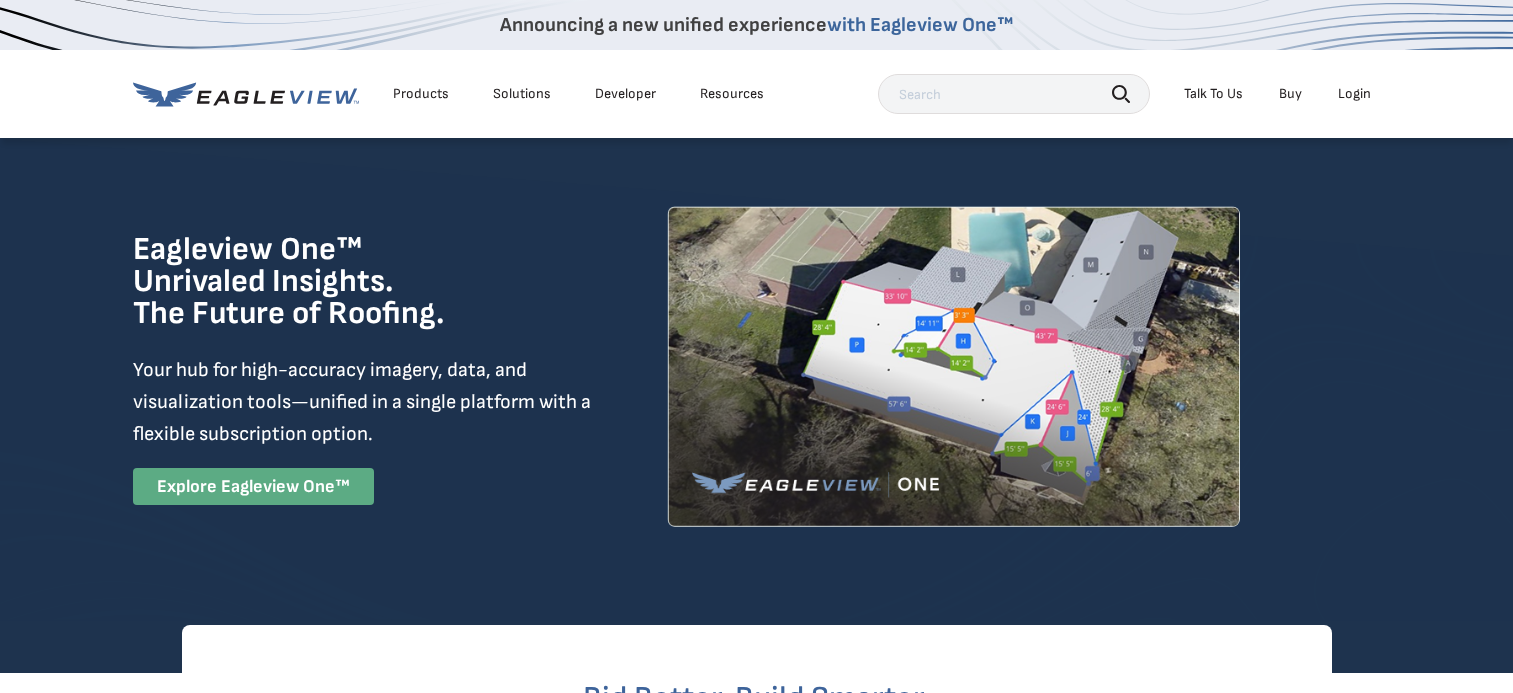 scroll, scrollTop: 0, scrollLeft: 0, axis: both 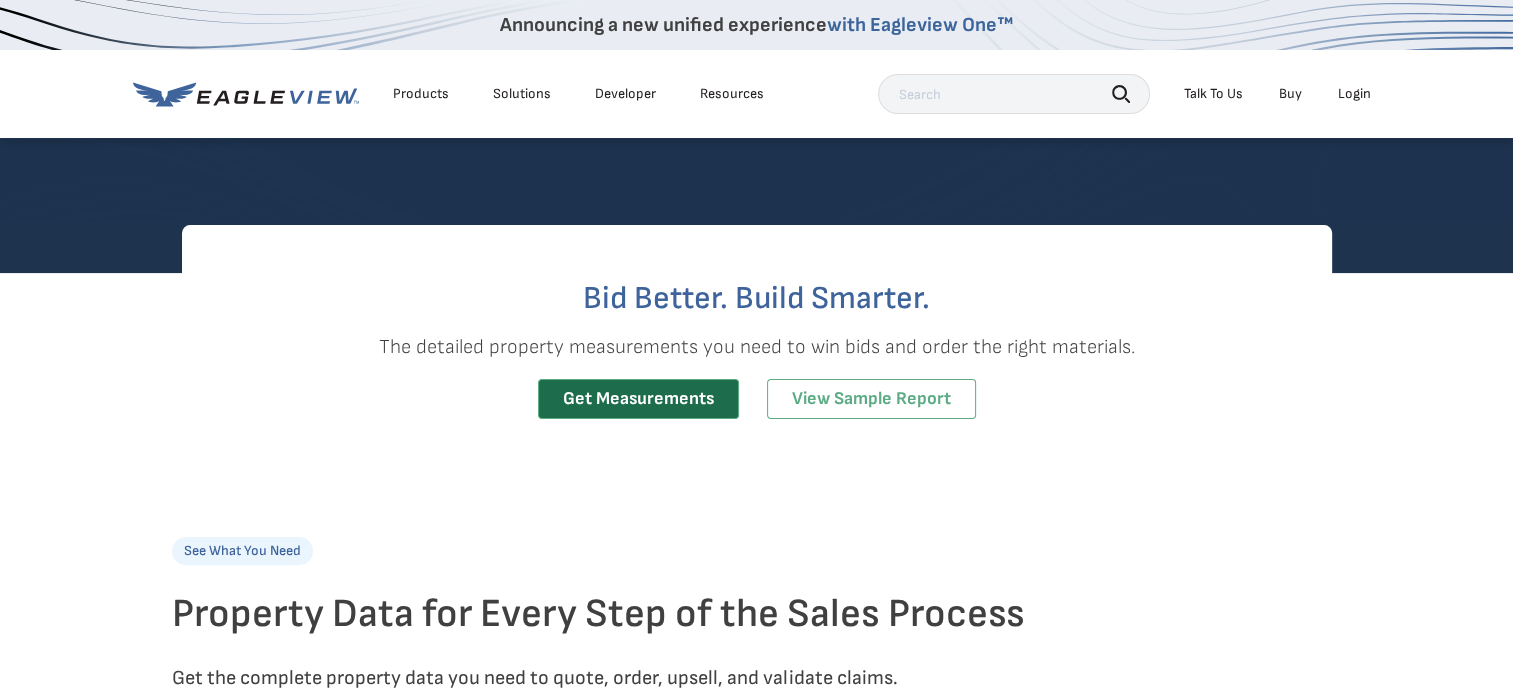 click on "Get Measurements" at bounding box center (638, 399) 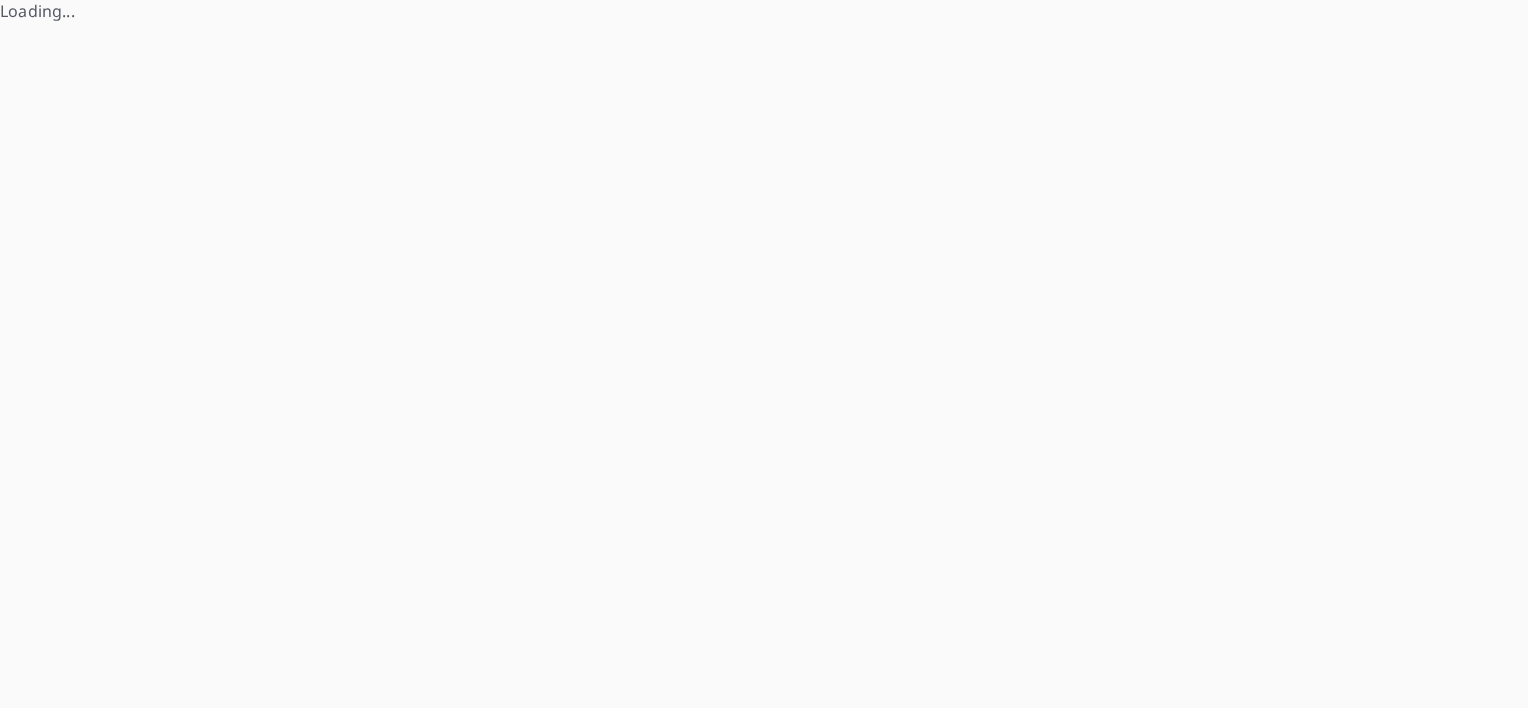 scroll, scrollTop: 0, scrollLeft: 0, axis: both 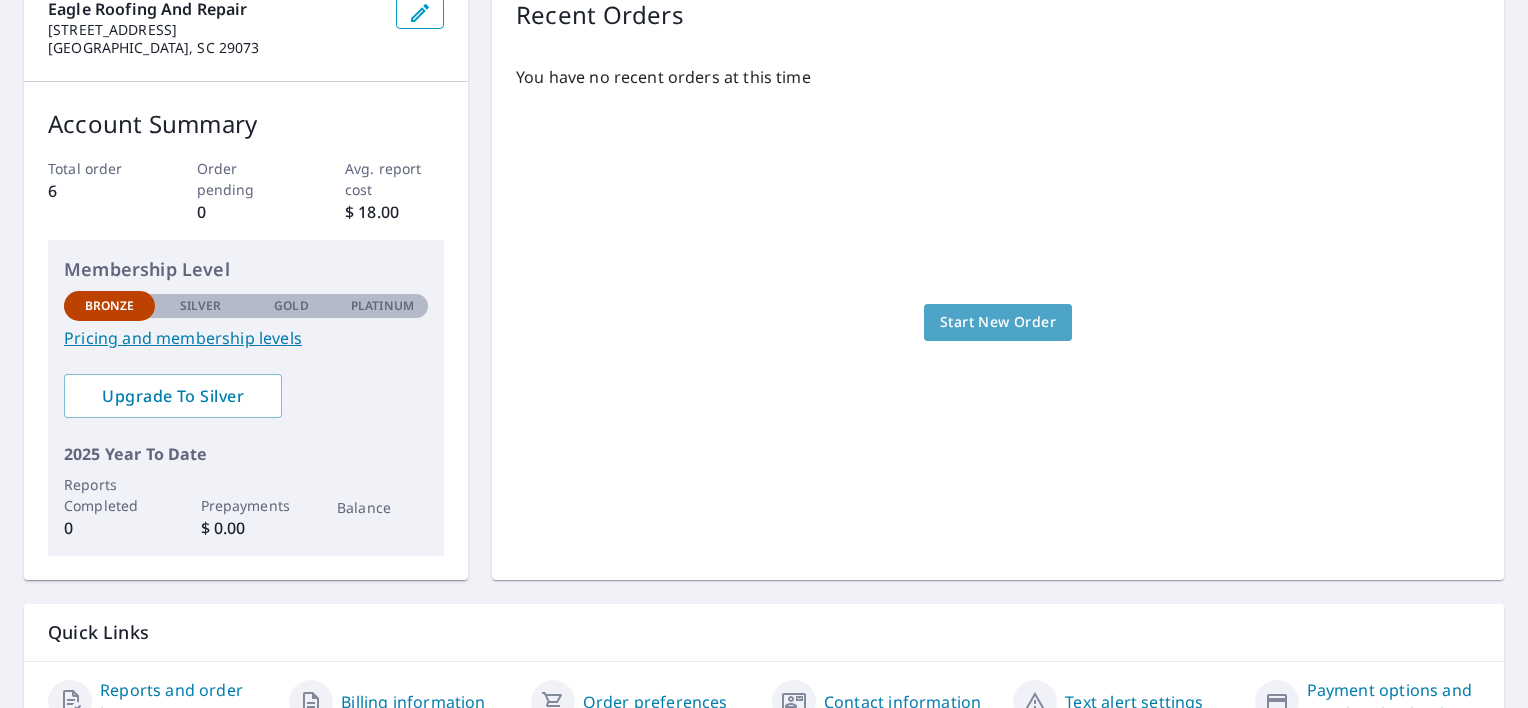 click on "Start New Order" at bounding box center (998, 322) 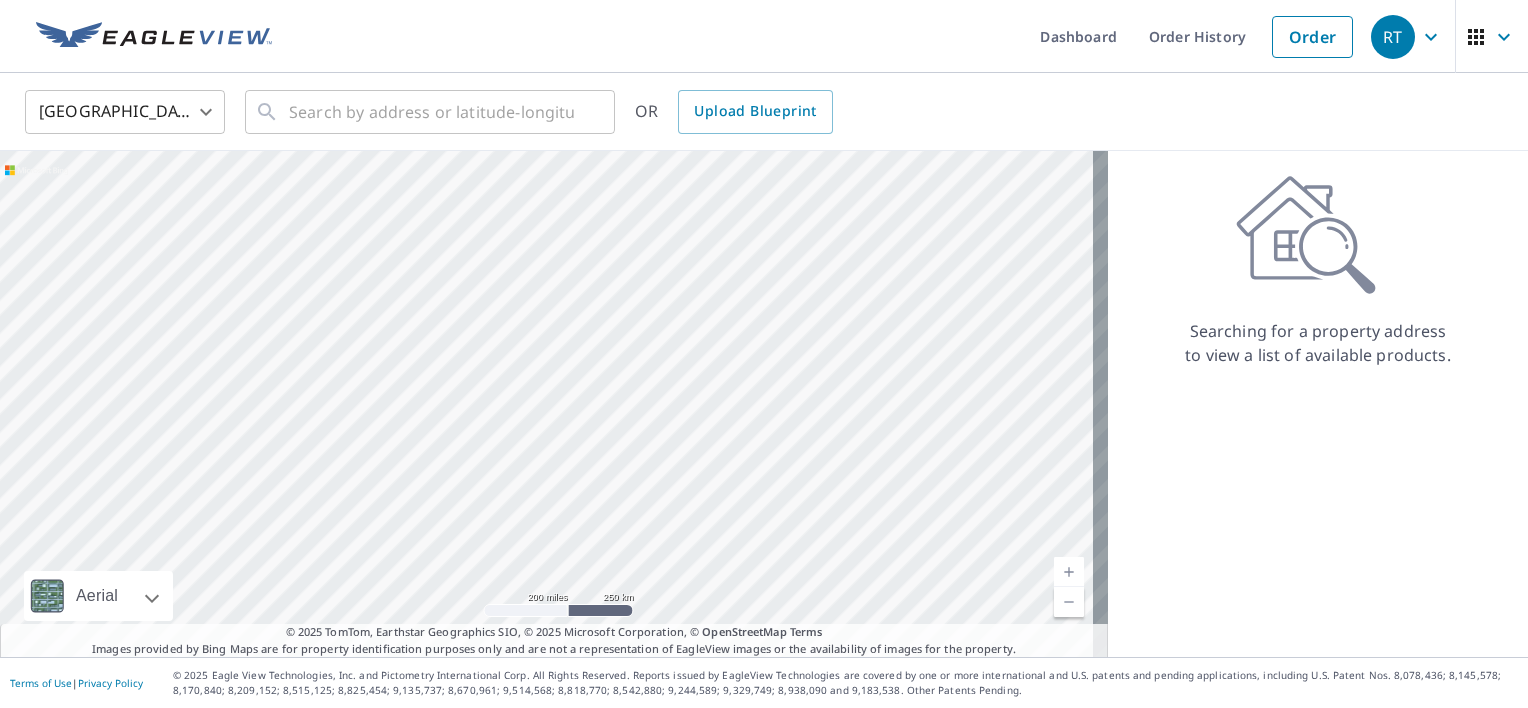 click at bounding box center [554, 404] 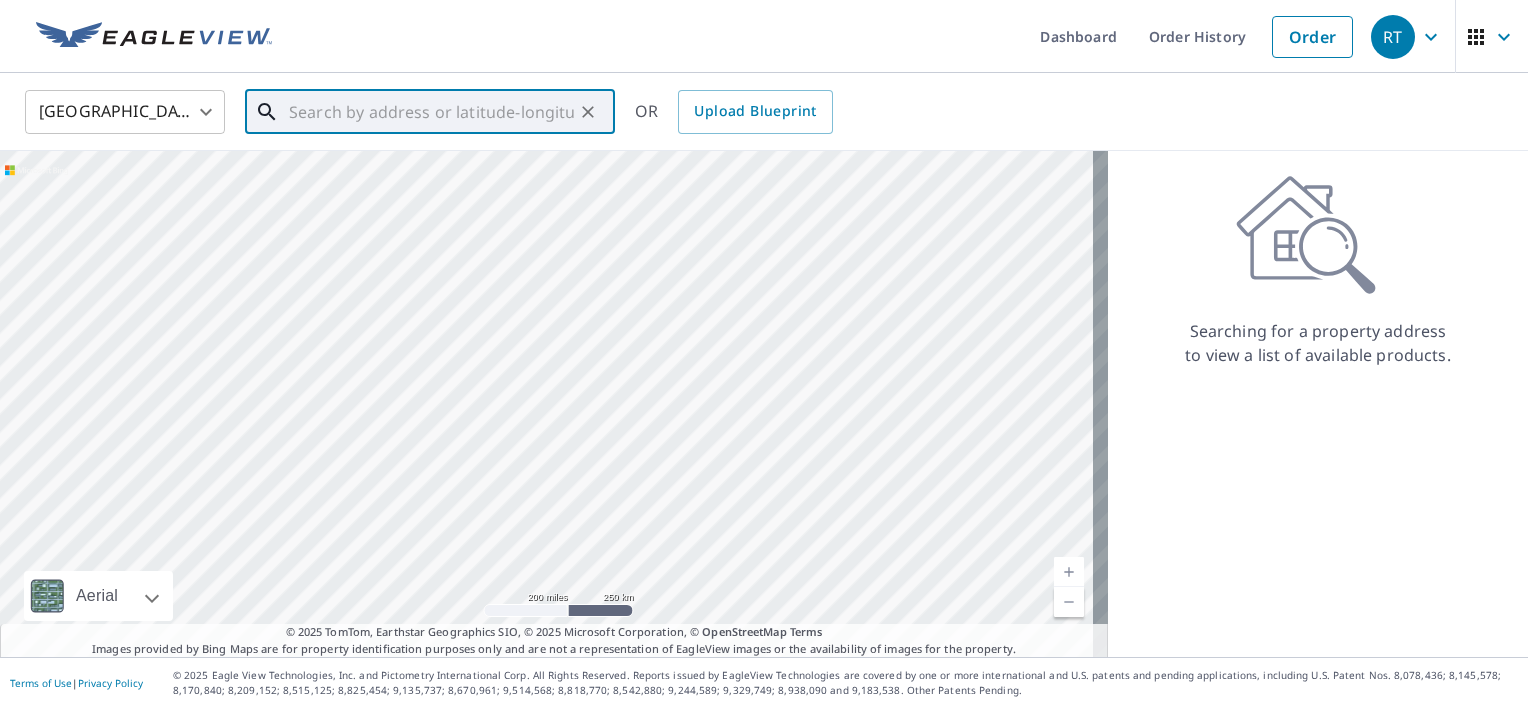 click at bounding box center (431, 112) 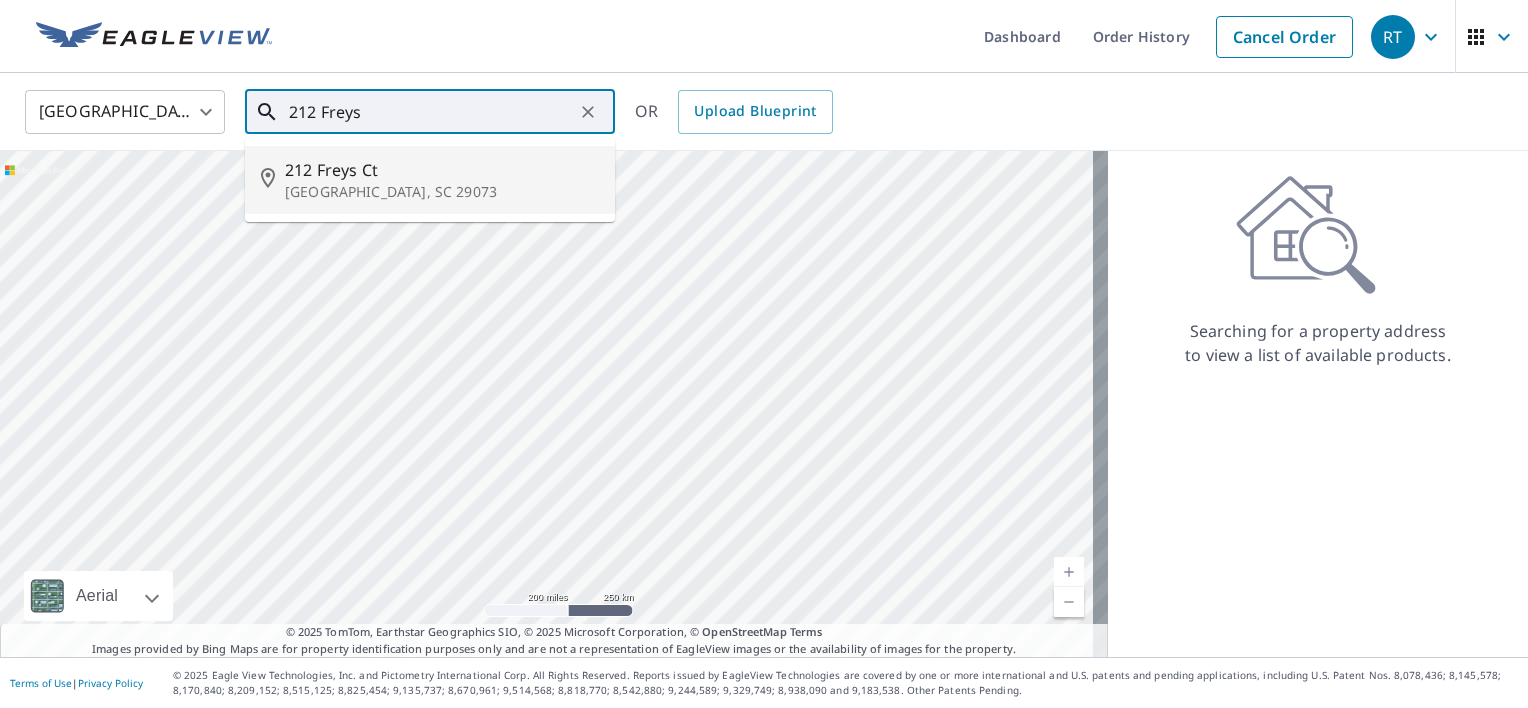 click on "212 Freys Ct" at bounding box center [442, 170] 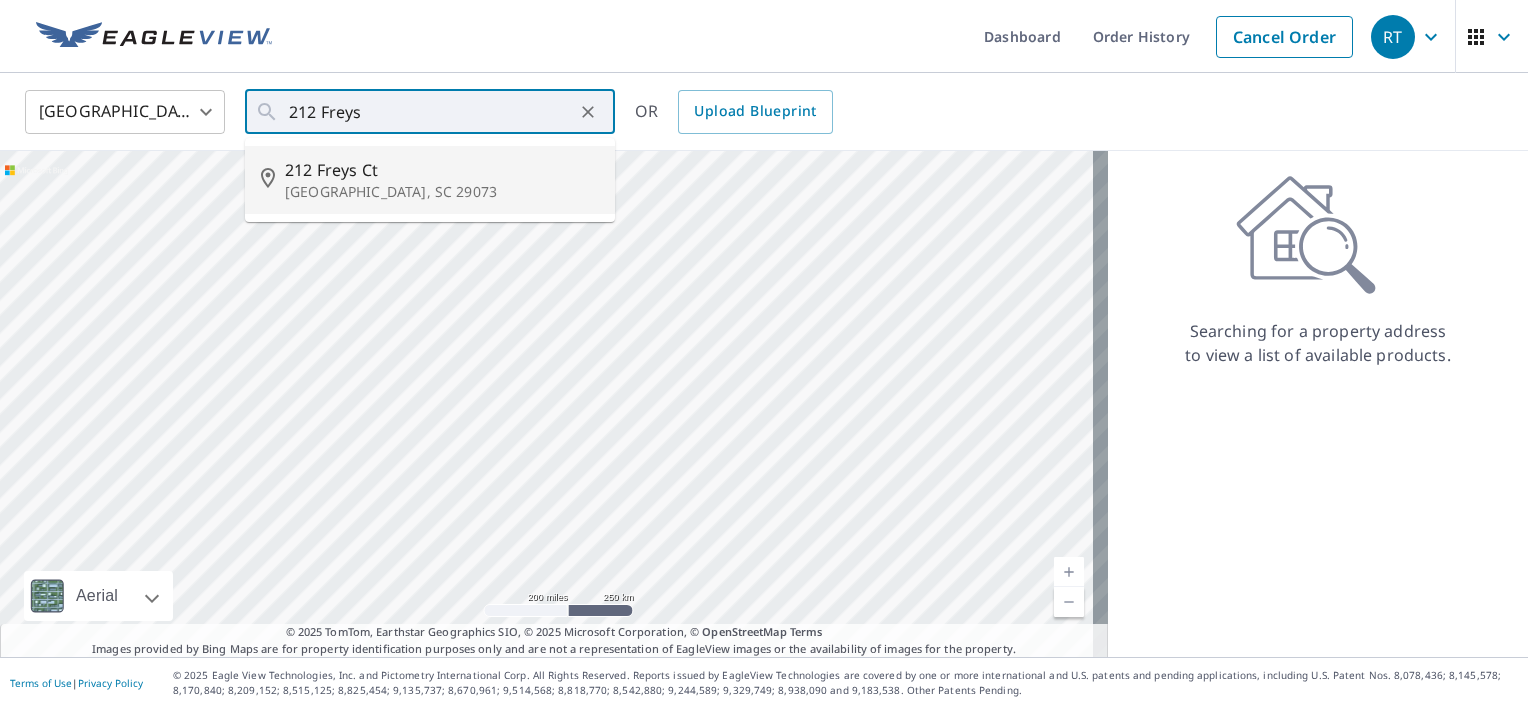 type on "[STREET_ADDRESS]" 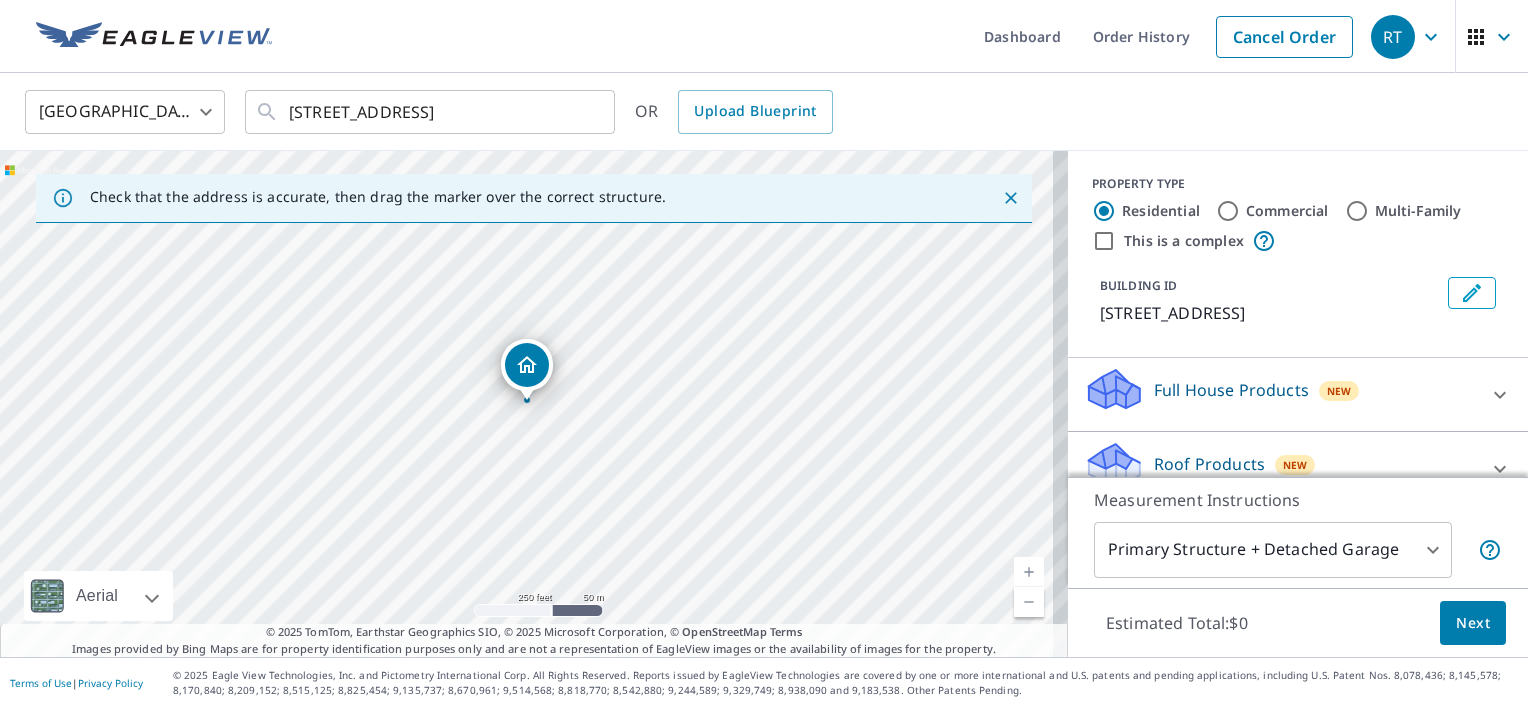 click on "[STREET_ADDRESS]" at bounding box center (527, 400) 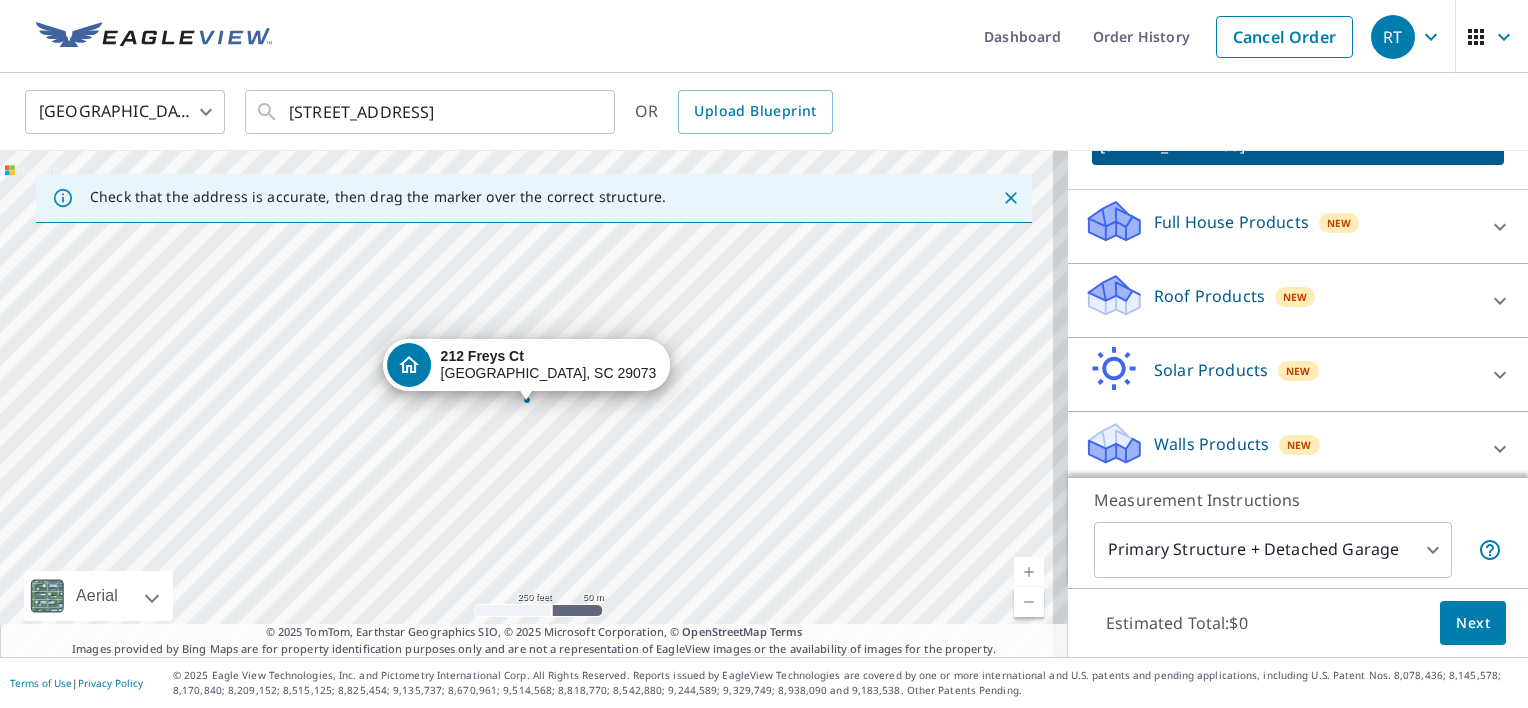 scroll, scrollTop: 176, scrollLeft: 0, axis: vertical 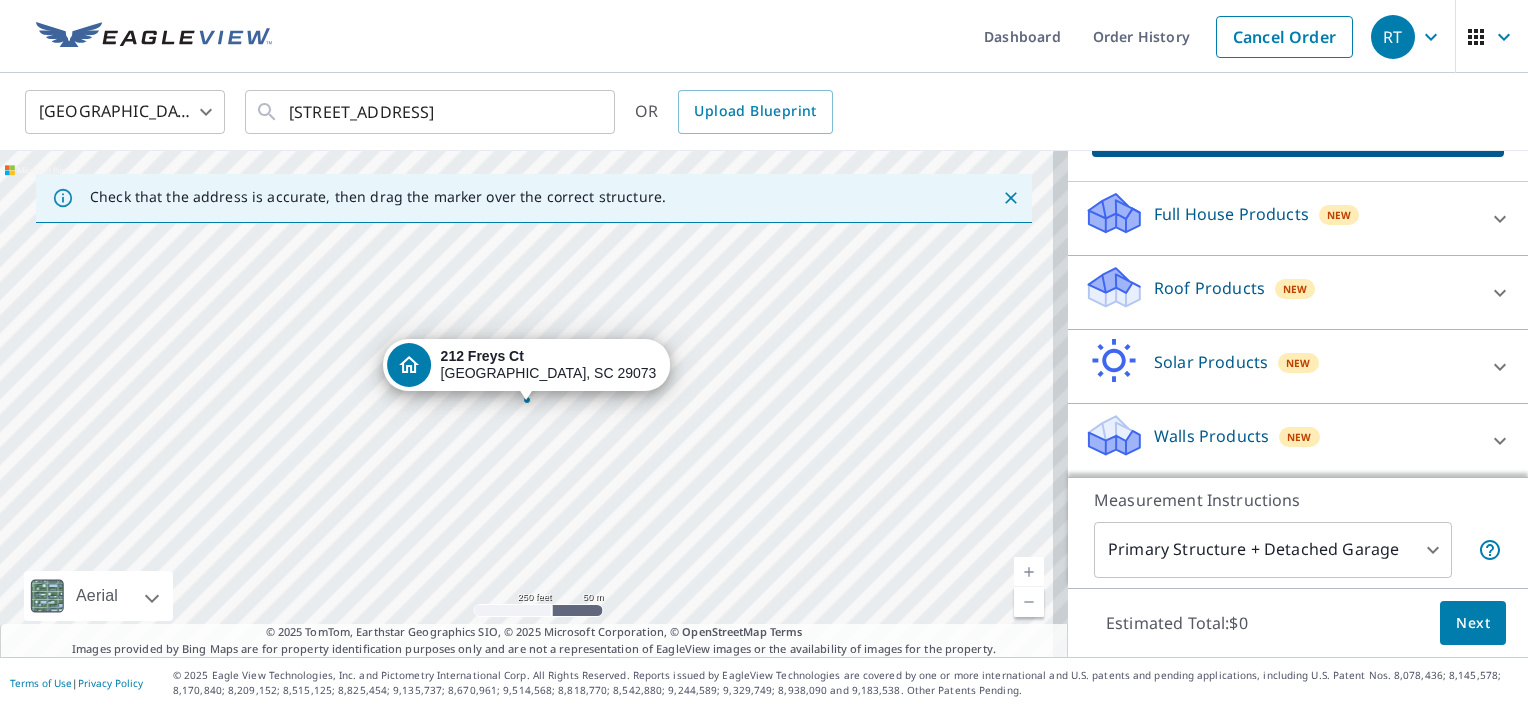 click on "Roof Products" at bounding box center (1209, 288) 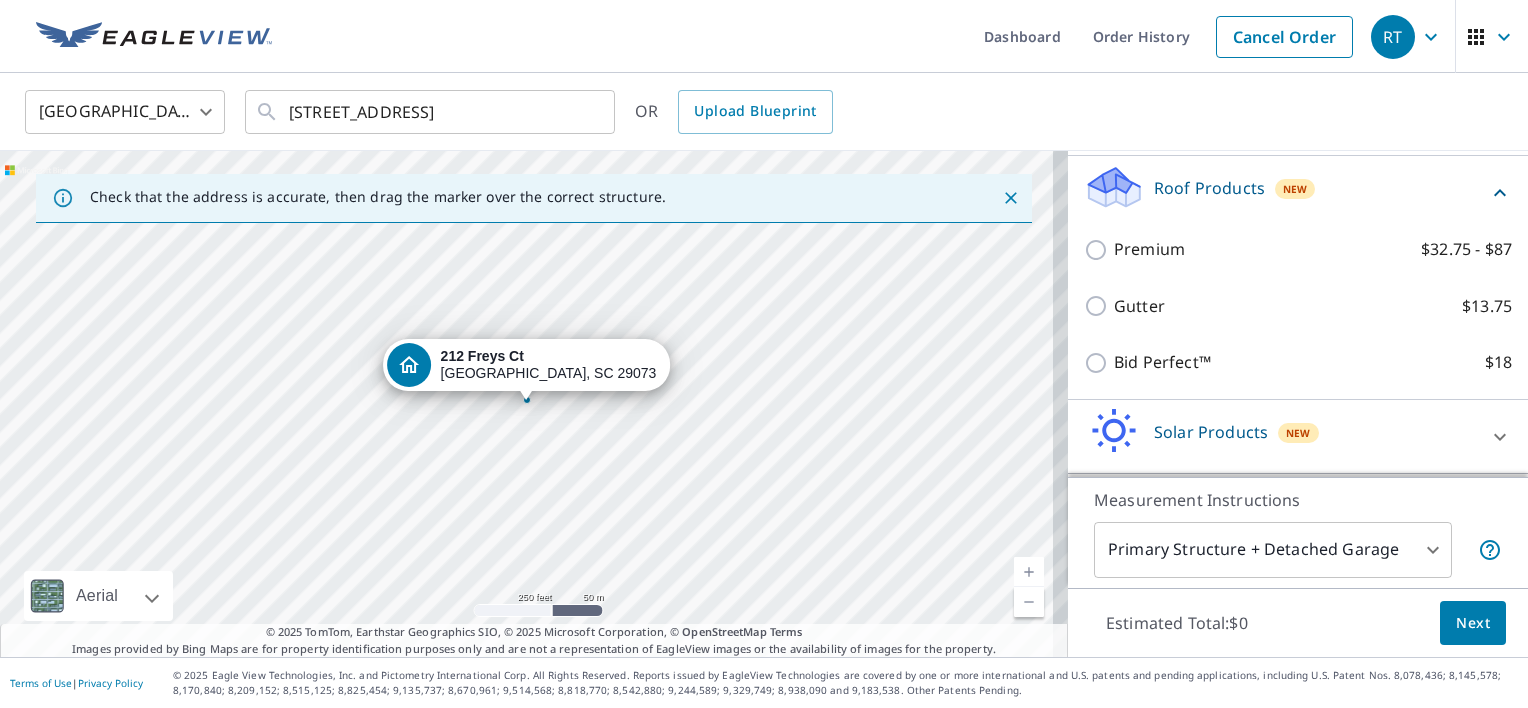 scroll, scrollTop: 176, scrollLeft: 0, axis: vertical 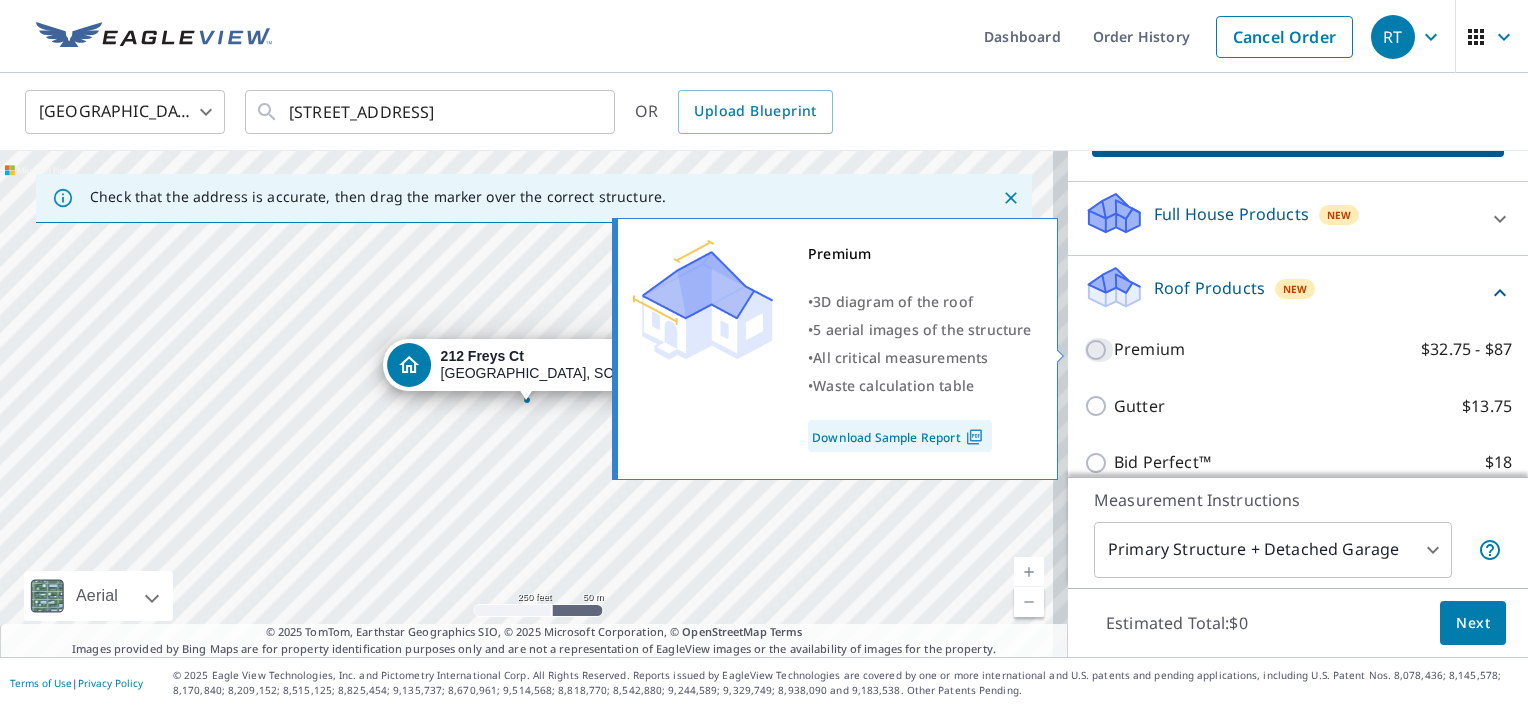 click on "Premium $32.75 - $87" at bounding box center (1099, 350) 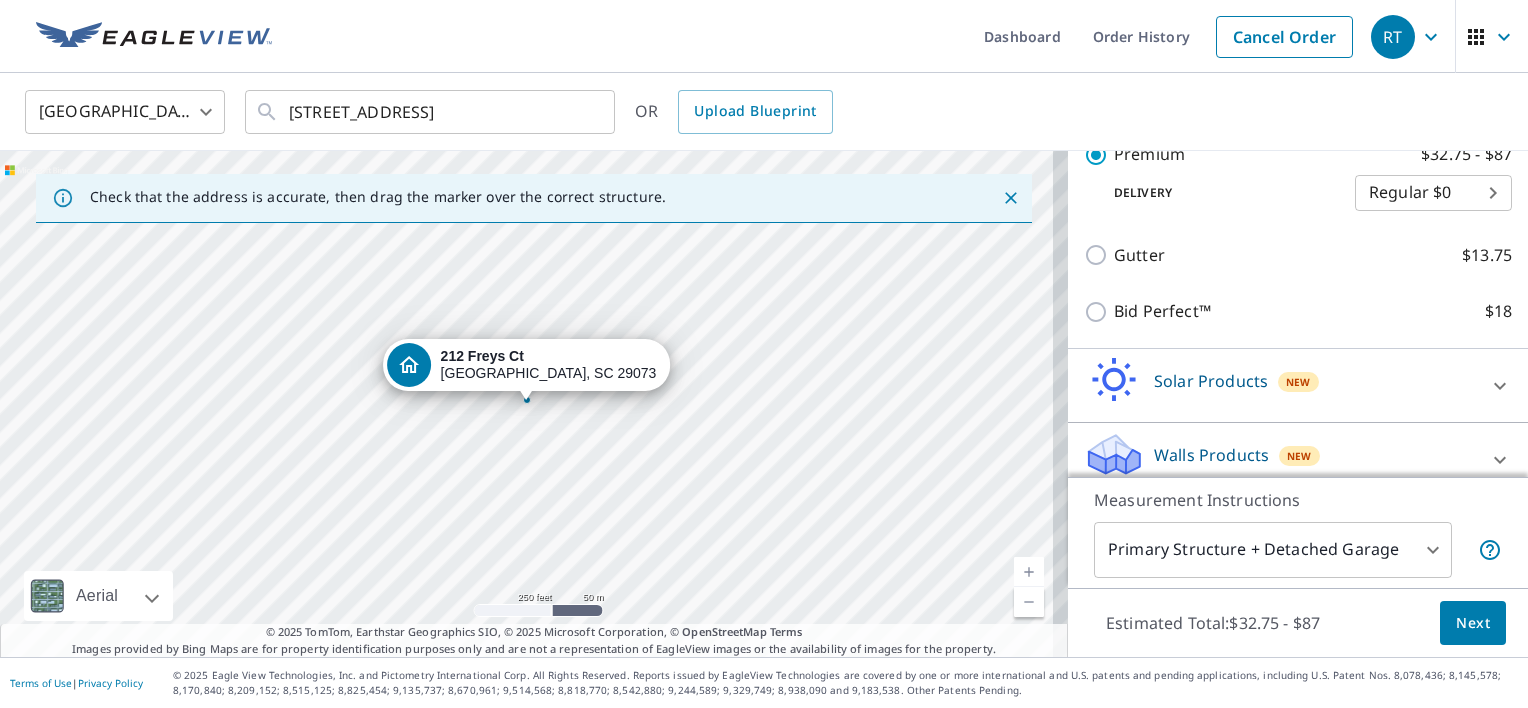 scroll, scrollTop: 410, scrollLeft: 0, axis: vertical 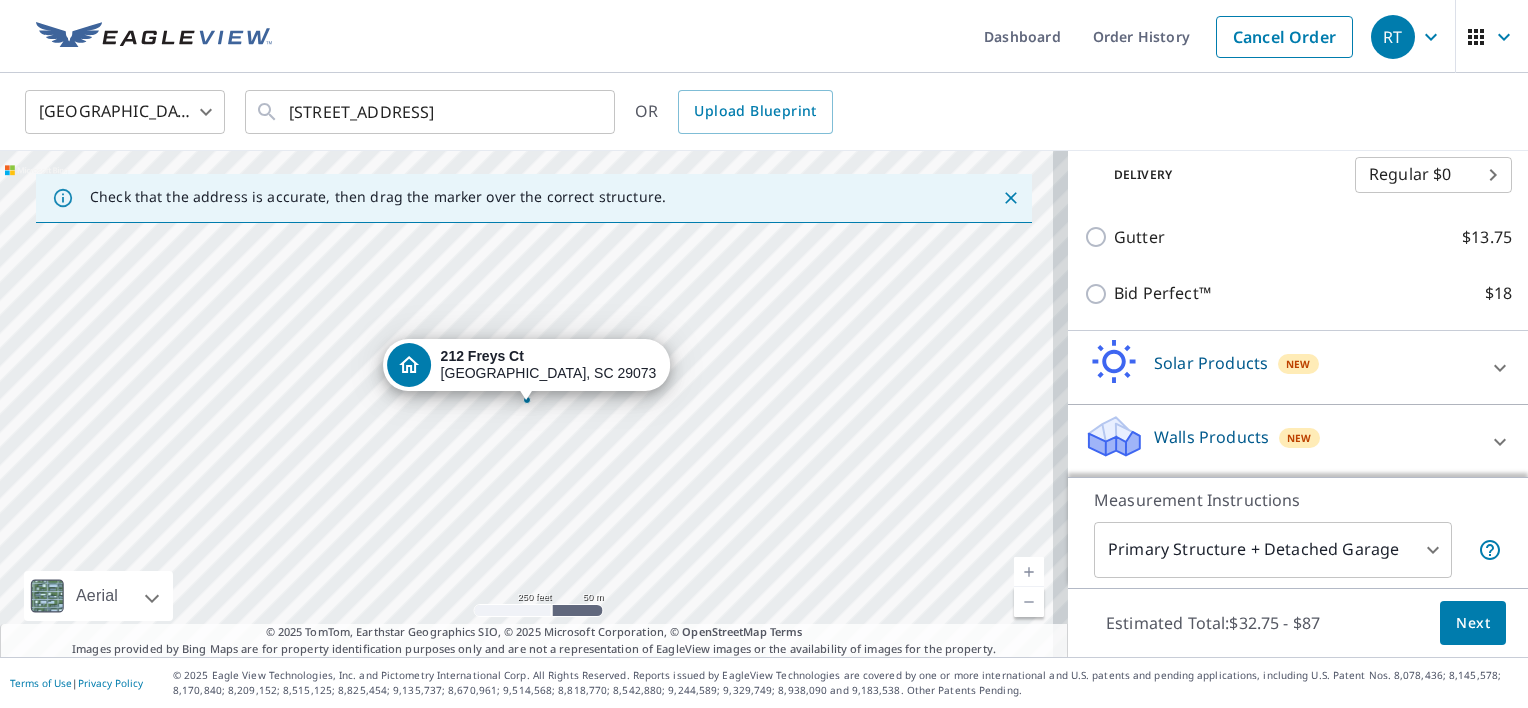 click on "Next" at bounding box center (1473, 623) 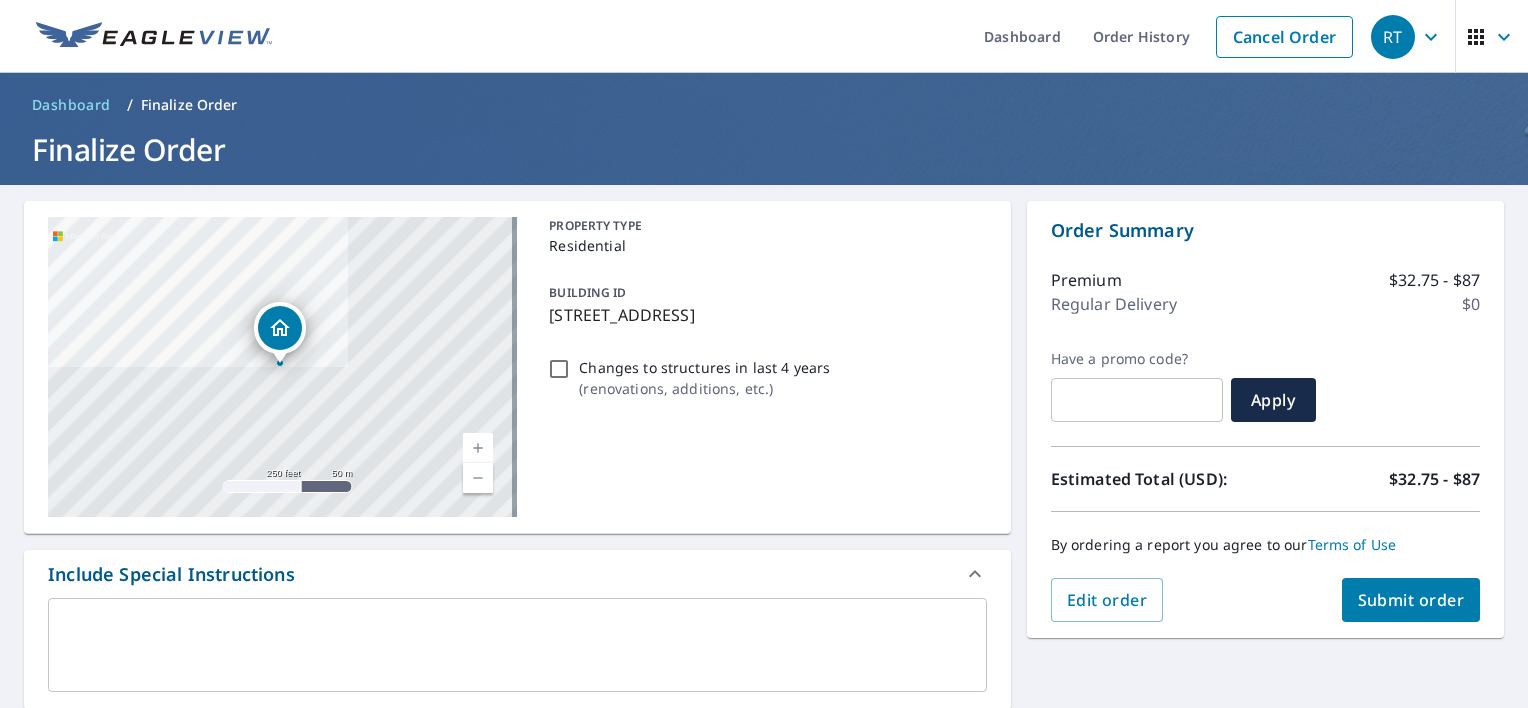 click on "Submit order" at bounding box center (1411, 600) 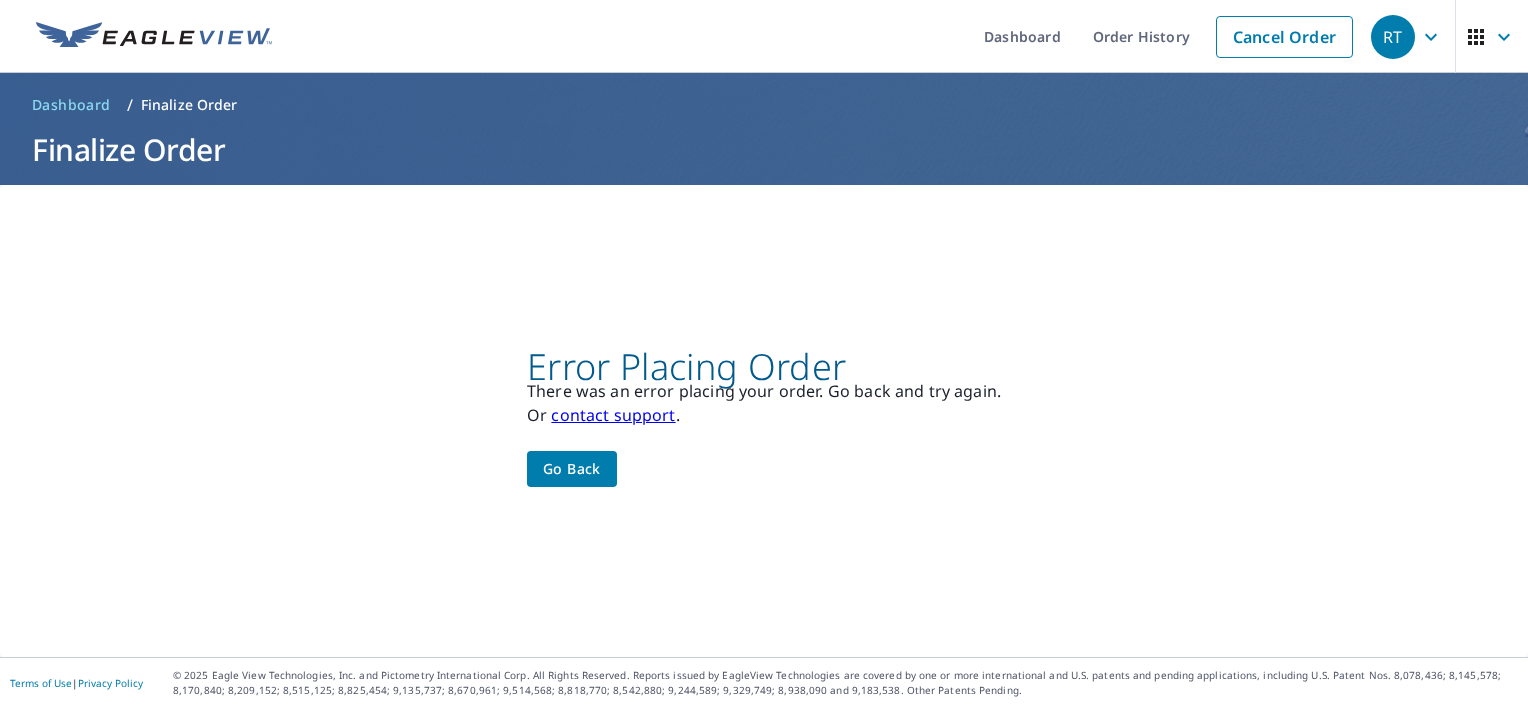 click on "Go back" at bounding box center (572, 469) 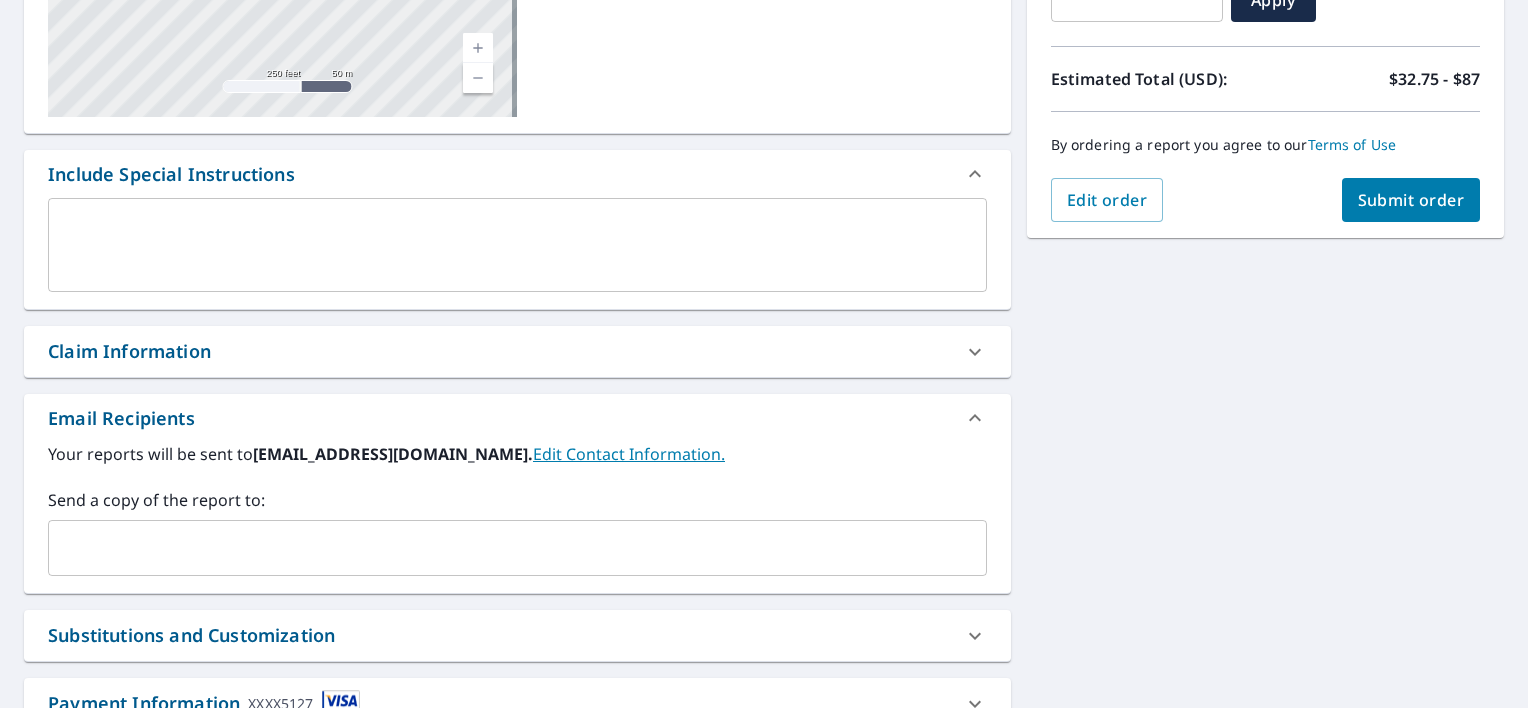 scroll, scrollTop: 500, scrollLeft: 0, axis: vertical 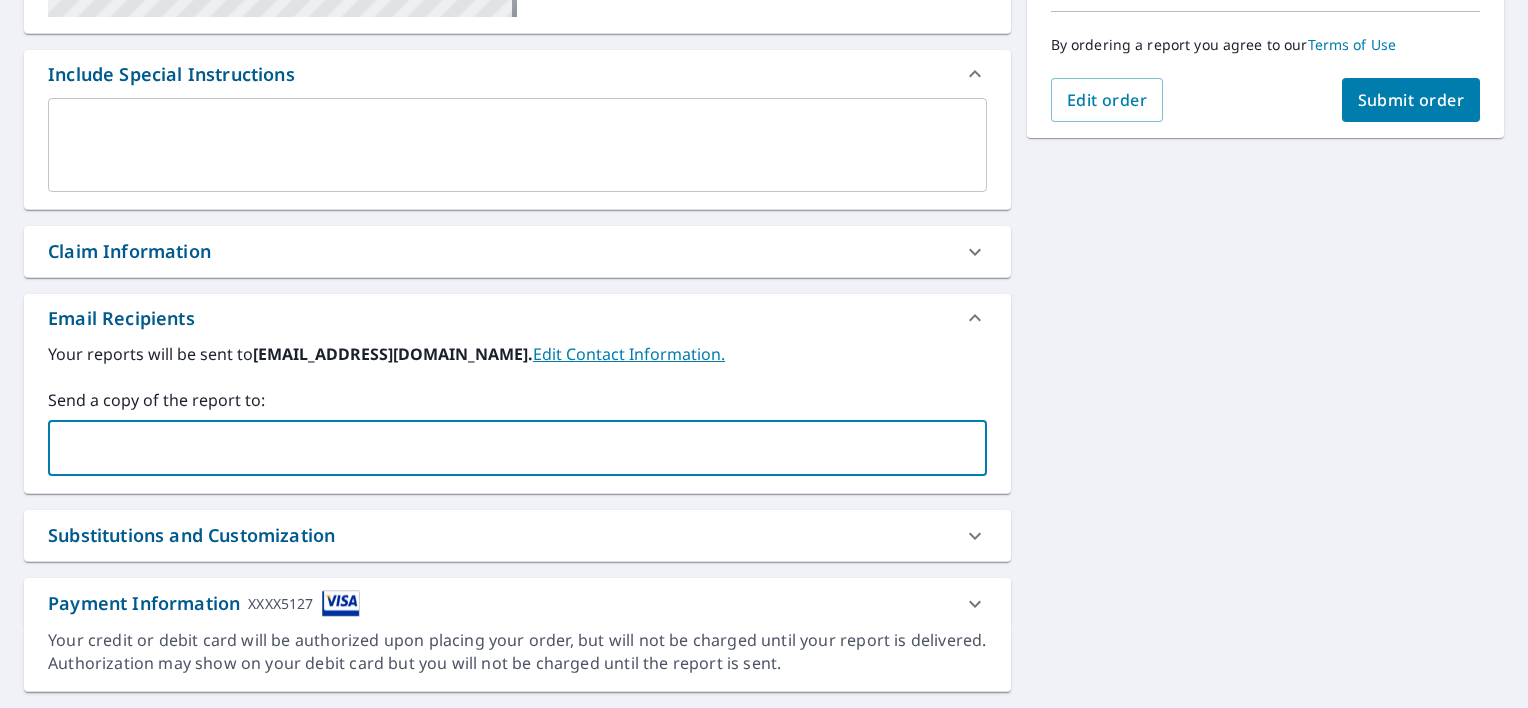 click at bounding box center (502, 448) 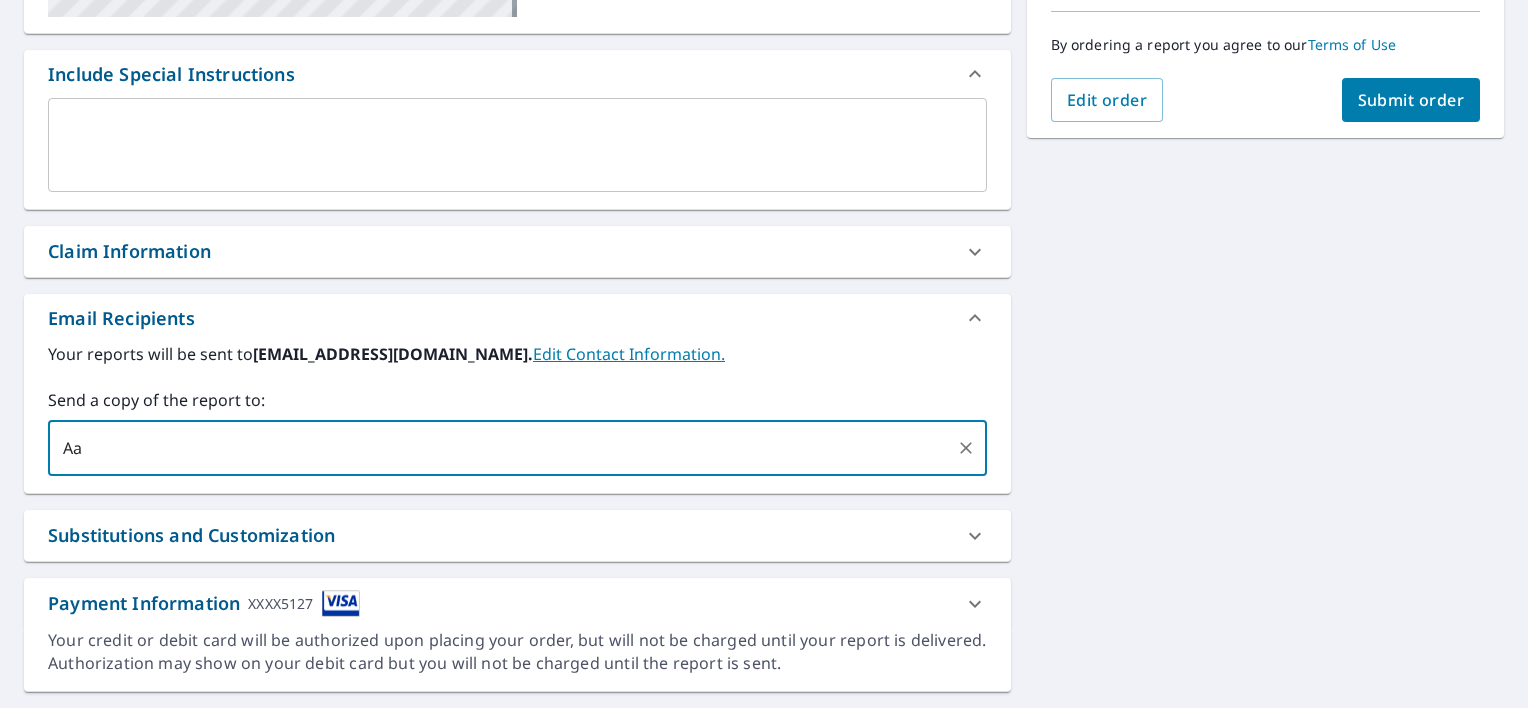 type on "A" 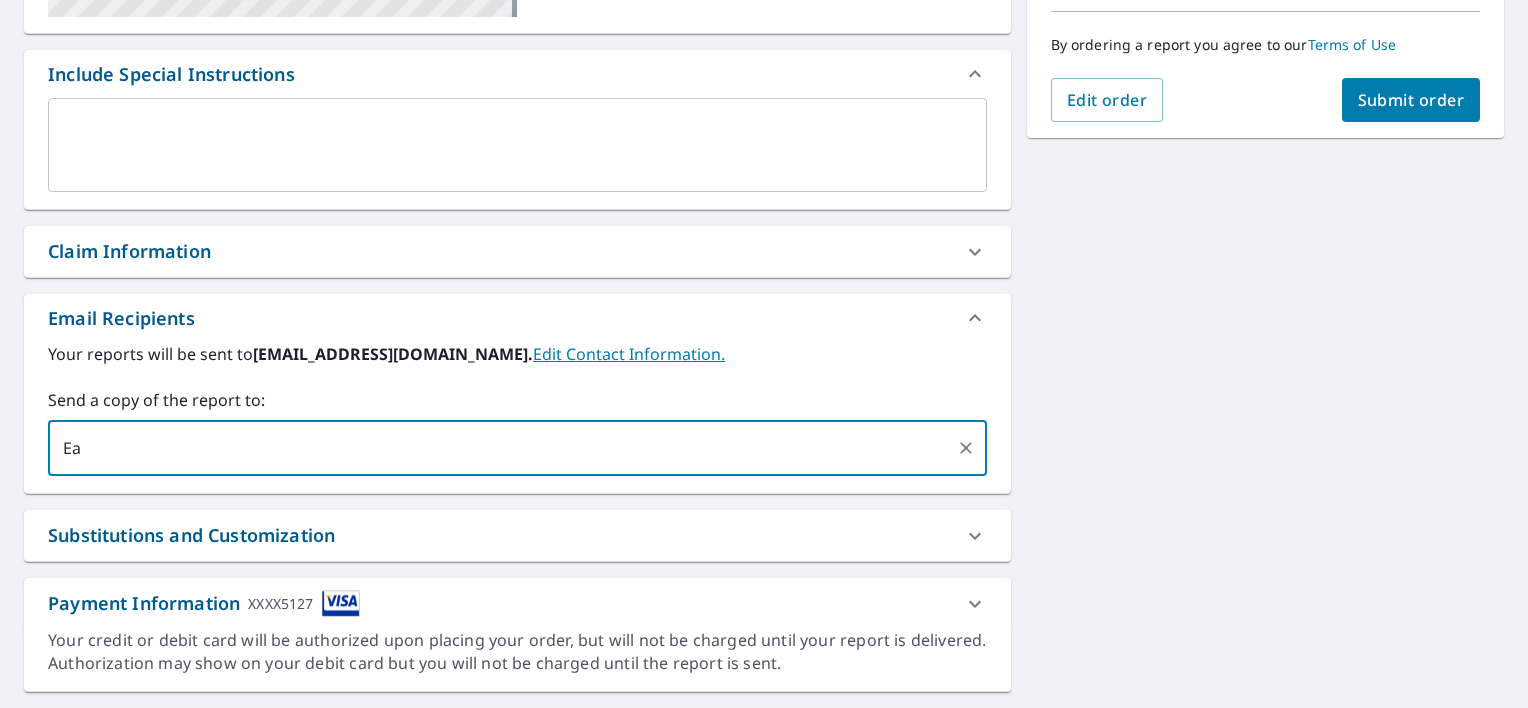 type on "E" 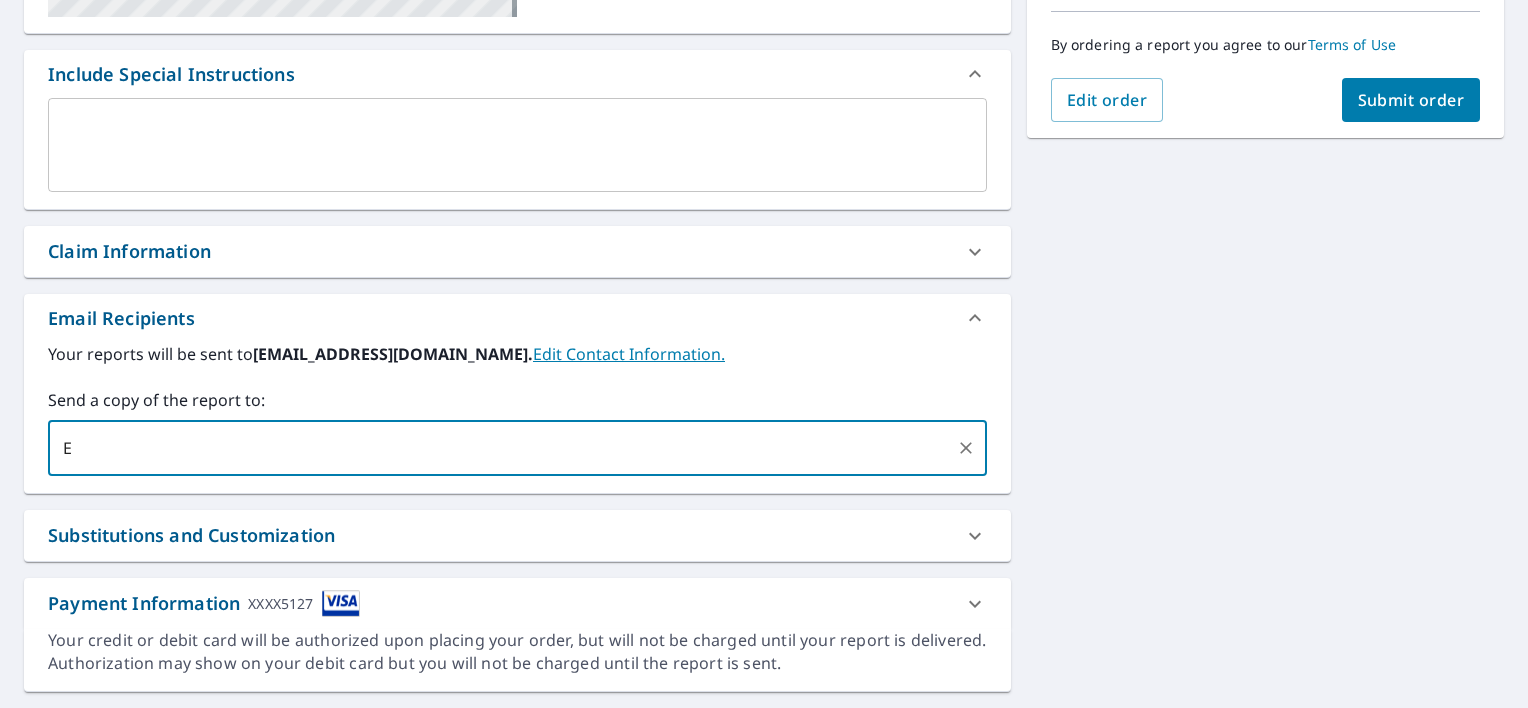 type 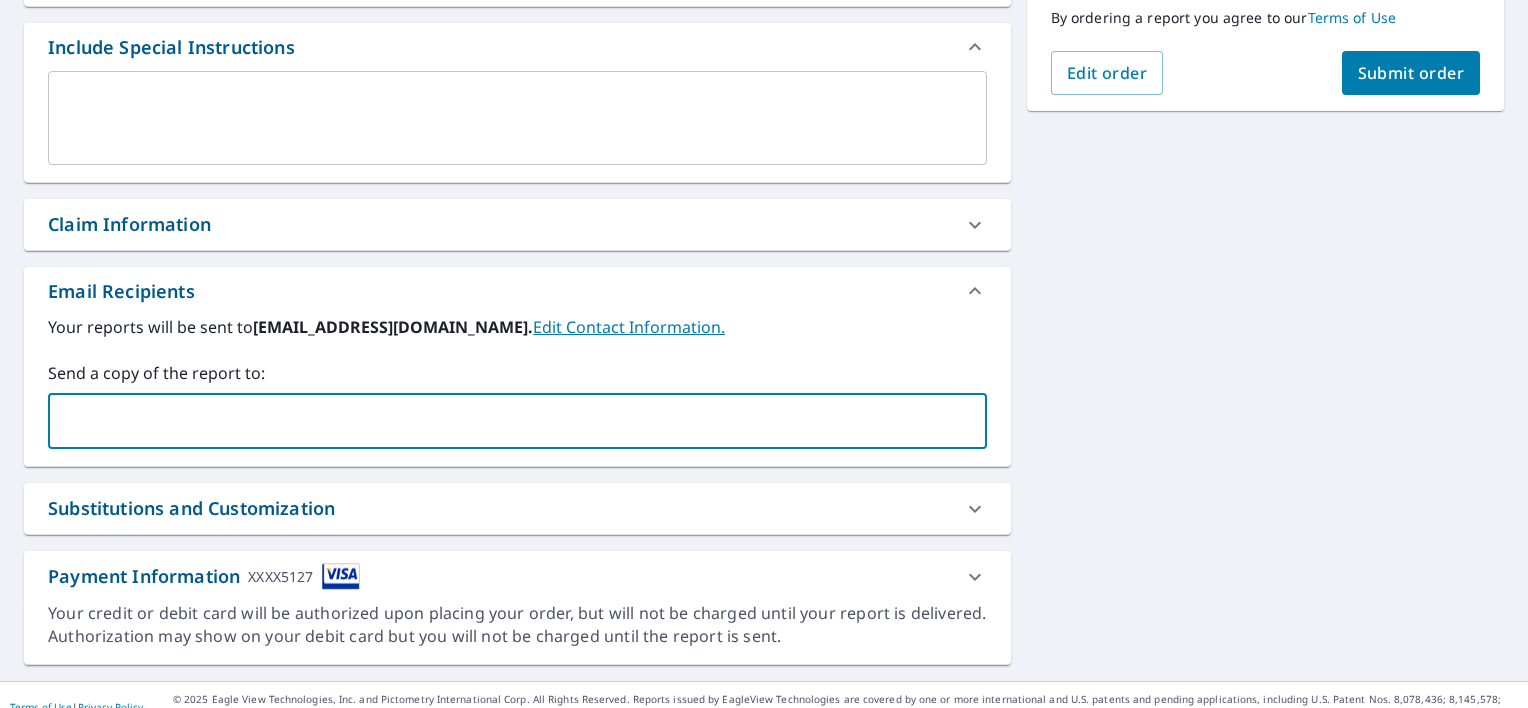 scroll, scrollTop: 549, scrollLeft: 0, axis: vertical 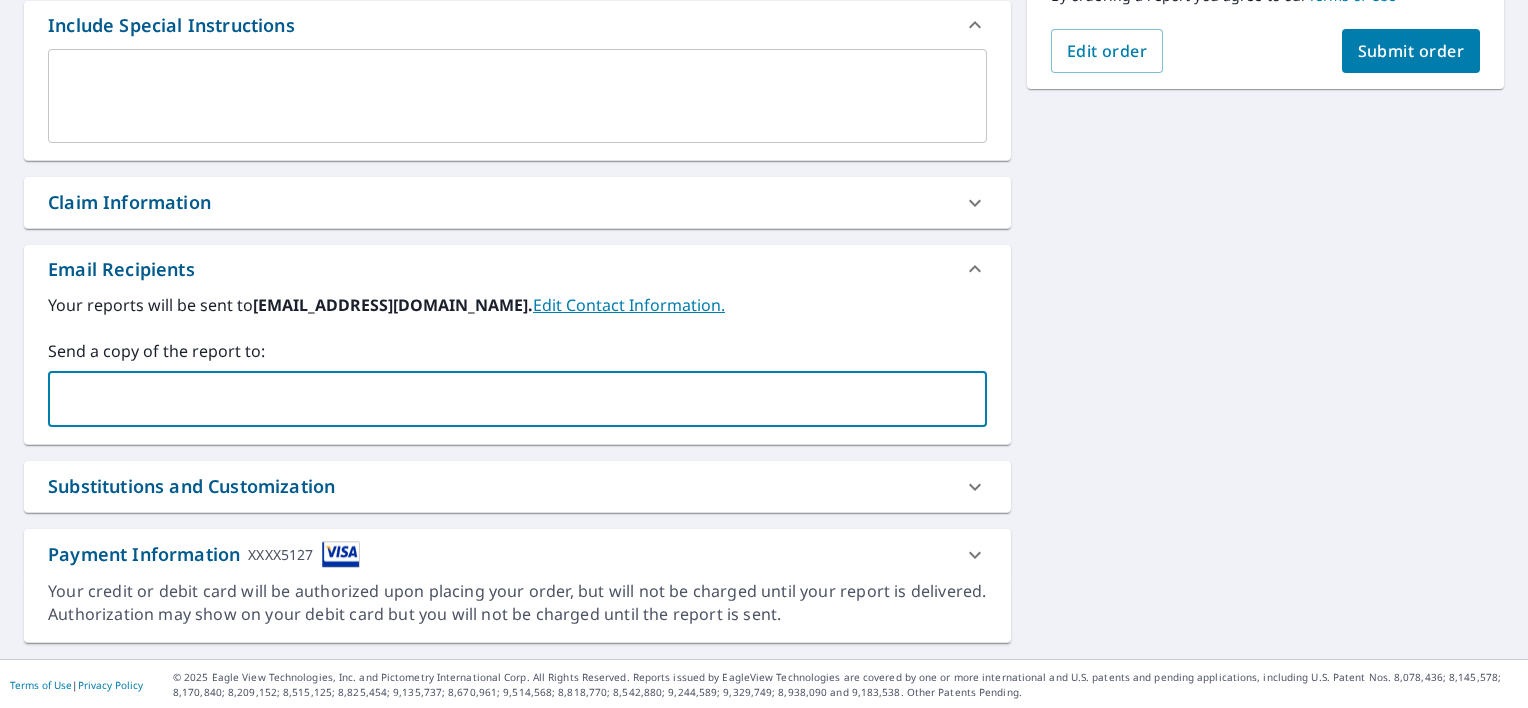 click 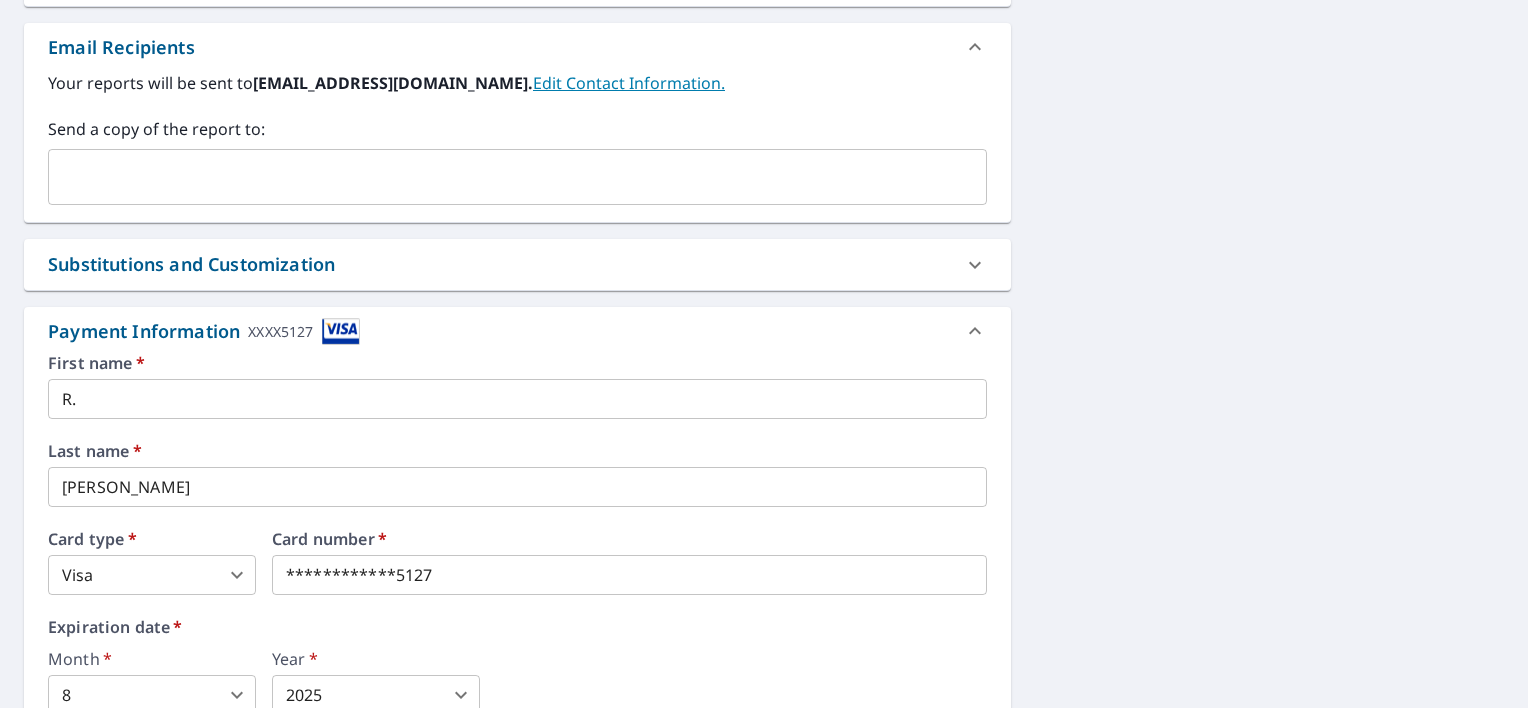 scroll, scrollTop: 849, scrollLeft: 0, axis: vertical 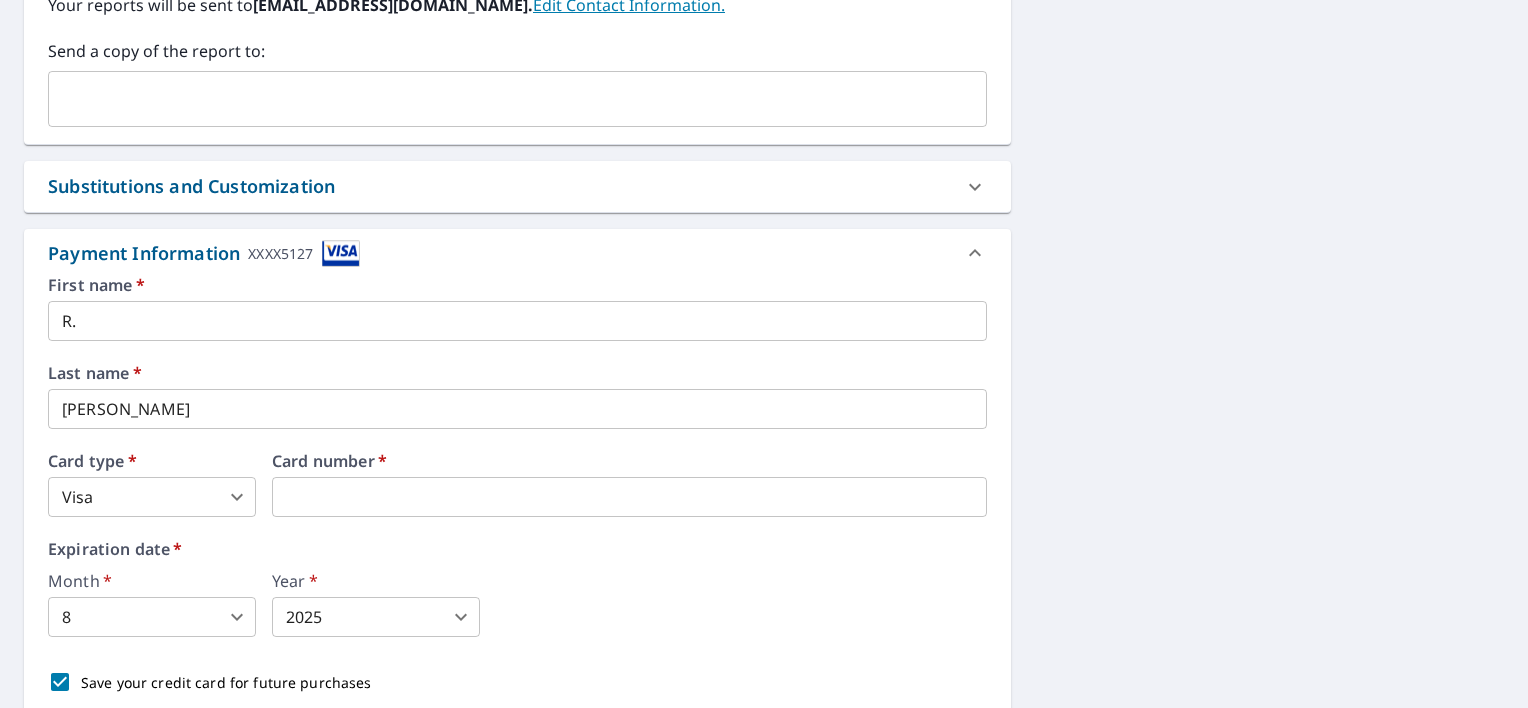click on "RT RT
Dashboard Order History Cancel Order RT Dashboard / Finalize Order Finalize Order 212 Freys Ct Lexington, SC 29073 Aerial Road A standard road map Aerial A detailed look from above Labels Labels 250 feet 50 m © 2025 TomTom, © Vexcel Imaging, © 2025 Microsoft Corporation,  © OpenStreetMap Terms PROPERTY TYPE Residential BUILDING ID 212 Freys Ct, Lexington, SC, 29073 Changes to structures in last 4 years ( renovations, additions, etc. ) Include Special Instructions x ​ Claim Information Claim number ​ Claim information ​ PO number ​ Date of loss ​ Cat ID ​ Email Recipients Your reports will be sent to  eagleroofrepair@gmail.com.  Edit Contact Information. Send a copy of the report to: ​ Substitutions and Customization Roof measurement report substitutions If a Premium Report is unavailable send me an Extended Coverage 3D Report: Yes No Ask If an Extended Coverage 3D Report is unavailable send me an Extended Coverage 2D Report: Yes No Ask Yes No Ask Additional Report Formats DXF RXF" at bounding box center (764, 354) 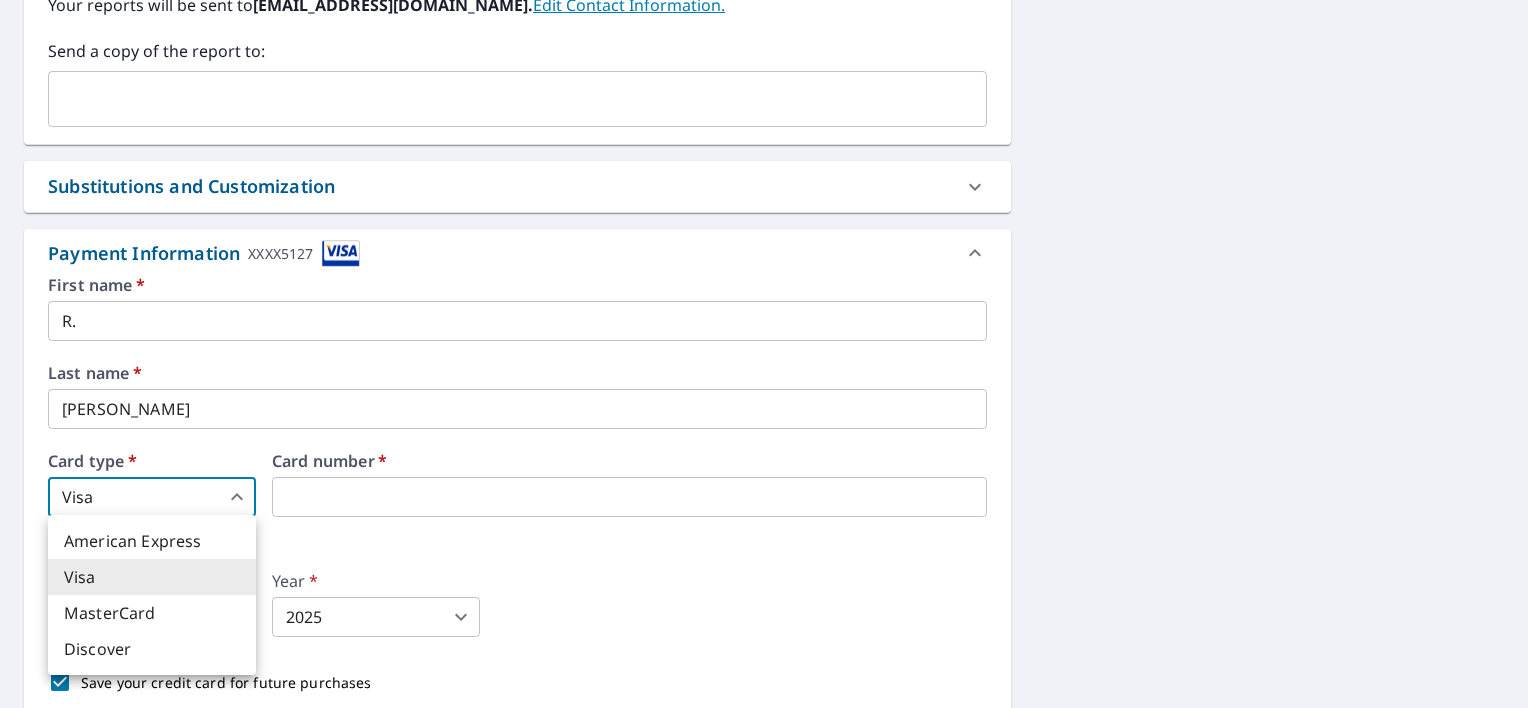 click on "MasterCard" at bounding box center [152, 613] 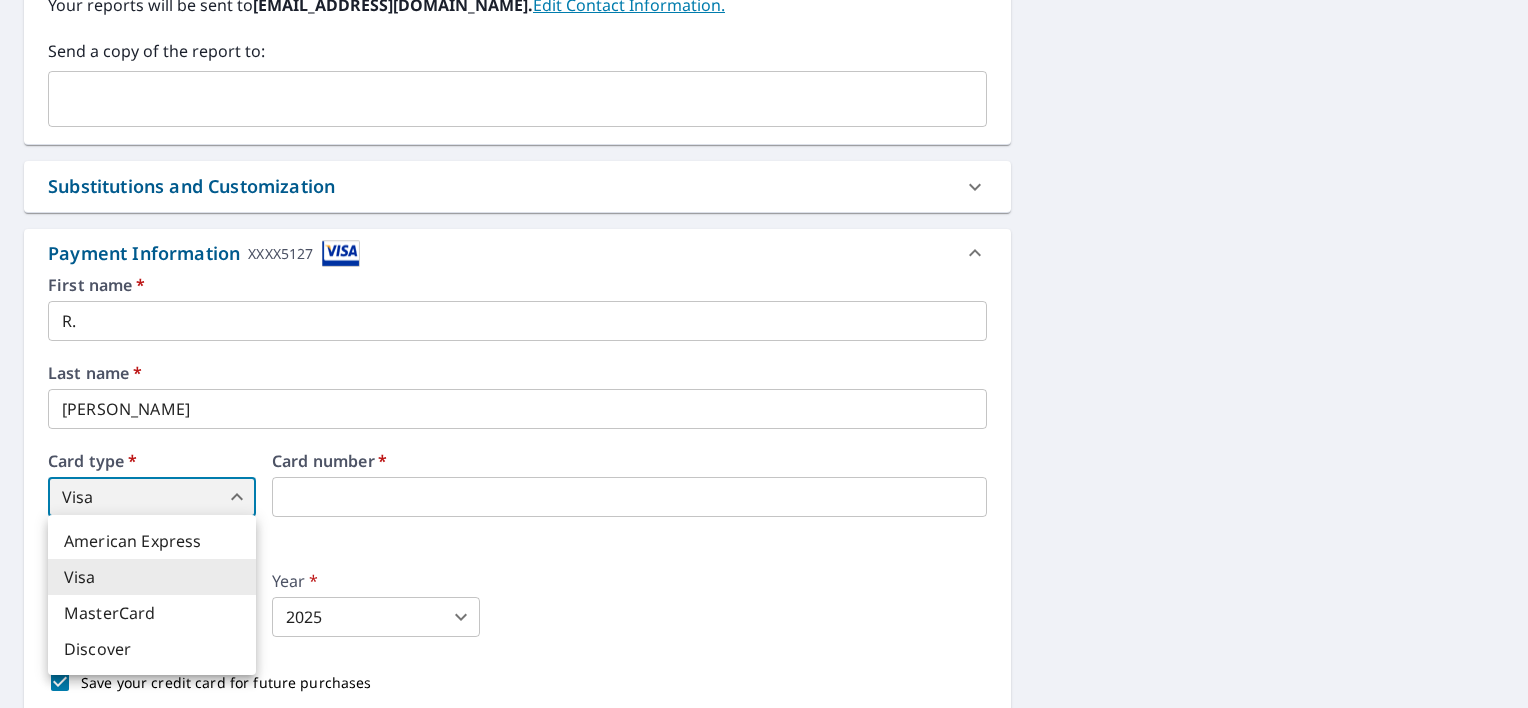type on "3" 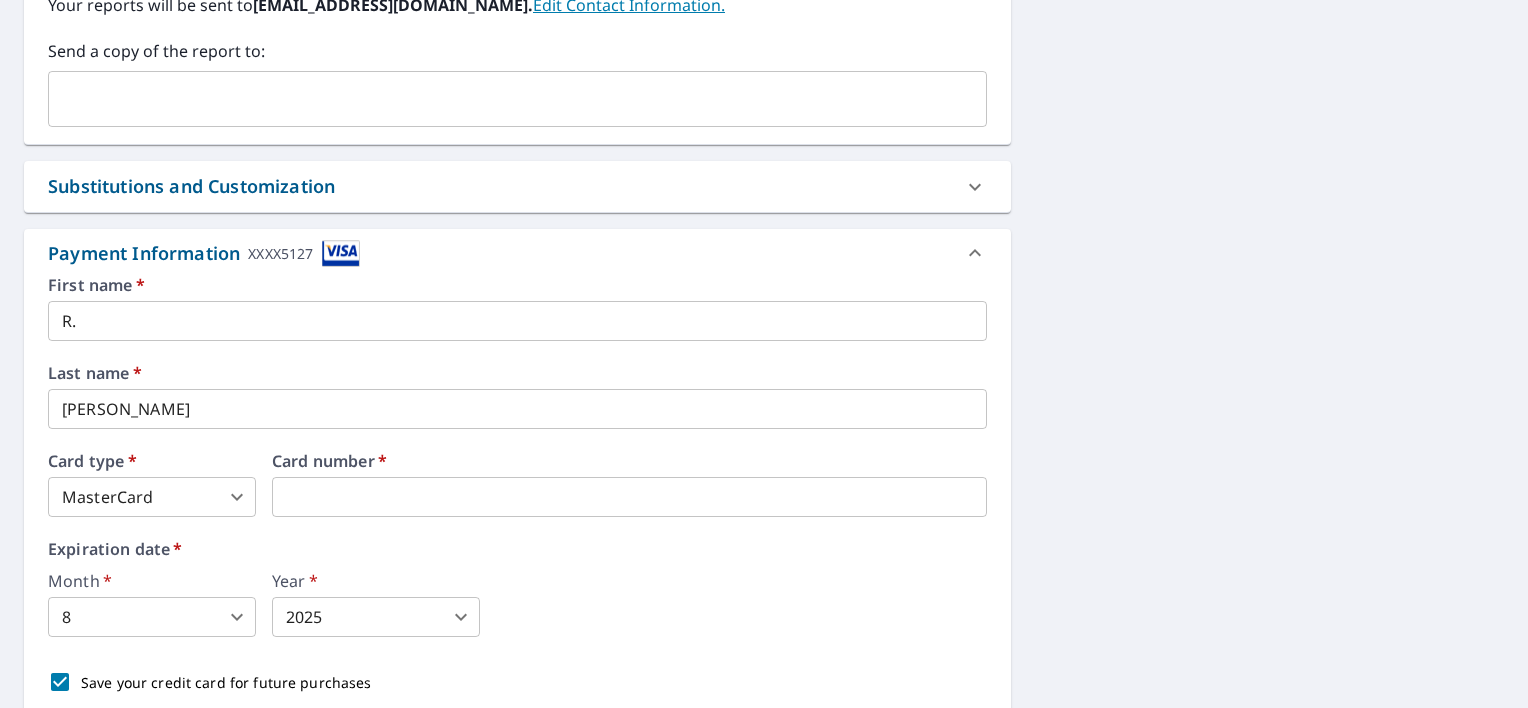 click on "RT RT
Dashboard Order History Cancel Order RT Dashboard / Finalize Order Finalize Order 212 Freys Ct Lexington, SC 29073 Aerial Road A standard road map Aerial A detailed look from above Labels Labels 250 feet 50 m © 2025 TomTom, © Vexcel Imaging, © 2025 Microsoft Corporation,  © OpenStreetMap Terms PROPERTY TYPE Residential BUILDING ID 212 Freys Ct, Lexington, SC, 29073 Changes to structures in last 4 years ( renovations, additions, etc. ) Include Special Instructions x ​ Claim Information Claim number ​ Claim information ​ PO number ​ Date of loss ​ Cat ID ​ Email Recipients Your reports will be sent to  eagleroofrepair@gmail.com.  Edit Contact Information. Send a copy of the report to: ​ Substitutions and Customization Roof measurement report substitutions If a Premium Report is unavailable send me an Extended Coverage 3D Report: Yes No Ask If an Extended Coverage 3D Report is unavailable send me an Extended Coverage 2D Report: Yes No Ask Yes No Ask Additional Report Formats DXF RXF" at bounding box center [764, 354] 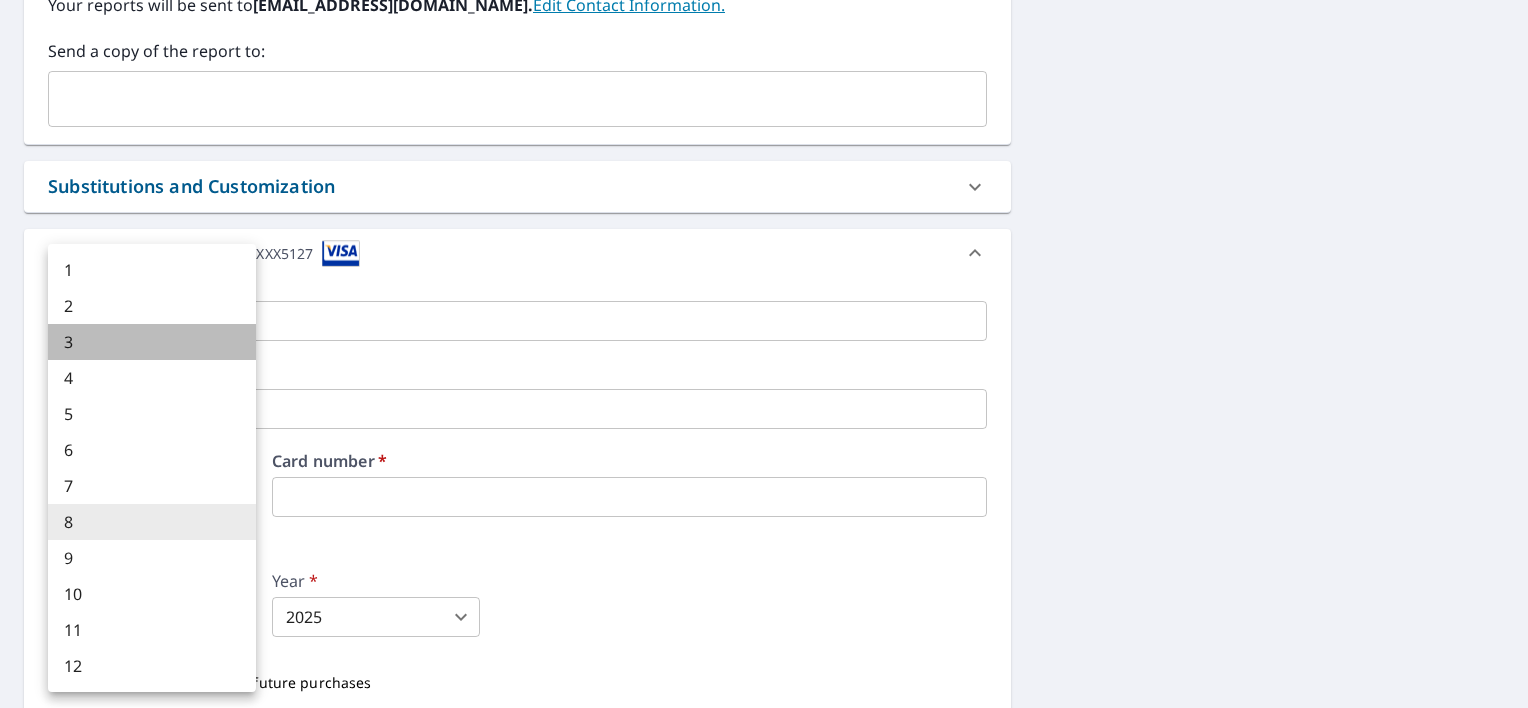 click on "3" at bounding box center [152, 342] 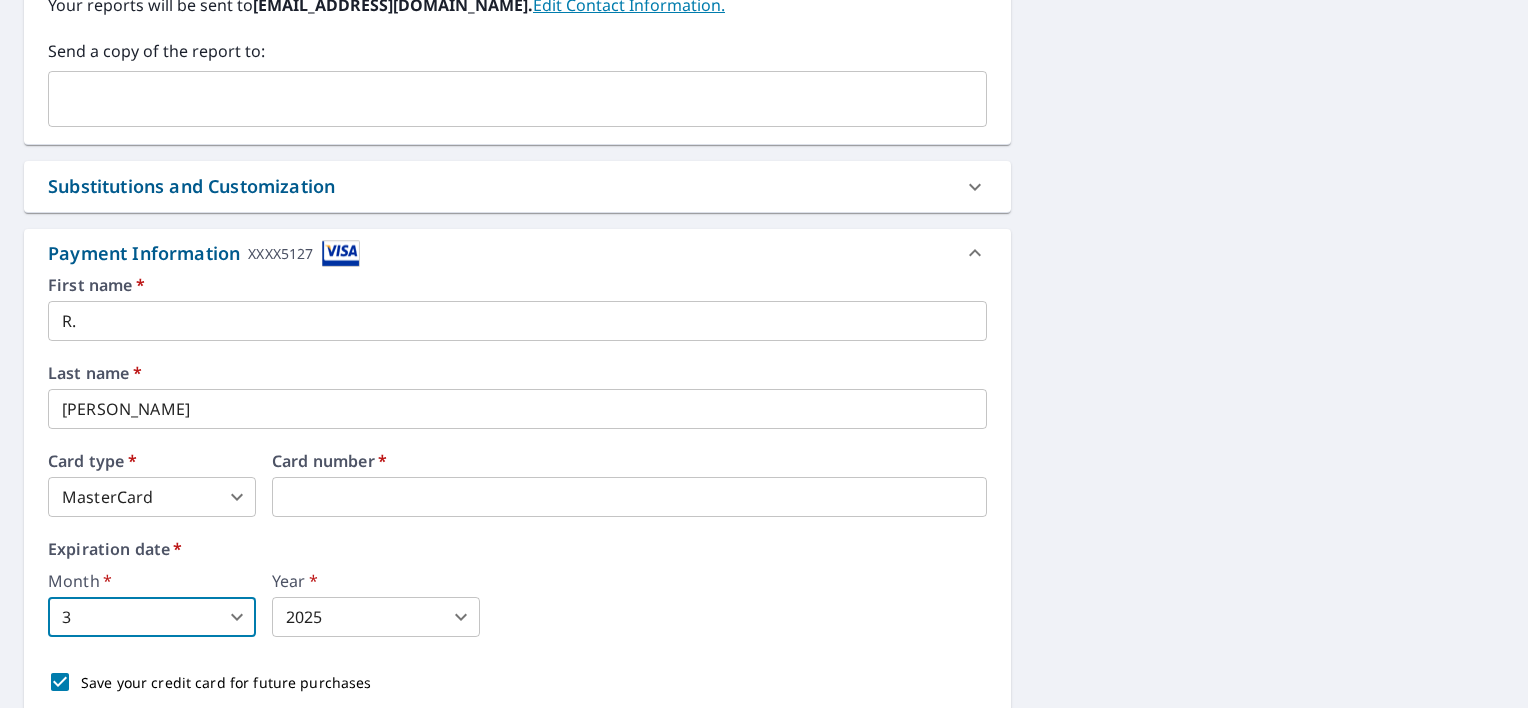click on "RT RT
Dashboard Order History Cancel Order RT Dashboard / Finalize Order Finalize Order 212 Freys Ct Lexington, SC 29073 Aerial Road A standard road map Aerial A detailed look from above Labels Labels 250 feet 50 m © 2025 TomTom, © Vexcel Imaging, © 2025 Microsoft Corporation,  © OpenStreetMap Terms PROPERTY TYPE Residential BUILDING ID 212 Freys Ct, Lexington, SC, 29073 Changes to structures in last 4 years ( renovations, additions, etc. ) Include Special Instructions x ​ Claim Information Claim number ​ Claim information ​ PO number ​ Date of loss ​ Cat ID ​ Email Recipients Your reports will be sent to  eagleroofrepair@gmail.com.  Edit Contact Information. Send a copy of the report to: ​ Substitutions and Customization Roof measurement report substitutions If a Premium Report is unavailable send me an Extended Coverage 3D Report: Yes No Ask If an Extended Coverage 3D Report is unavailable send me an Extended Coverage 2D Report: Yes No Ask Yes No Ask Additional Report Formats DXF RXF" at bounding box center [764, 354] 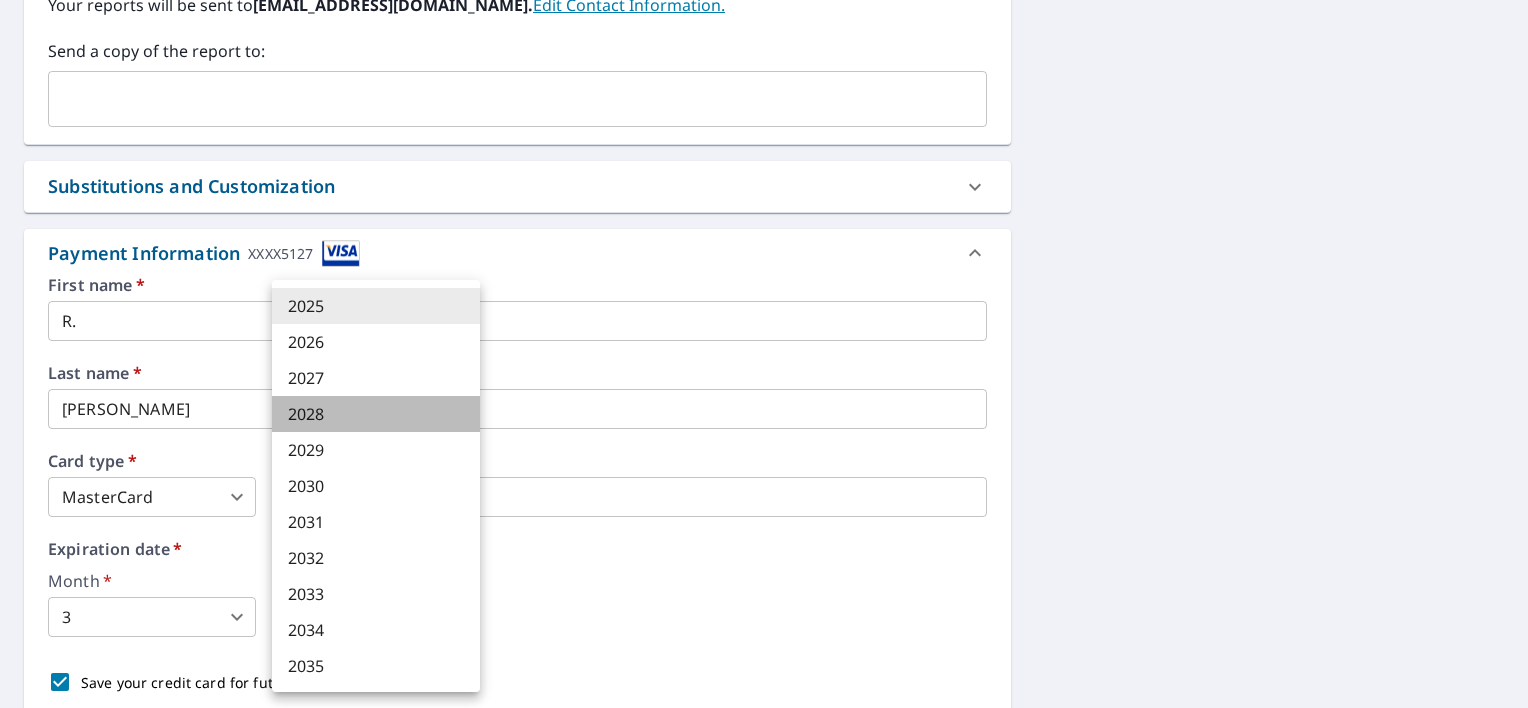 click on "2028" at bounding box center (376, 414) 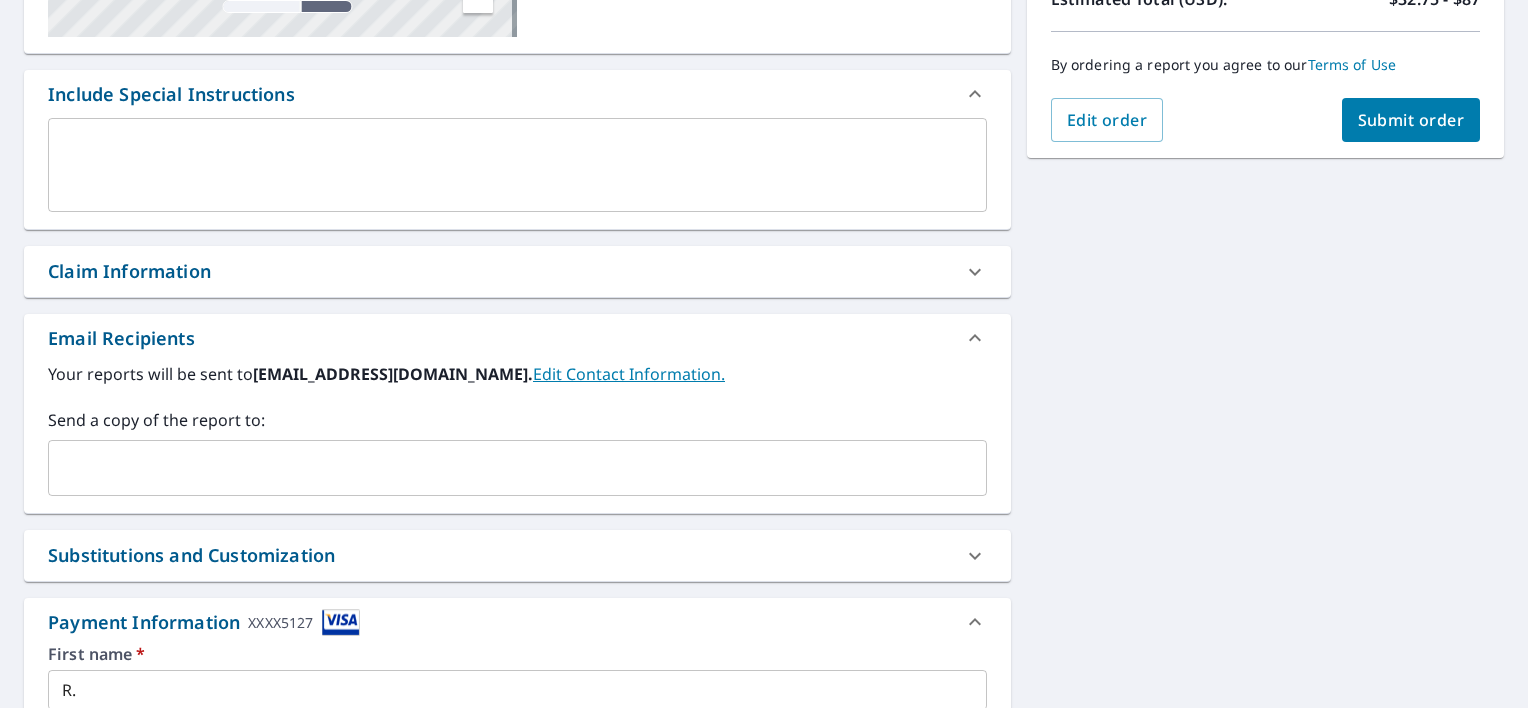scroll, scrollTop: 389, scrollLeft: 0, axis: vertical 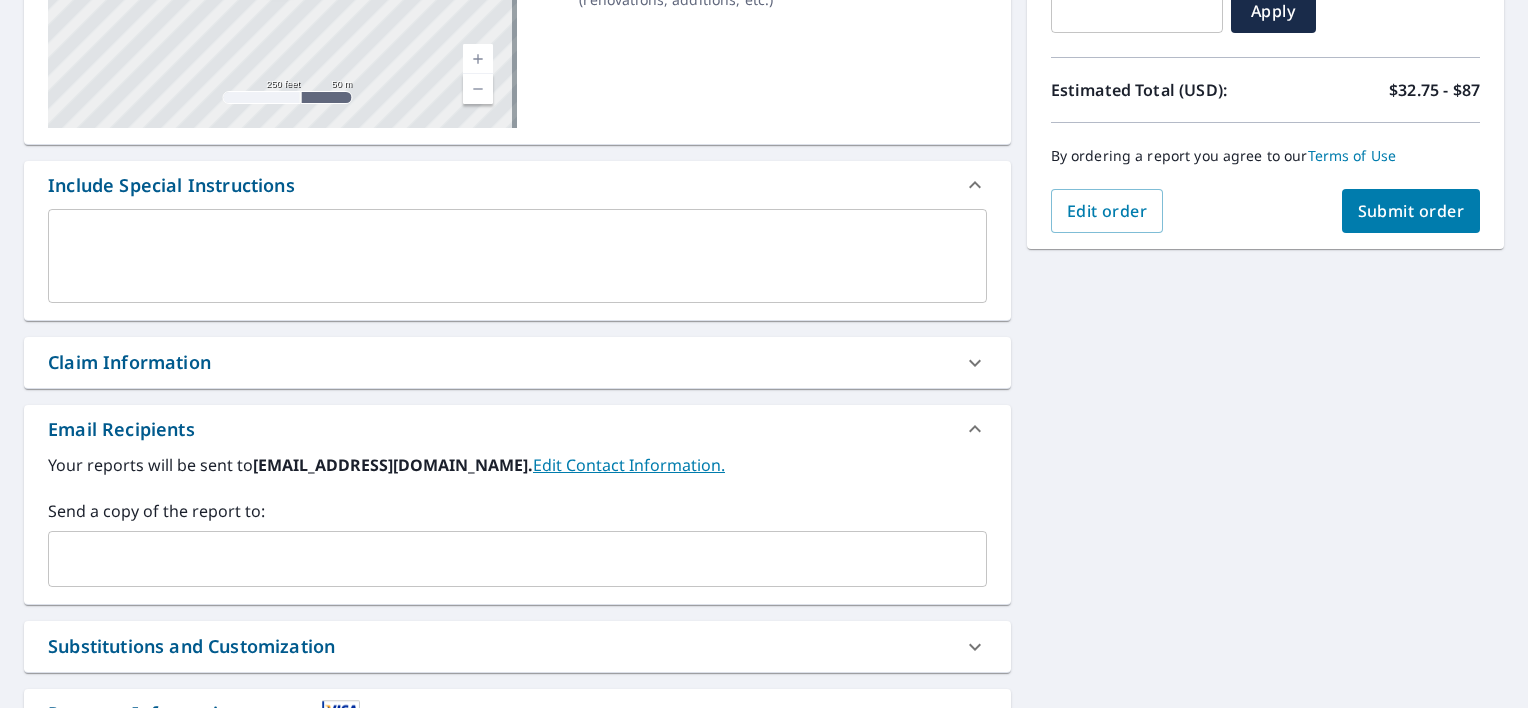click on "Submit order" at bounding box center (1411, 211) 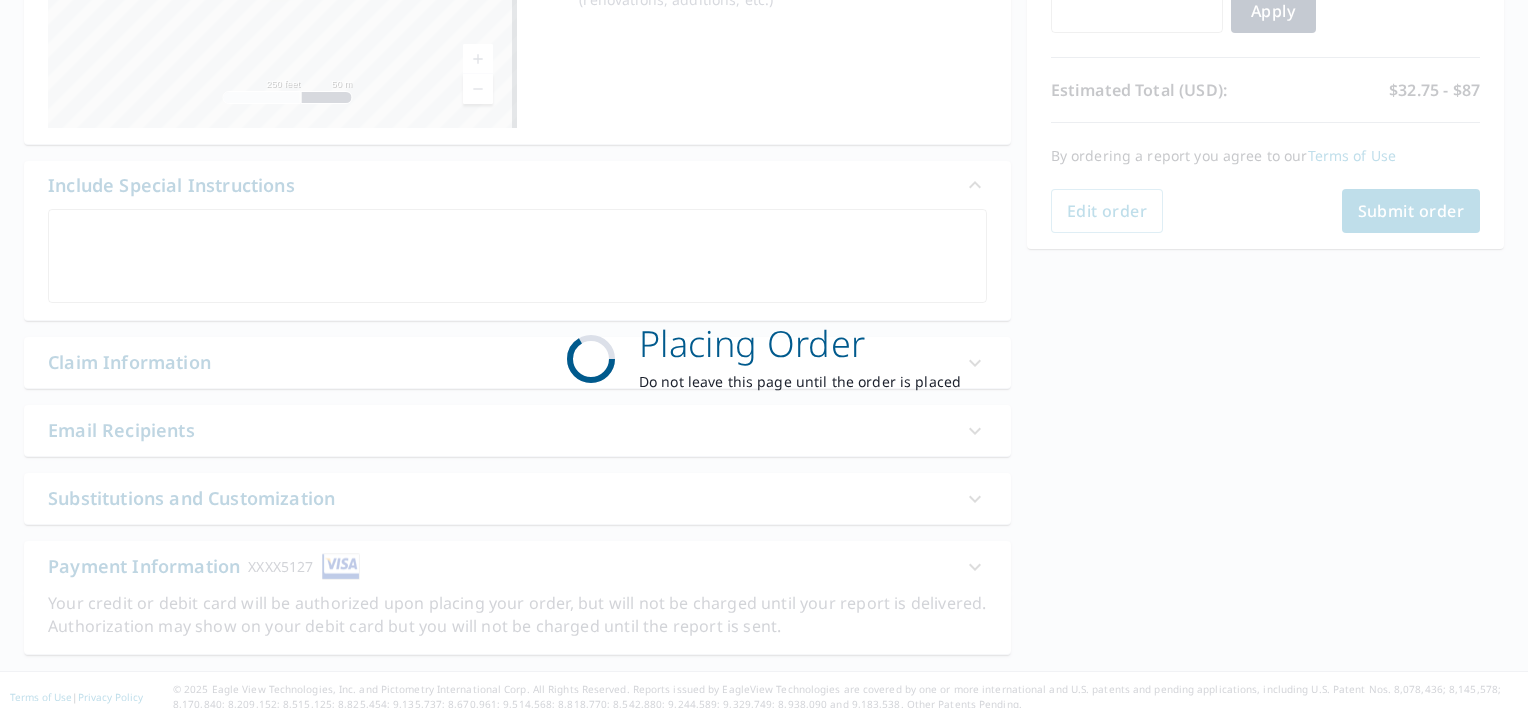 scroll, scrollTop: 0, scrollLeft: 0, axis: both 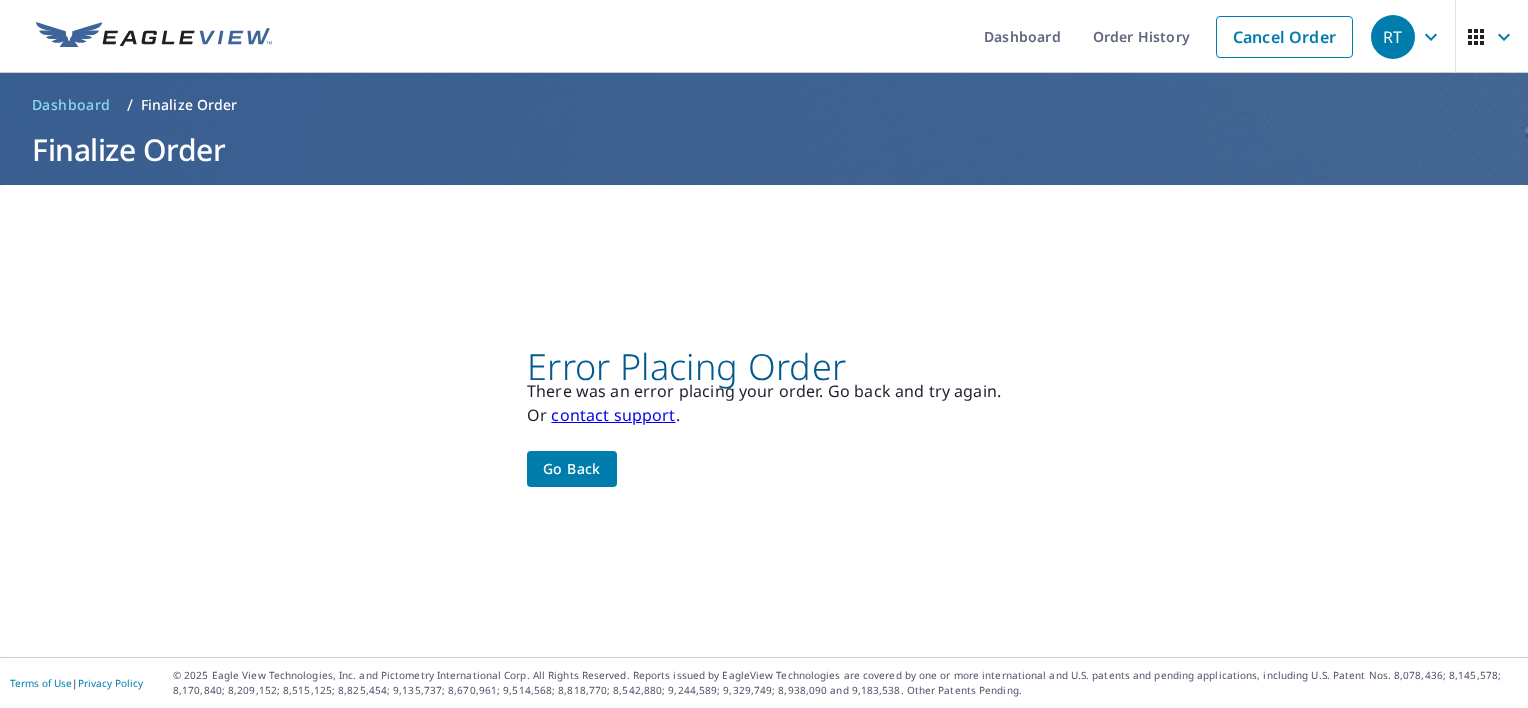 click on "Go back" at bounding box center [572, 469] 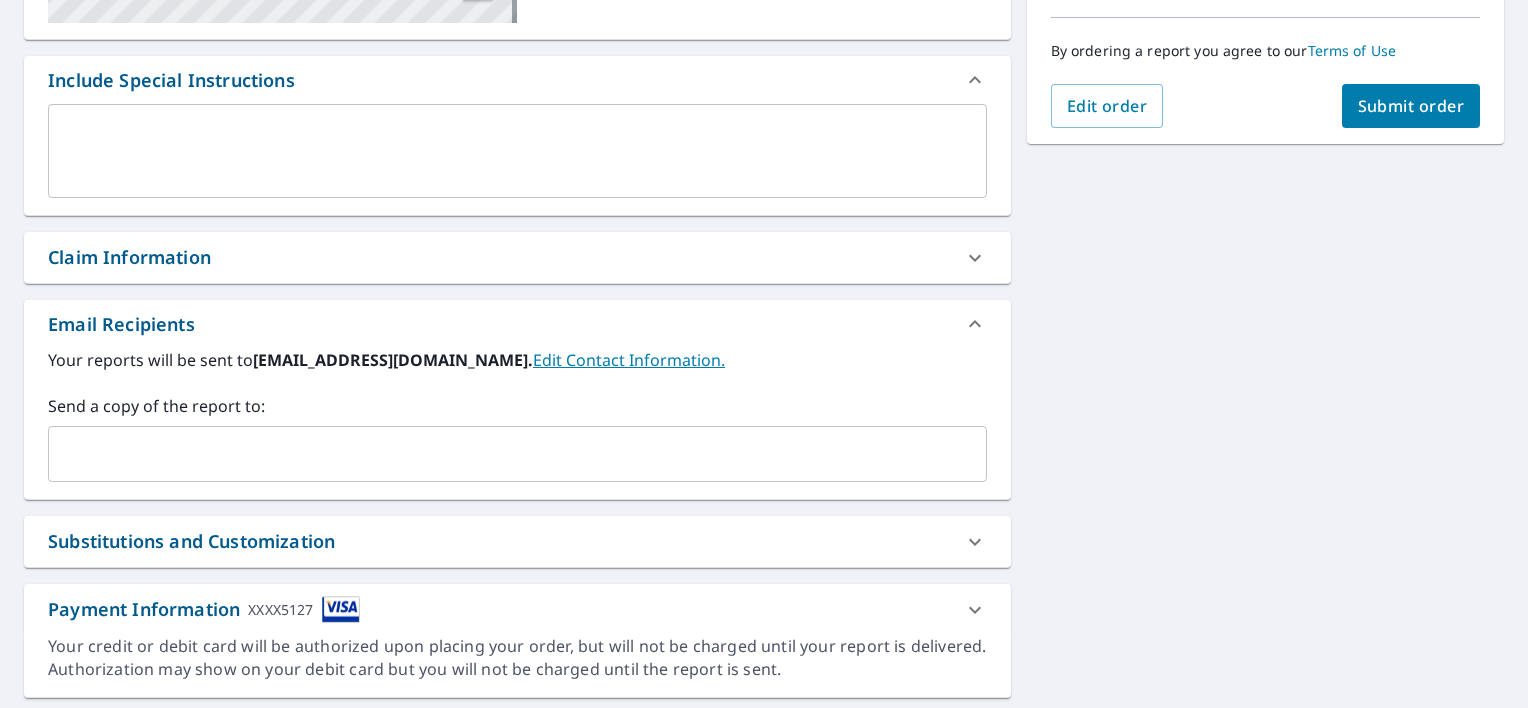 scroll, scrollTop: 549, scrollLeft: 0, axis: vertical 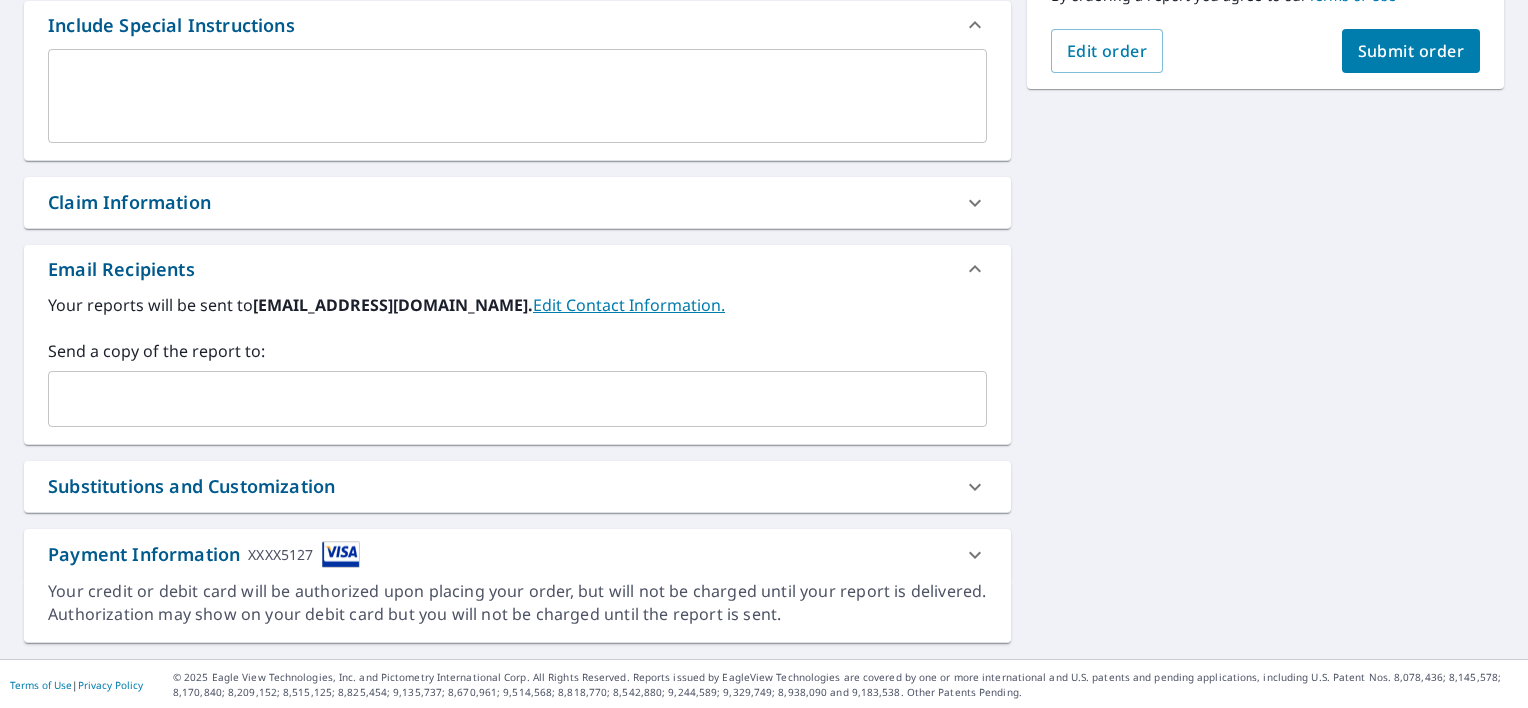 click at bounding box center [341, 554] 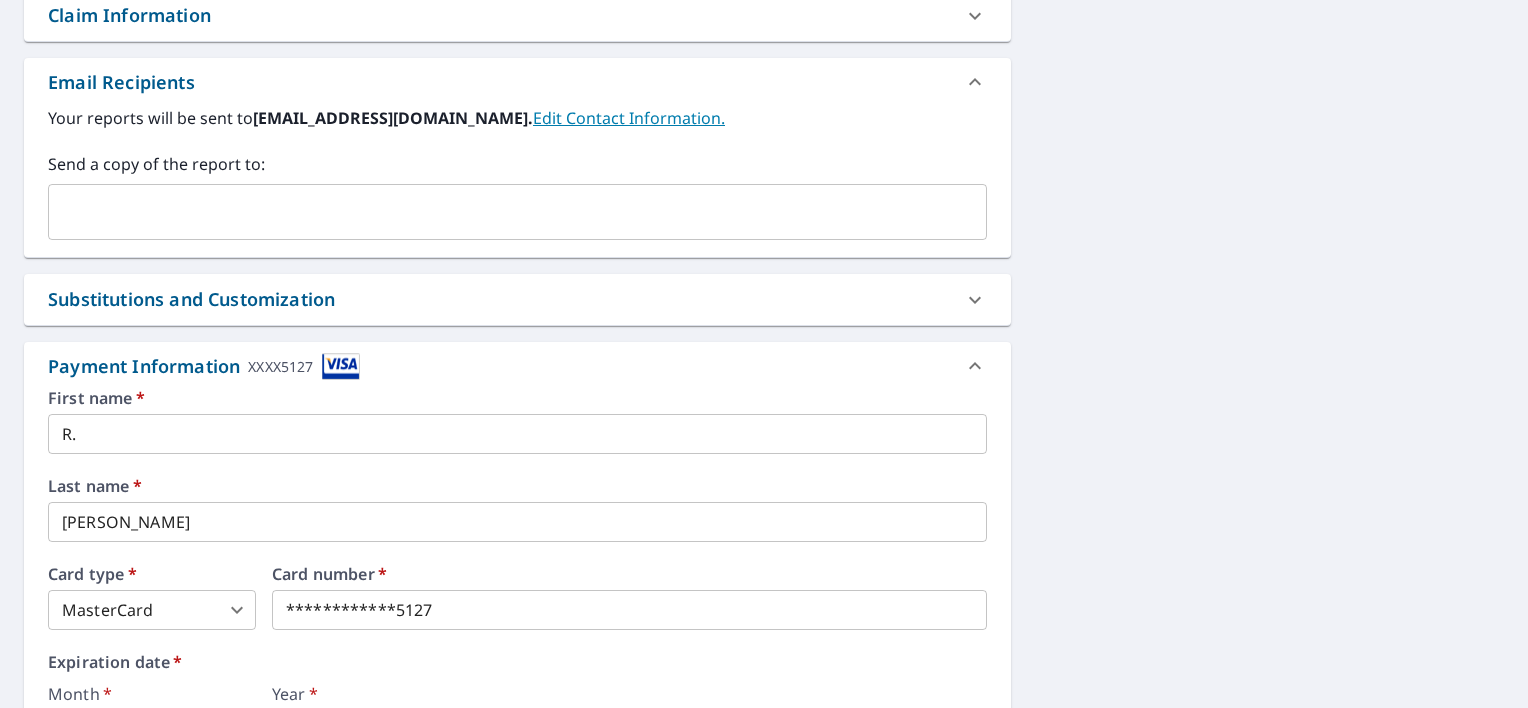 scroll, scrollTop: 749, scrollLeft: 0, axis: vertical 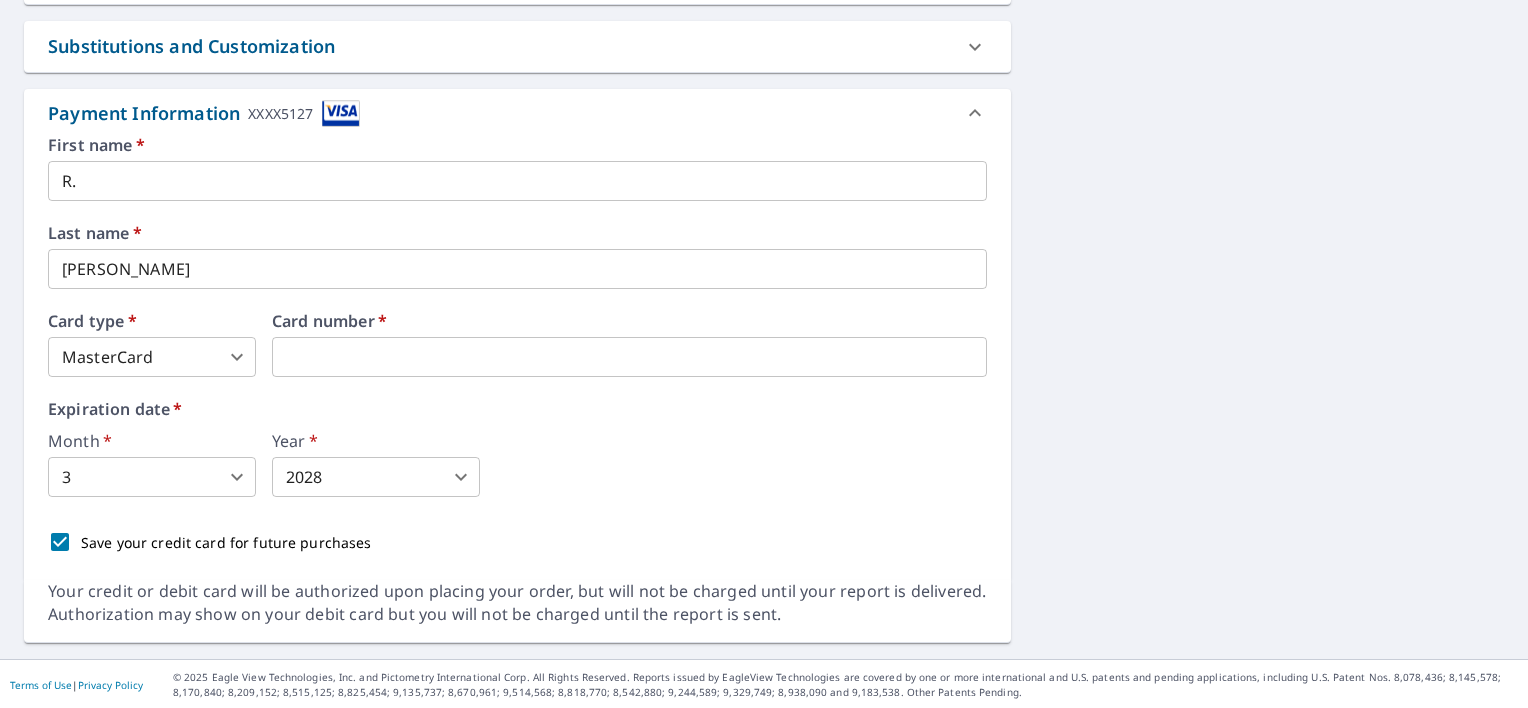 click on "First name   *" at bounding box center (517, 145) 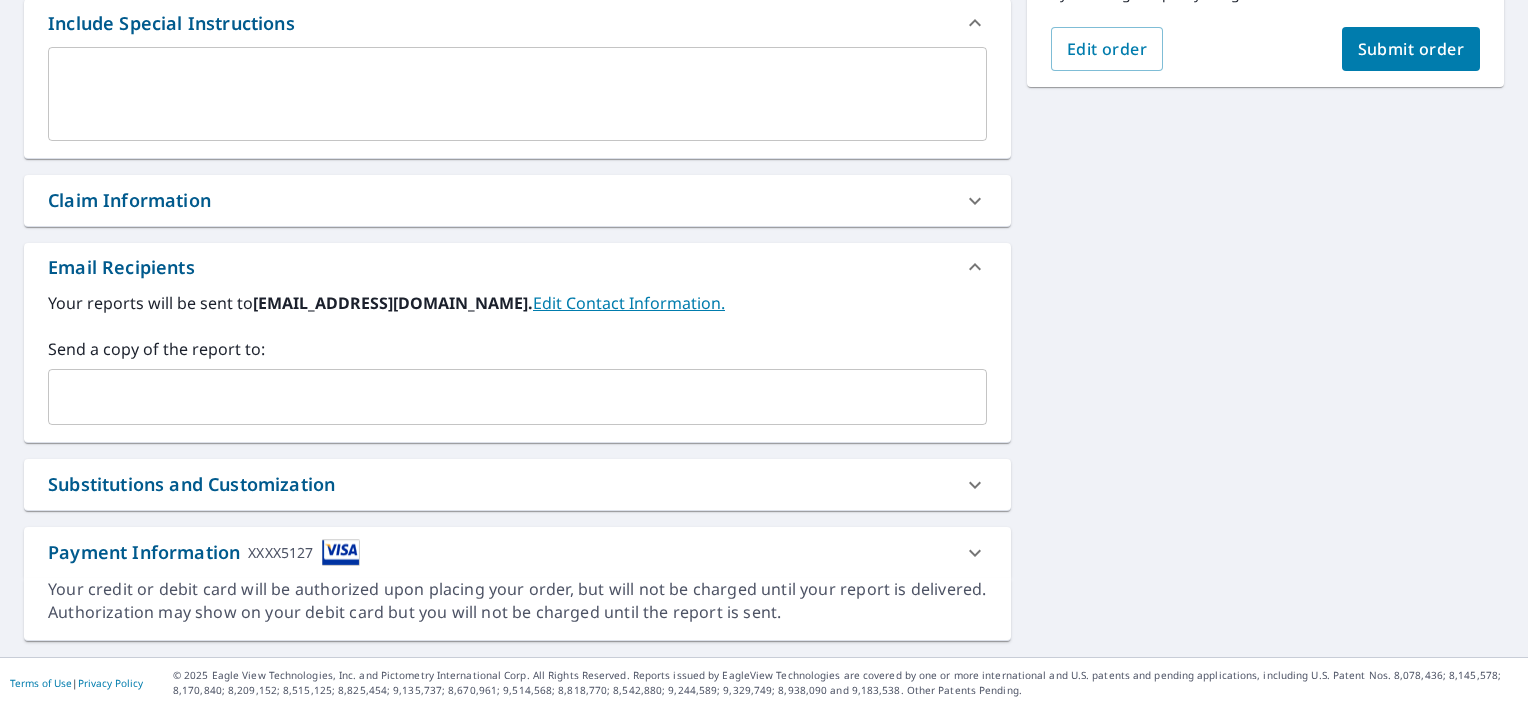 scroll, scrollTop: 549, scrollLeft: 0, axis: vertical 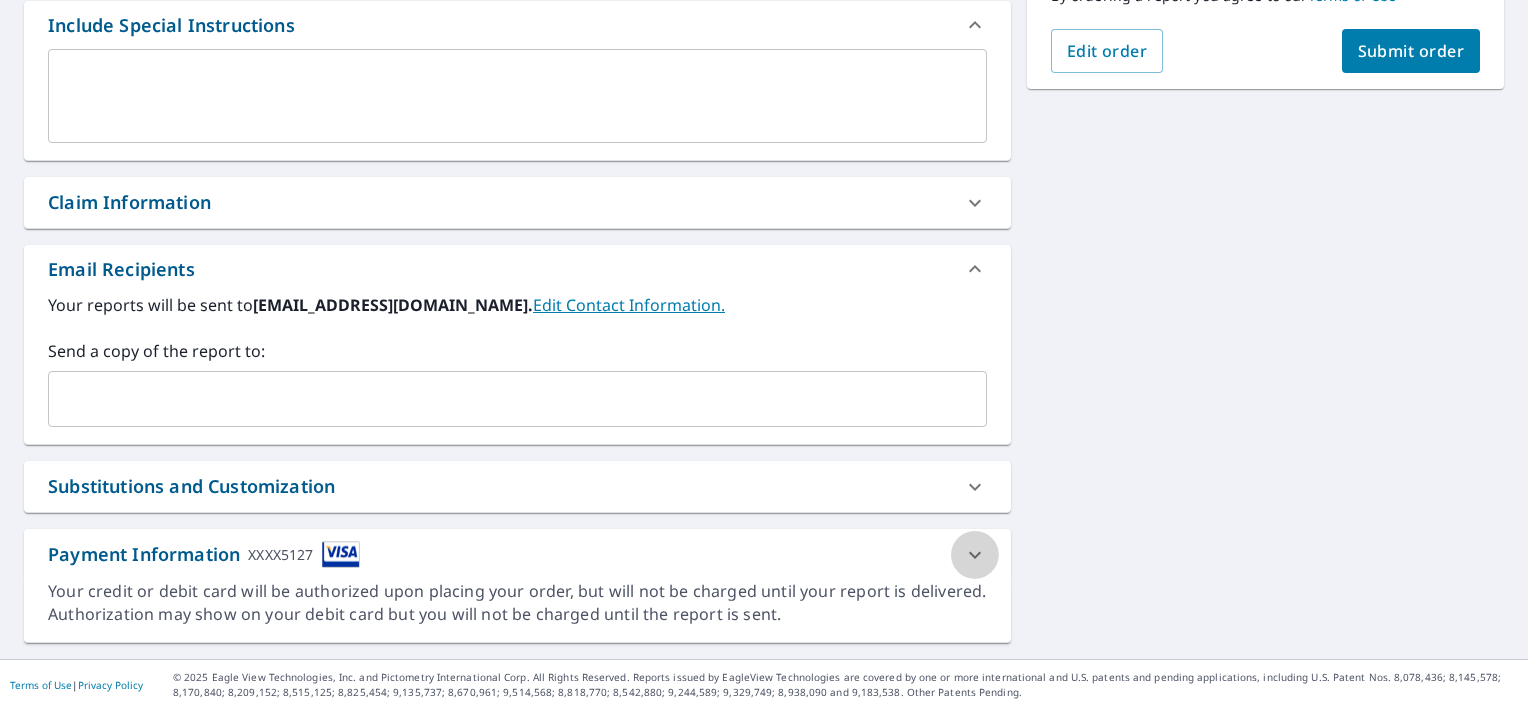 click 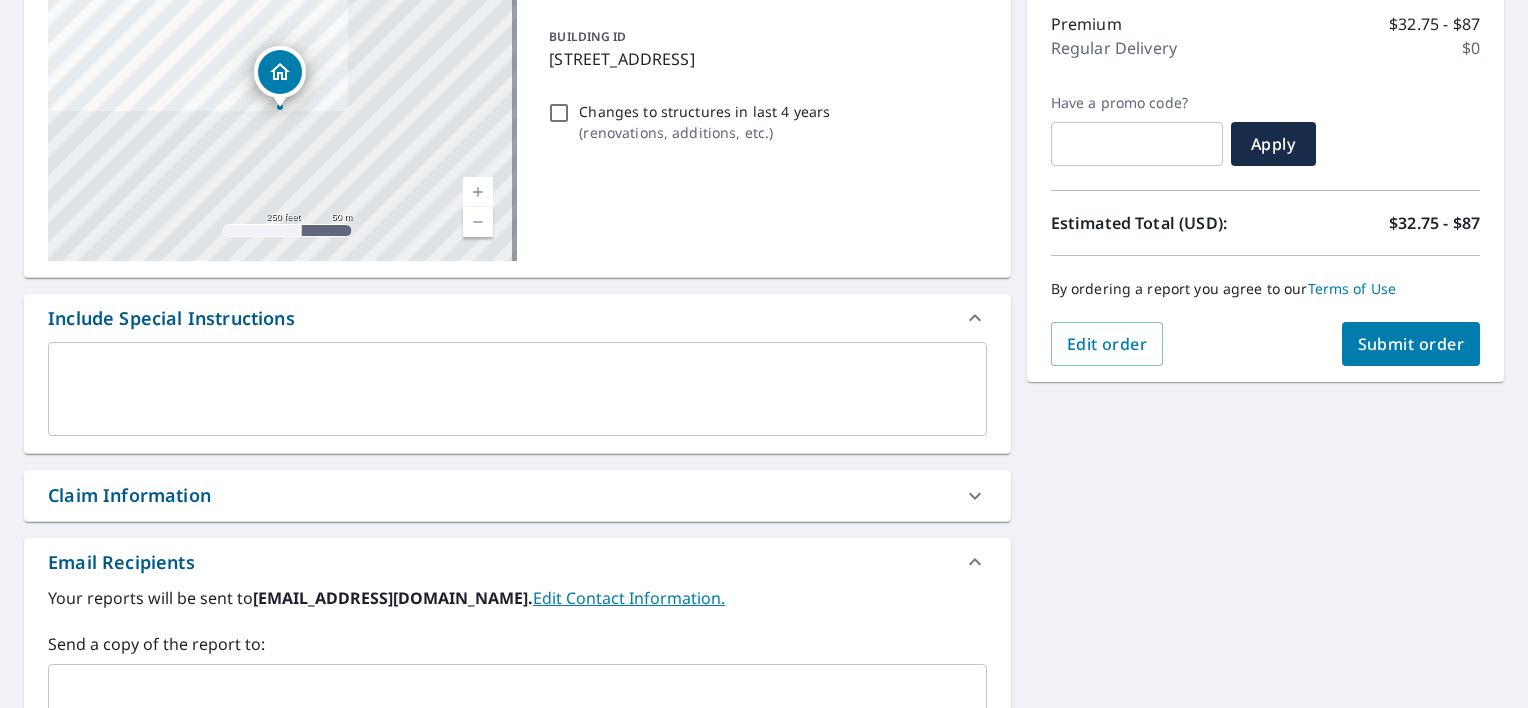 scroll, scrollTop: 289, scrollLeft: 0, axis: vertical 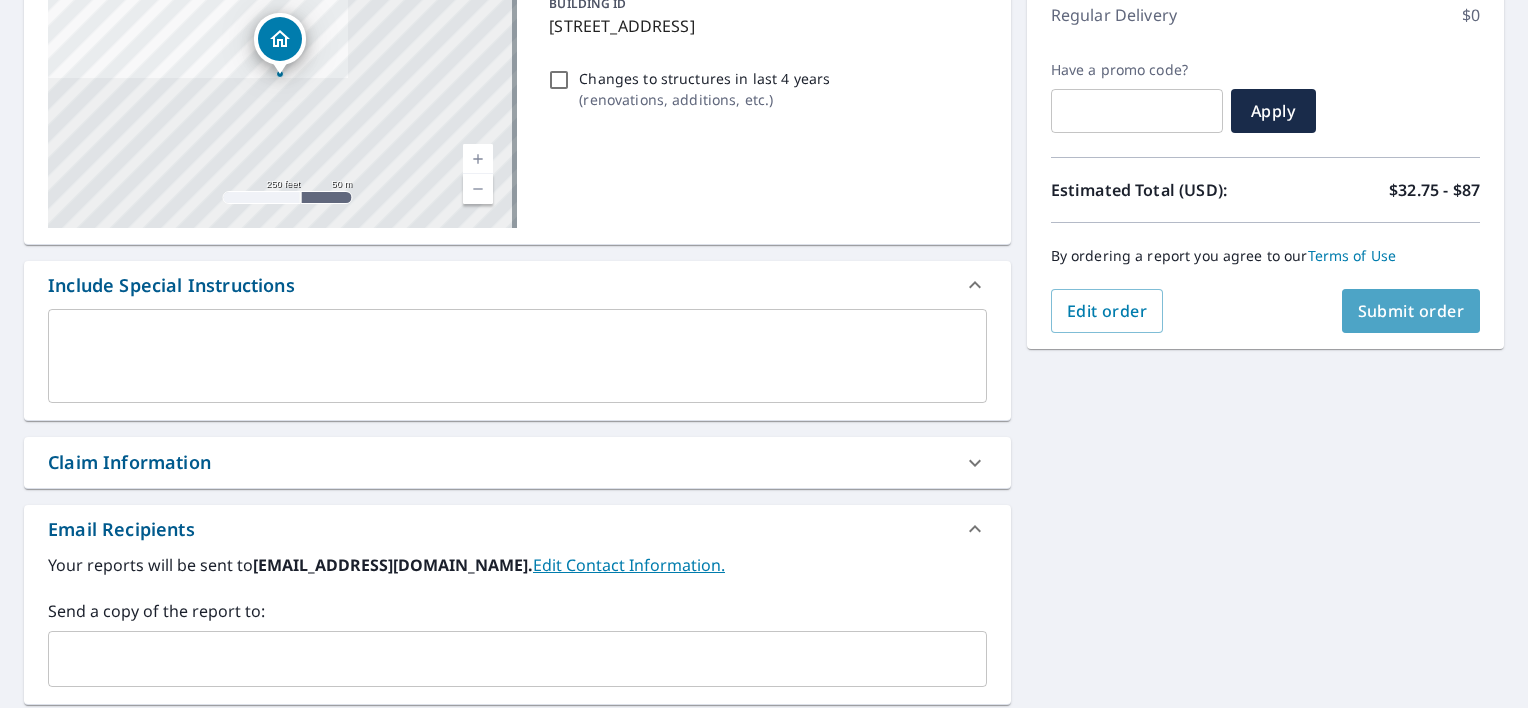 click on "Submit order" at bounding box center [1411, 311] 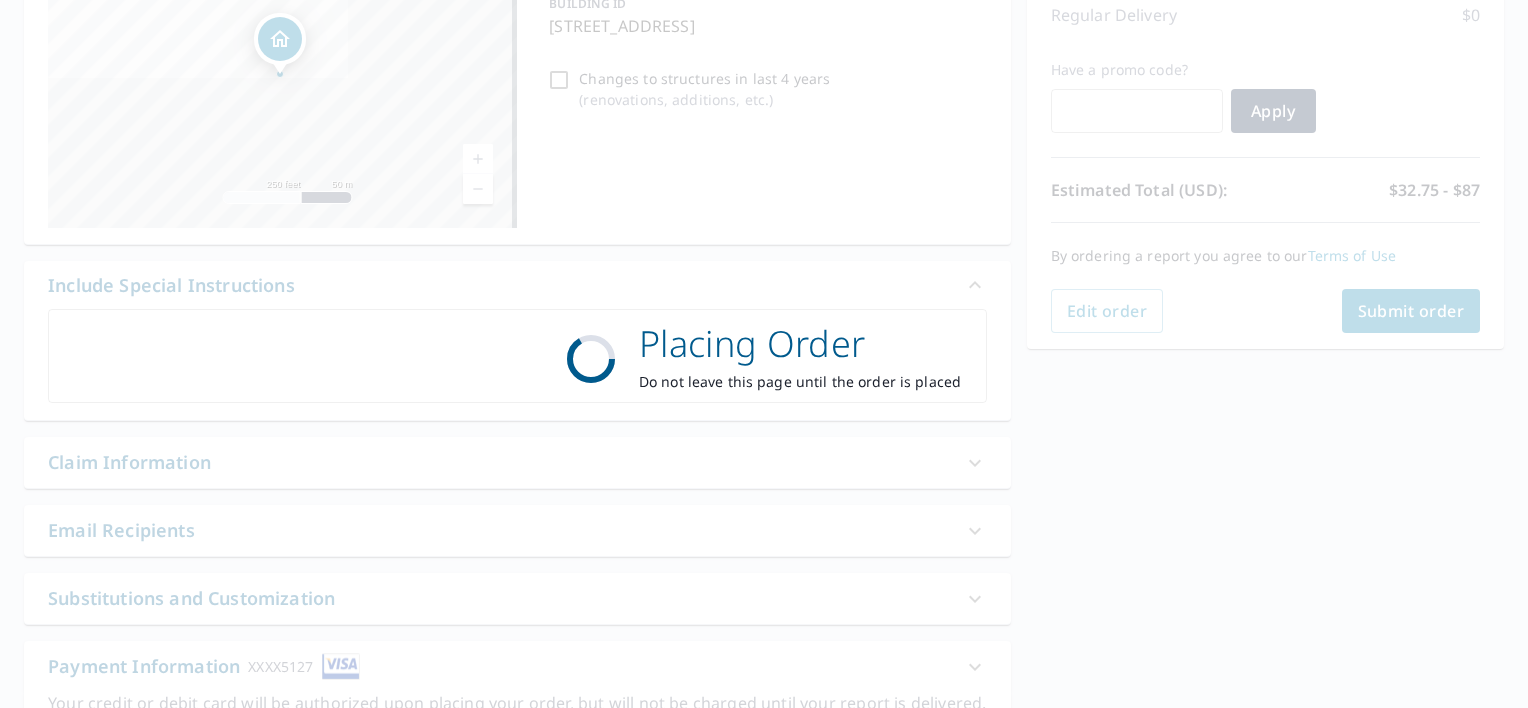 scroll, scrollTop: 0, scrollLeft: 0, axis: both 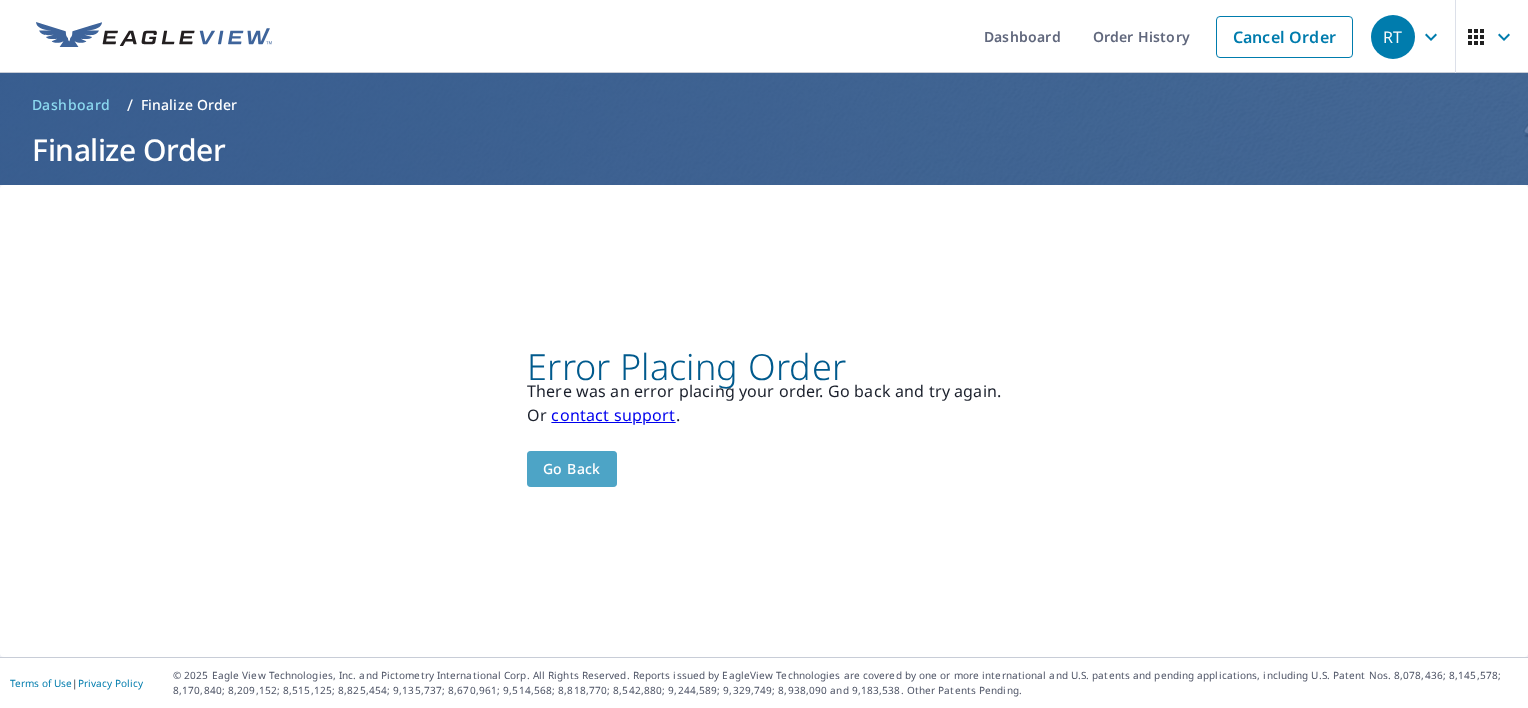 click on "Go back" at bounding box center [572, 469] 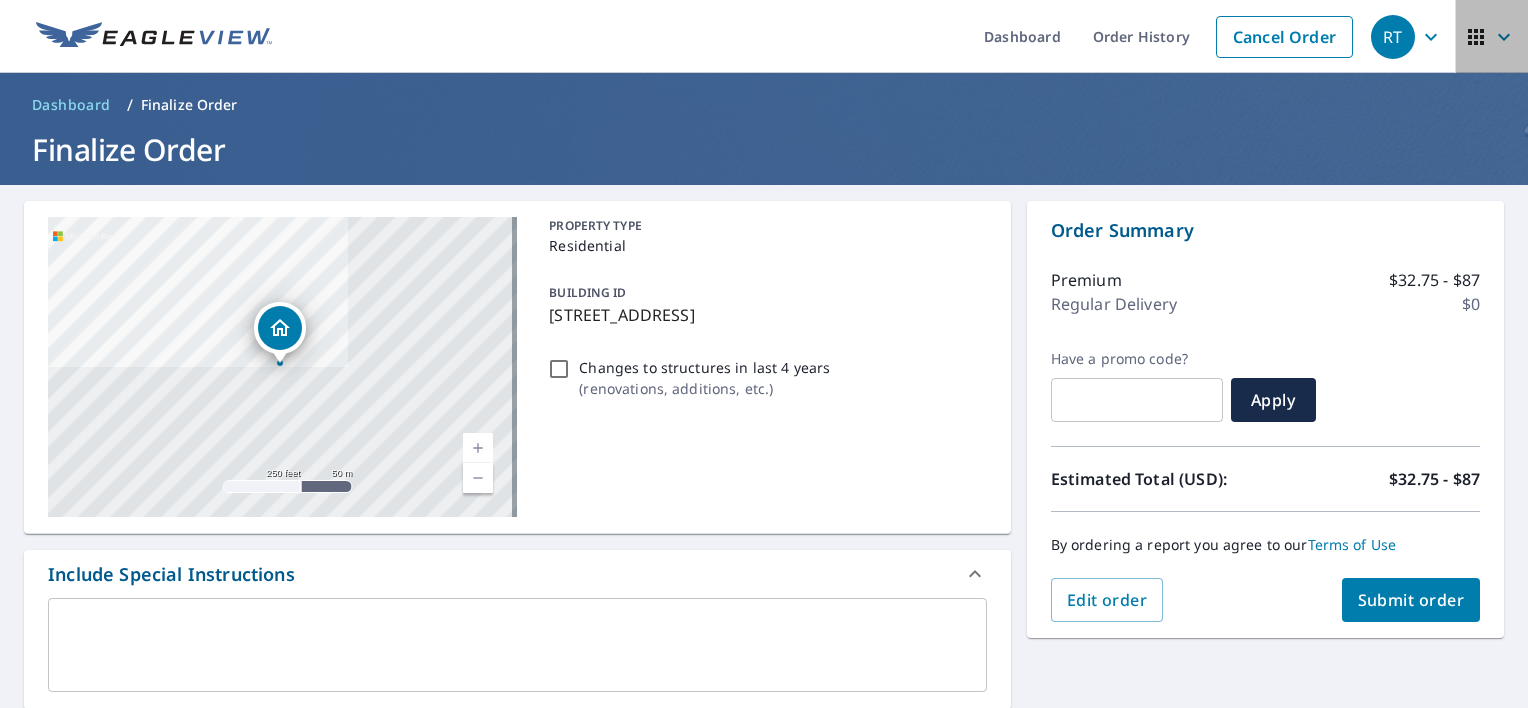 click 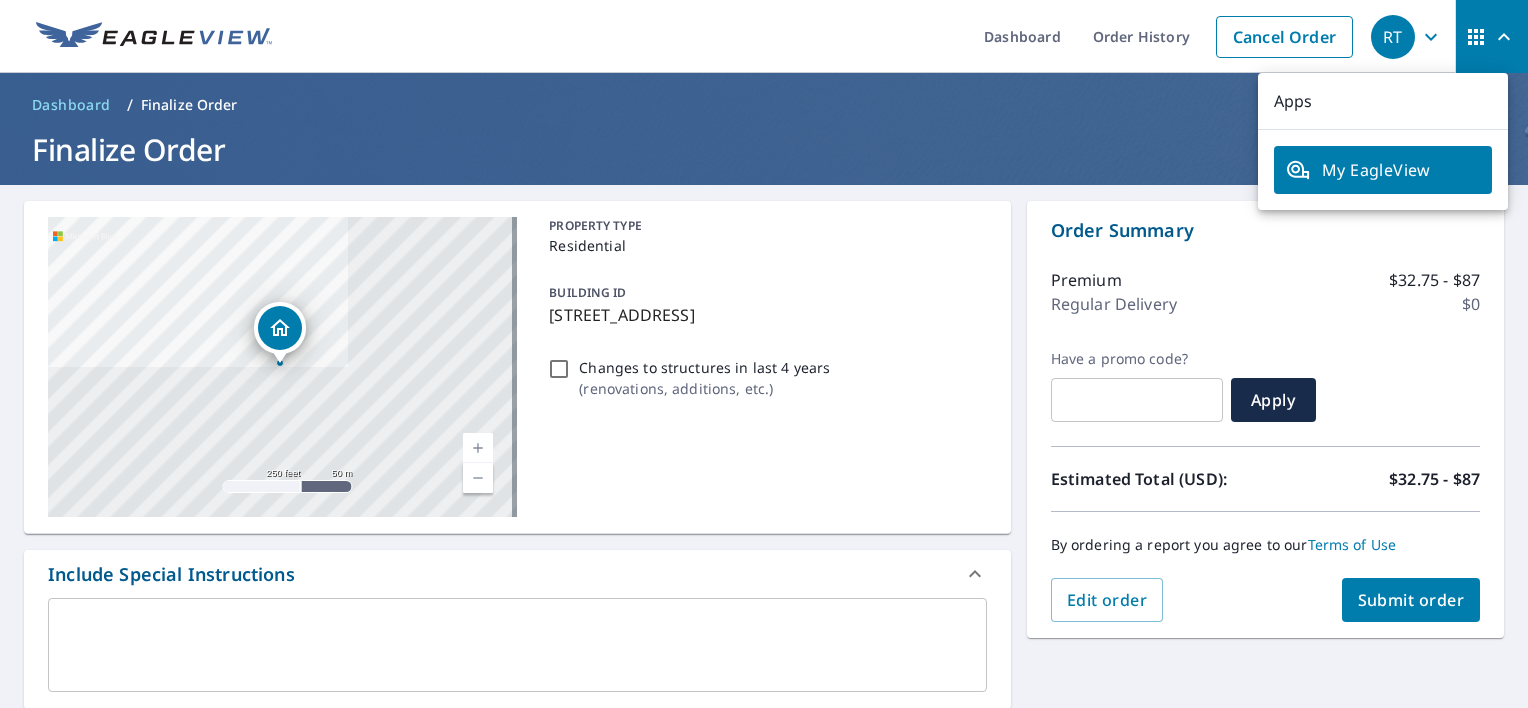 click on "My EagleView" at bounding box center (1383, 170) 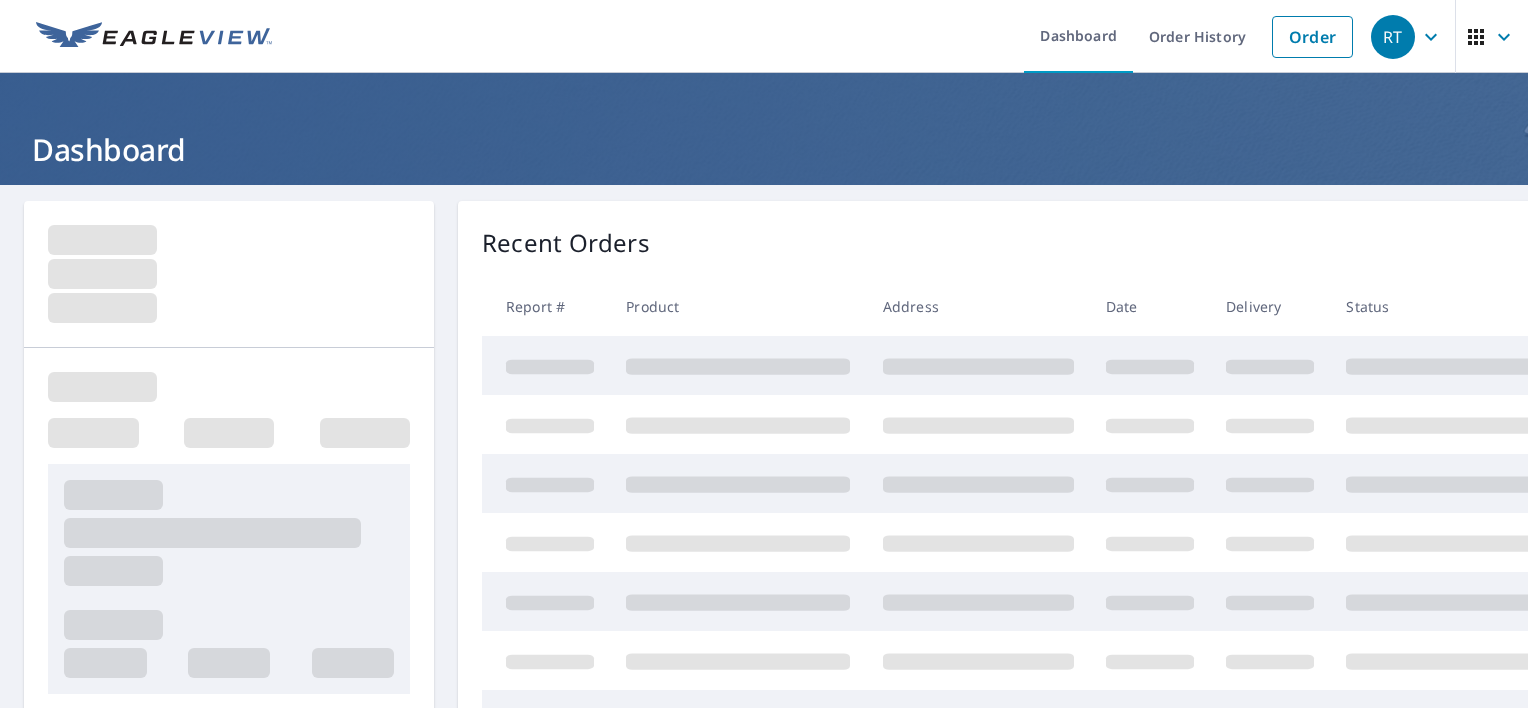 scroll, scrollTop: 0, scrollLeft: 0, axis: both 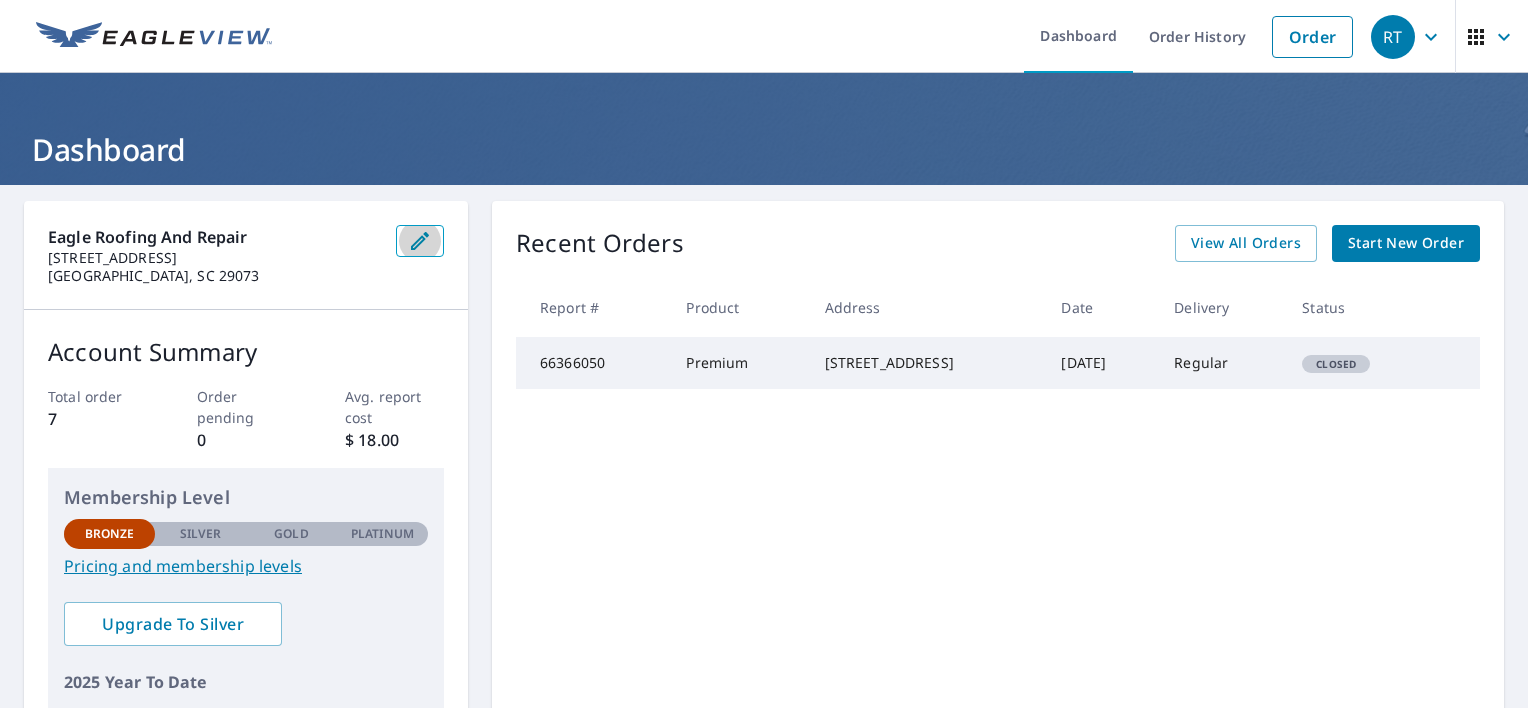 click at bounding box center (420, 241) 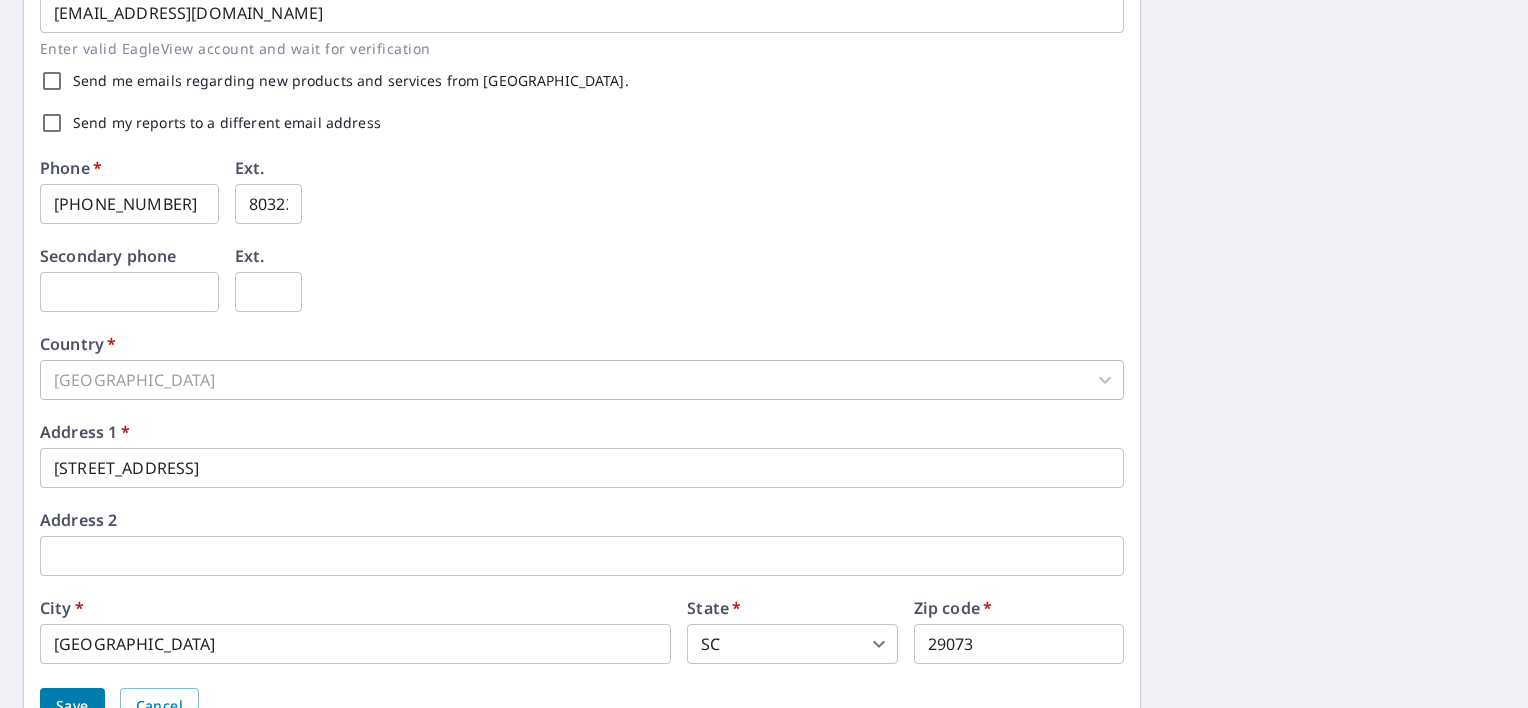 scroll, scrollTop: 699, scrollLeft: 0, axis: vertical 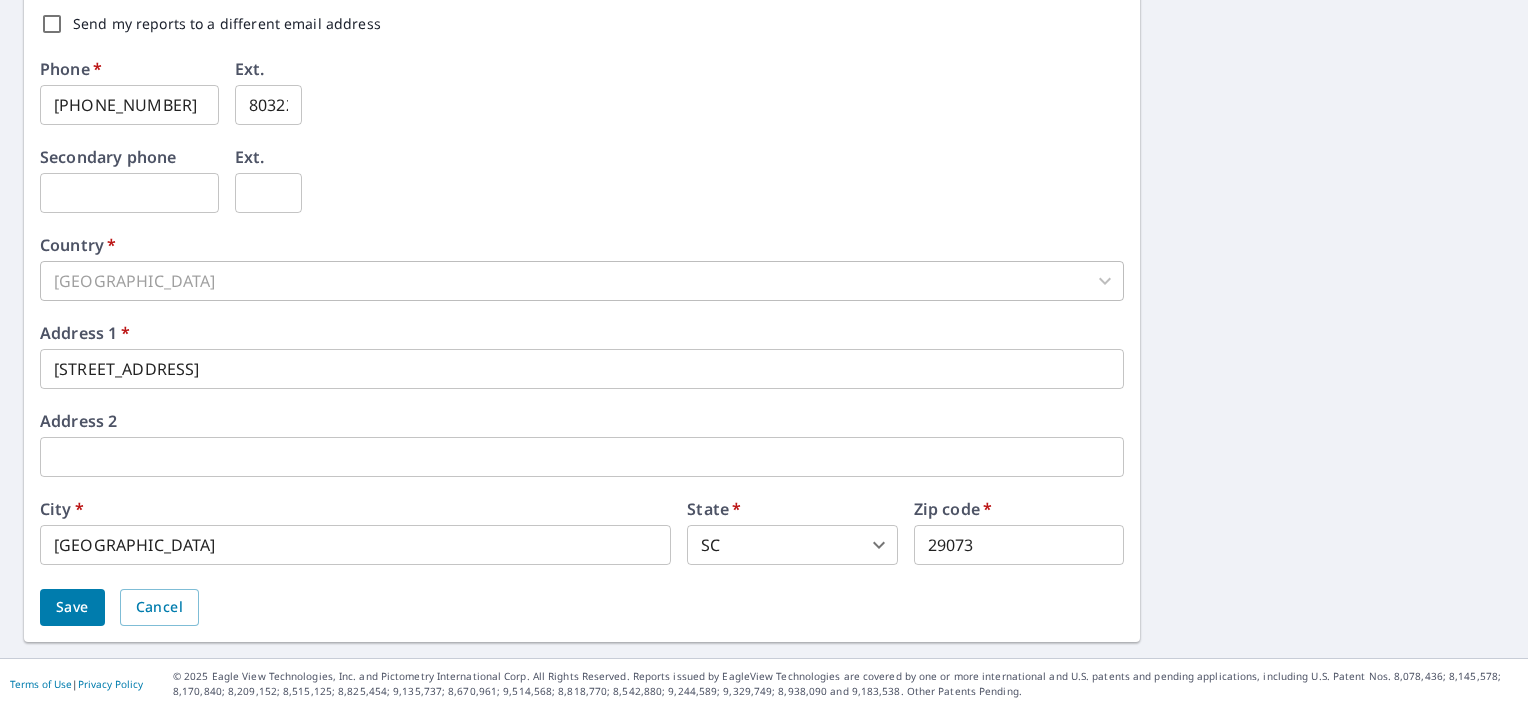 click on "Save" at bounding box center [72, 607] 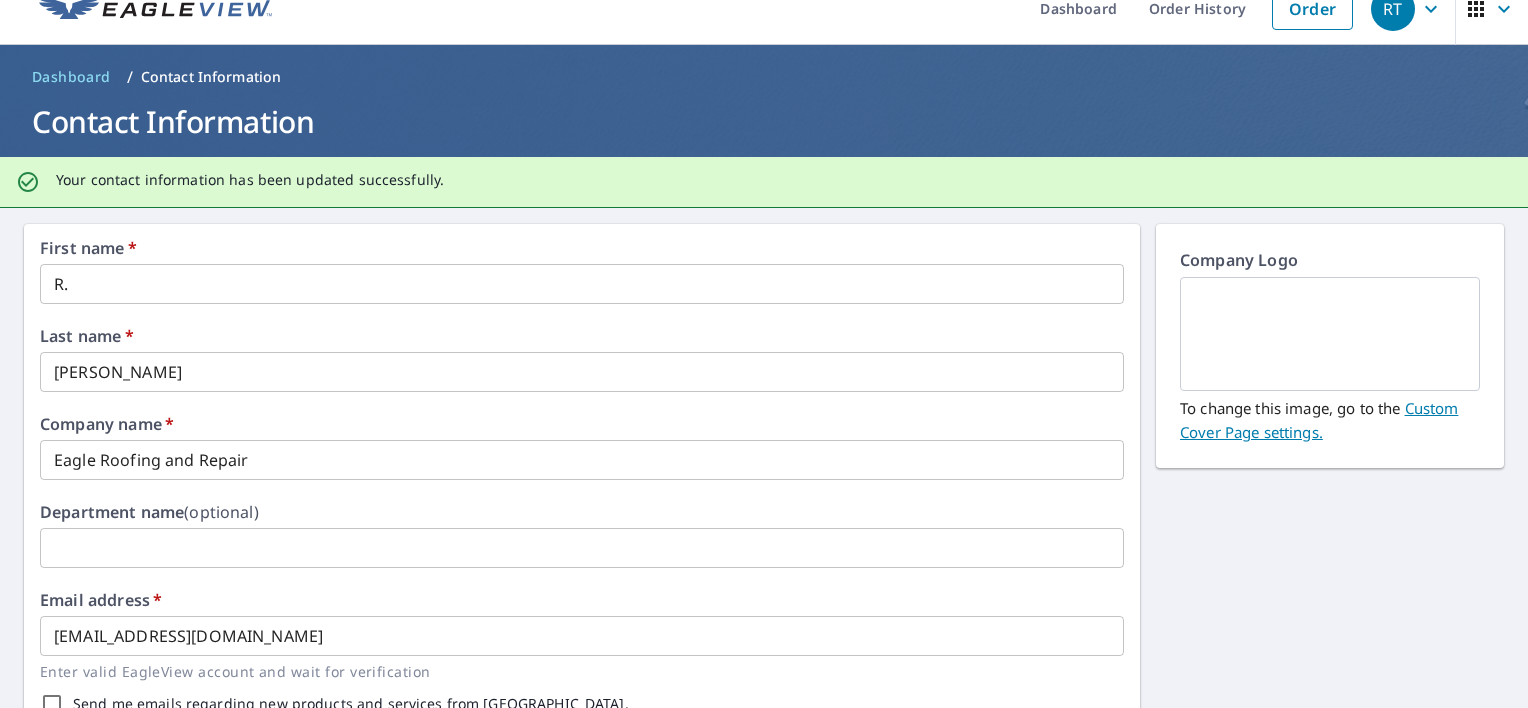 scroll, scrollTop: 0, scrollLeft: 0, axis: both 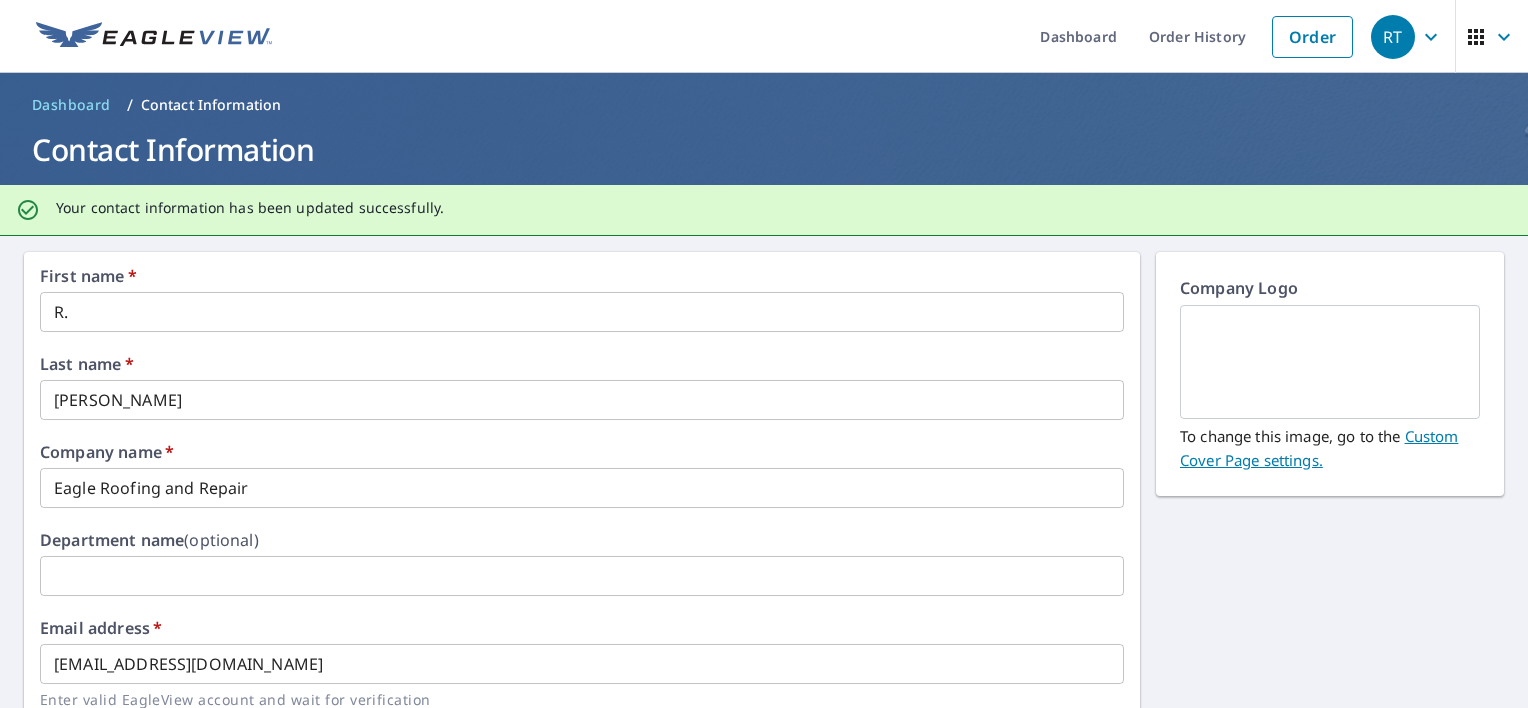 click on "Custom Cover Page settings." at bounding box center (1319, 448) 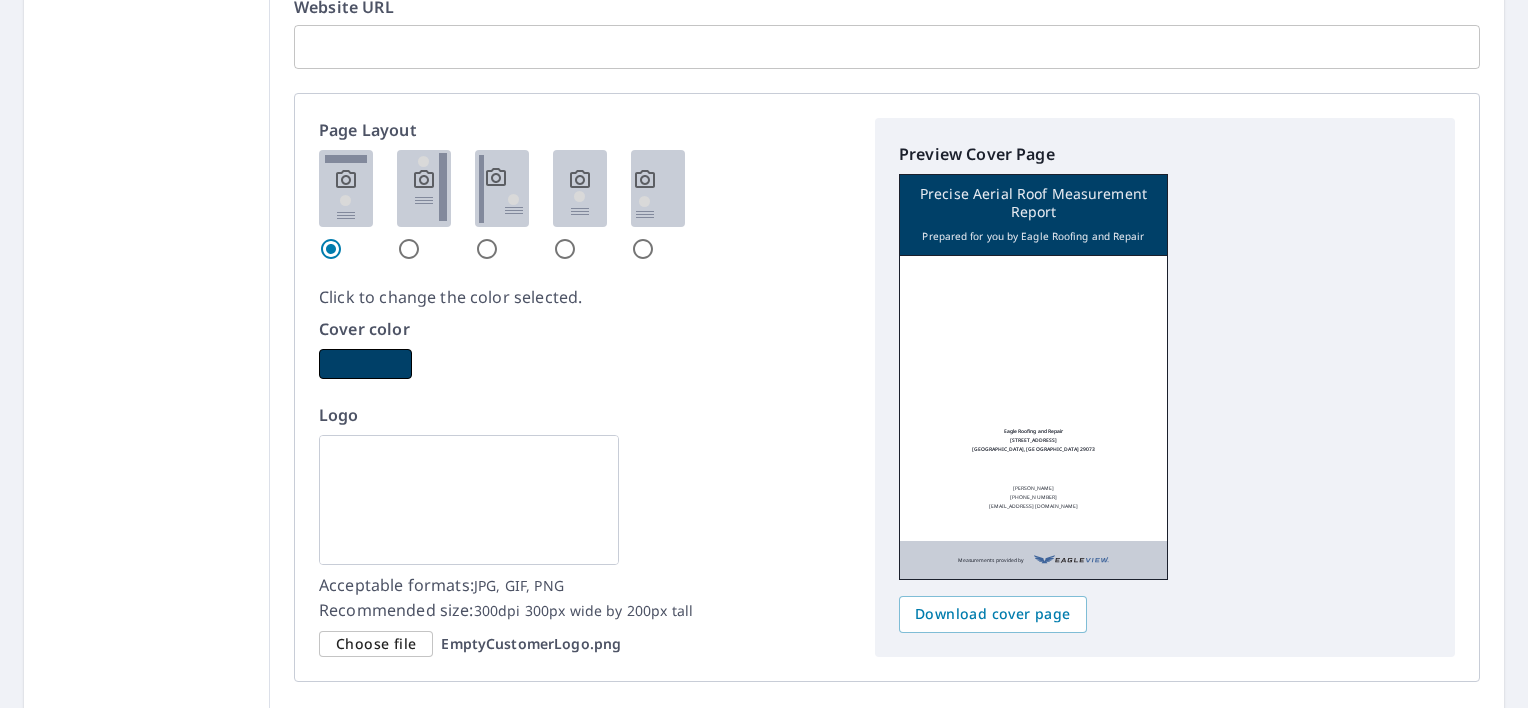scroll, scrollTop: 1100, scrollLeft: 0, axis: vertical 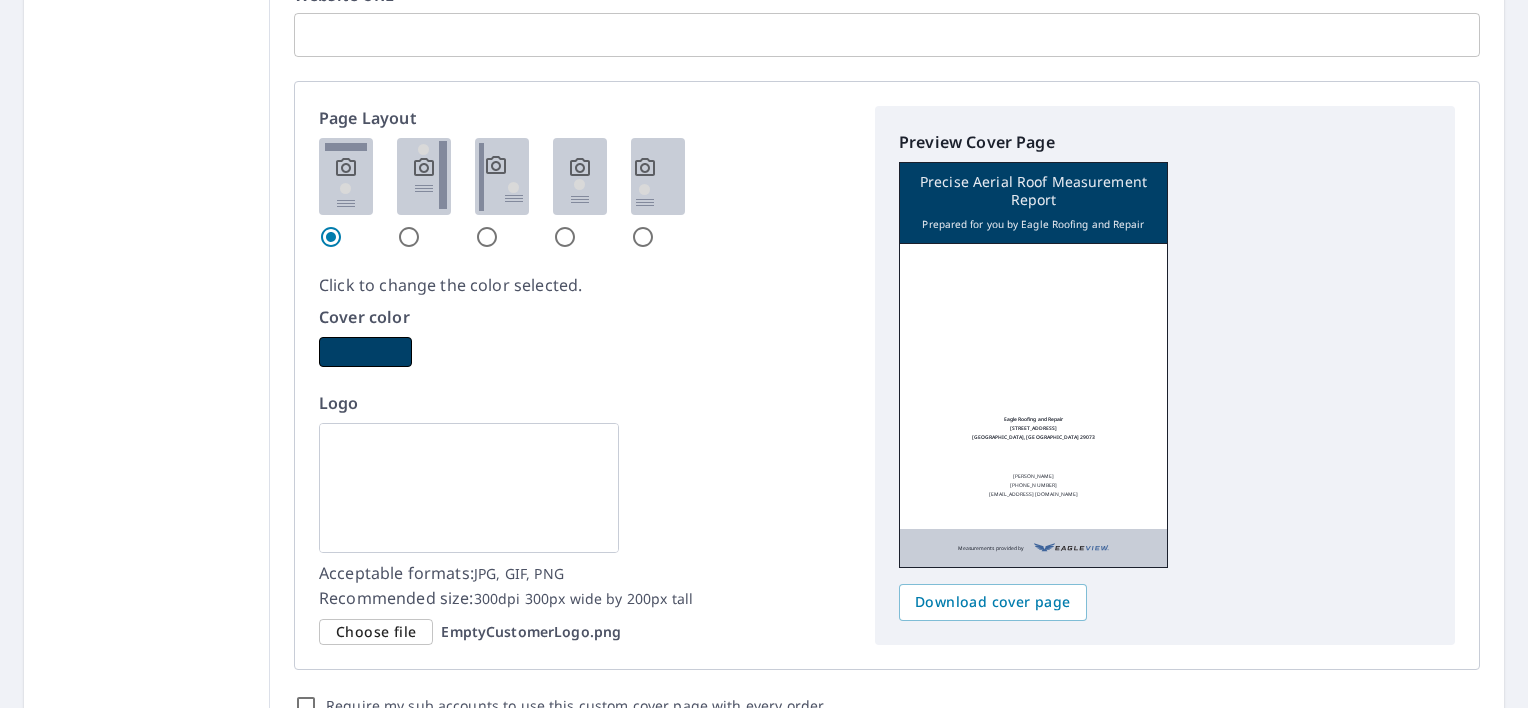 click on "Choose file" at bounding box center (376, 632) 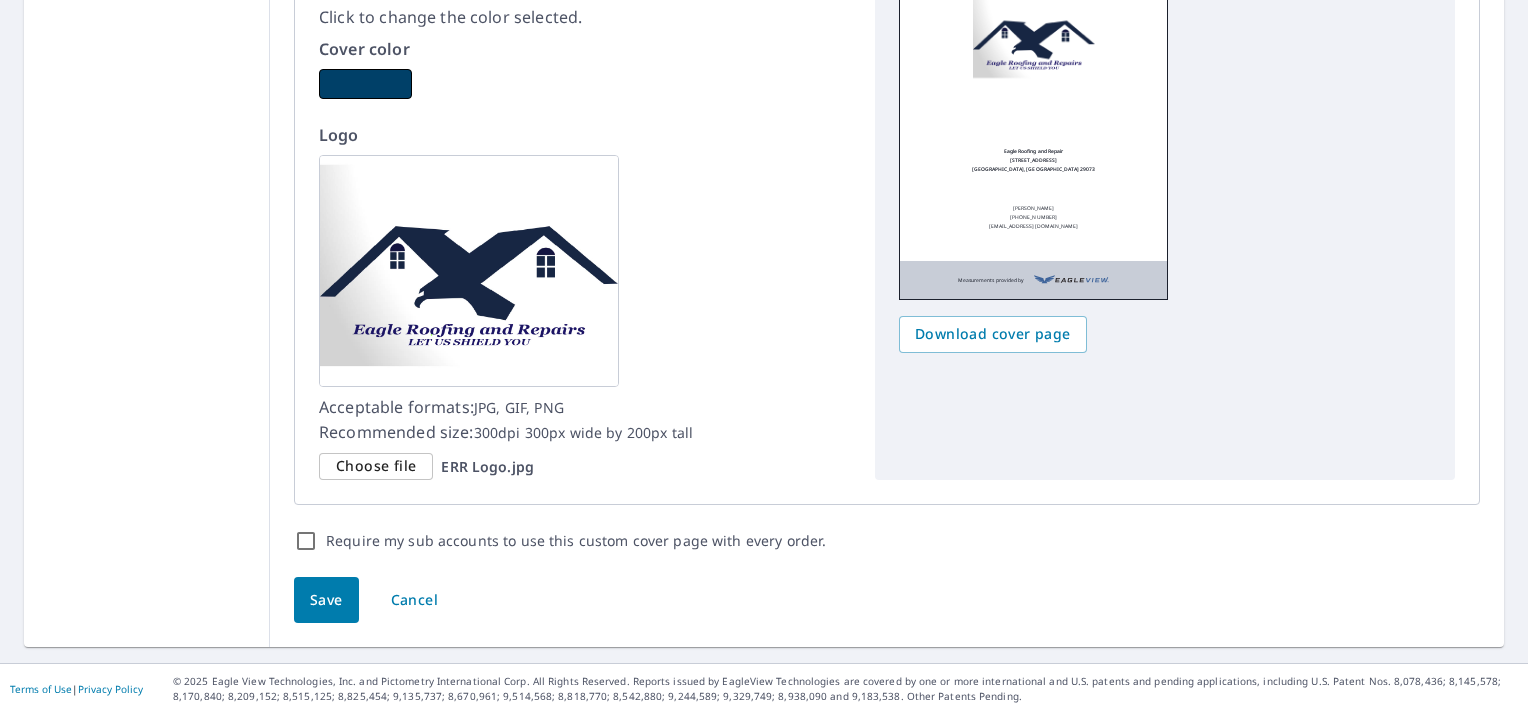 scroll, scrollTop: 1370, scrollLeft: 0, axis: vertical 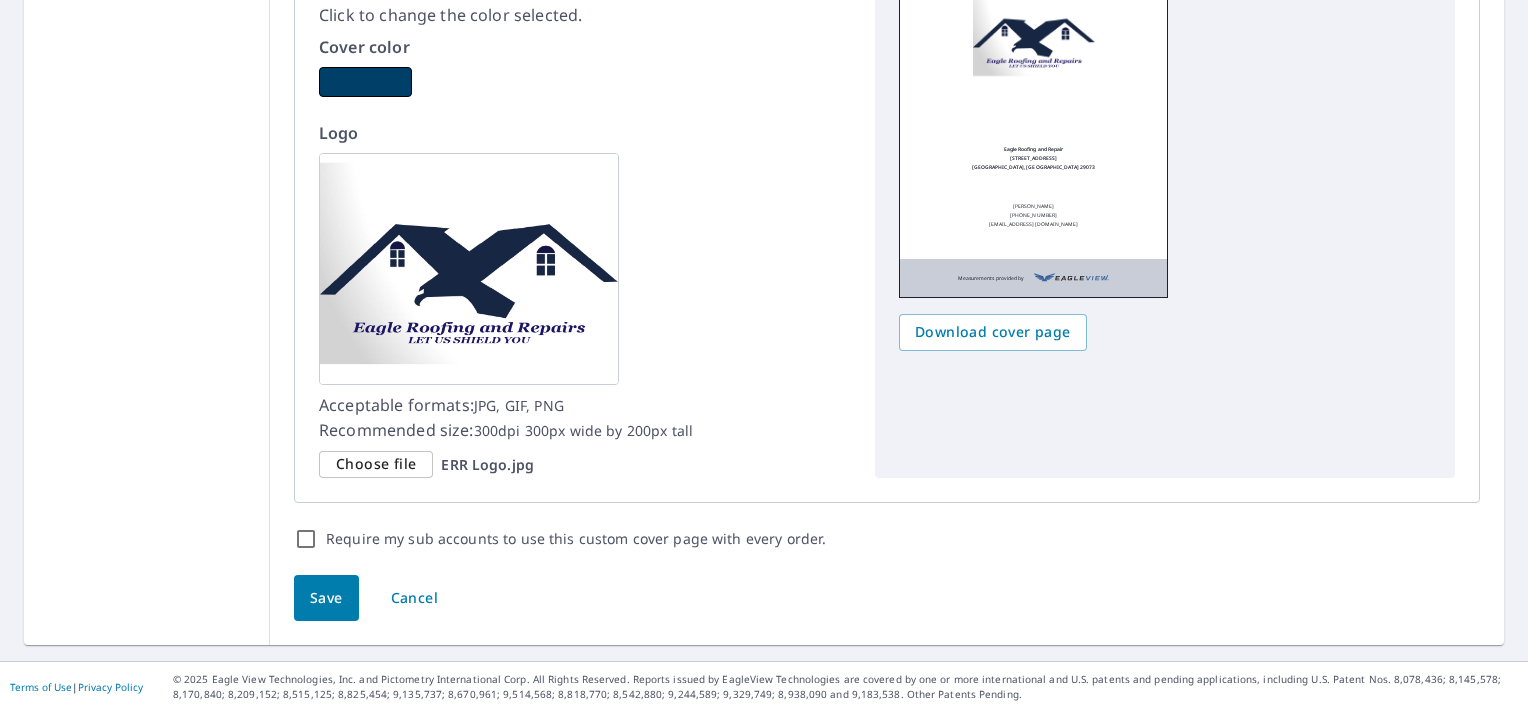click on "Require my sub accounts to use this custom cover page with every order." at bounding box center [306, 539] 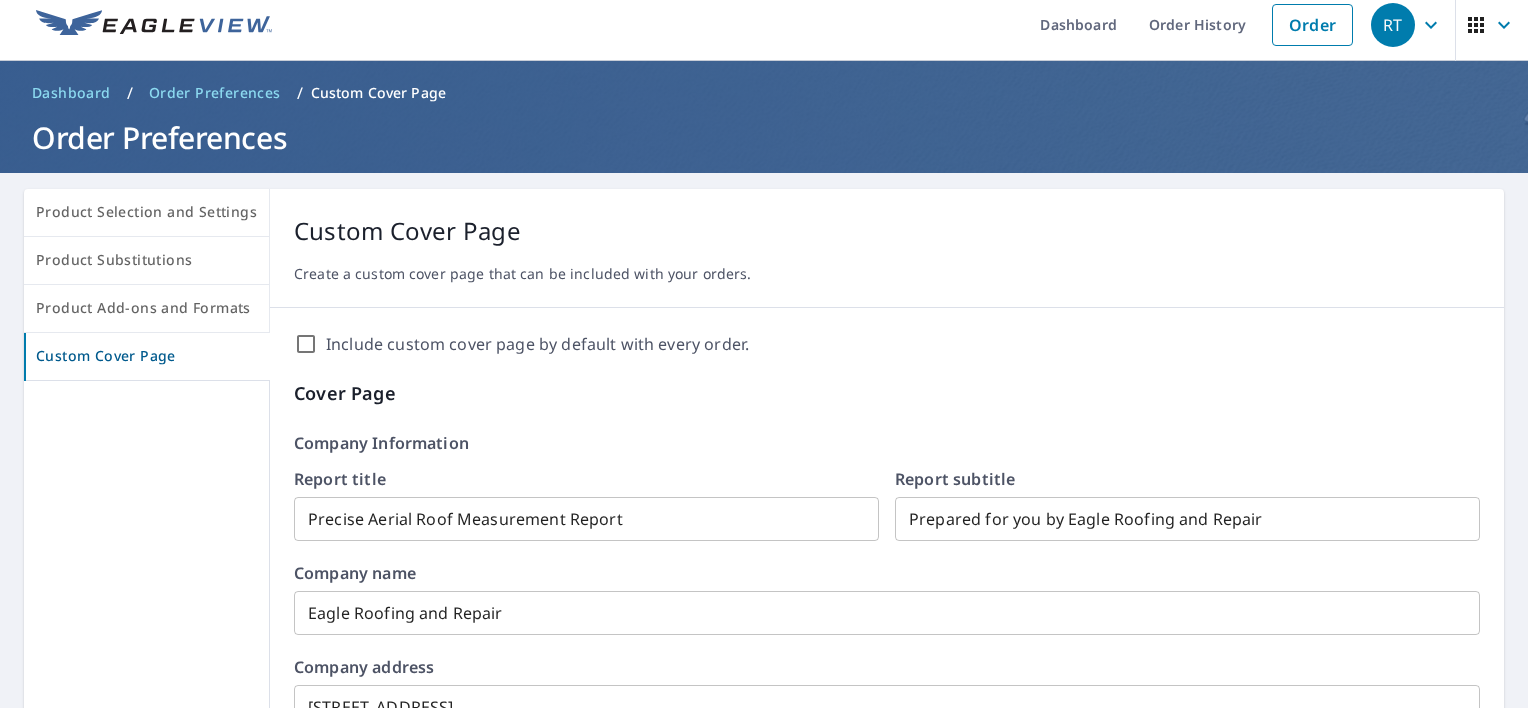 scroll, scrollTop: 0, scrollLeft: 0, axis: both 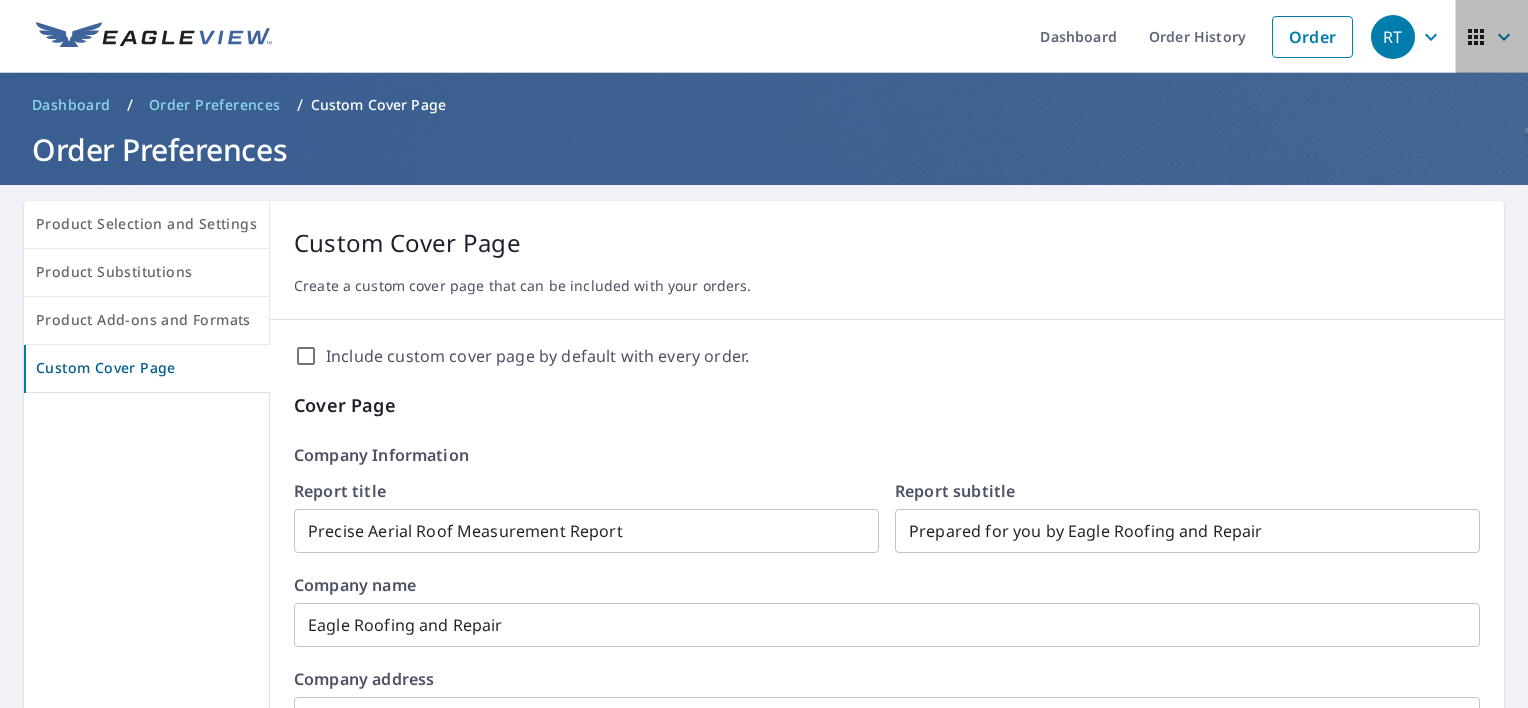 click 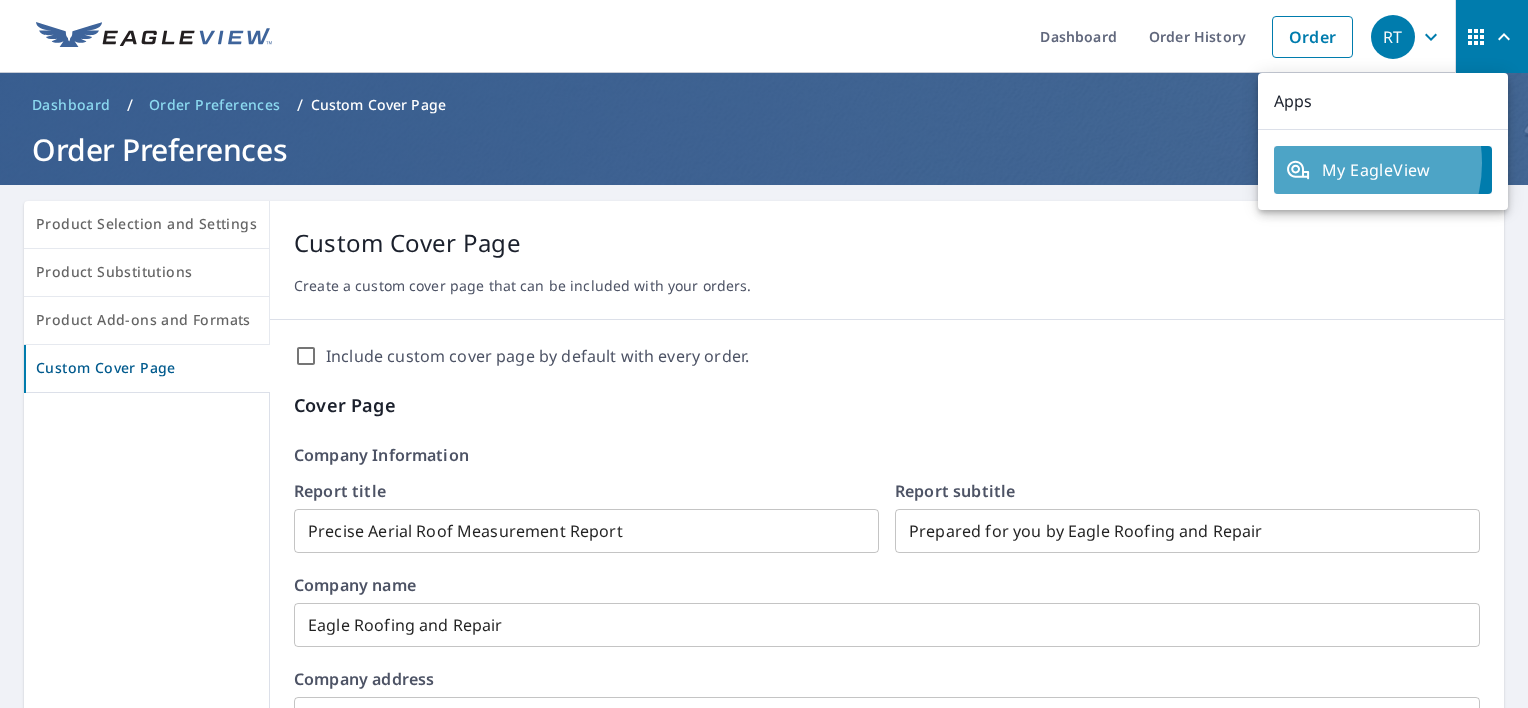 click on "My EagleView" at bounding box center (1383, 170) 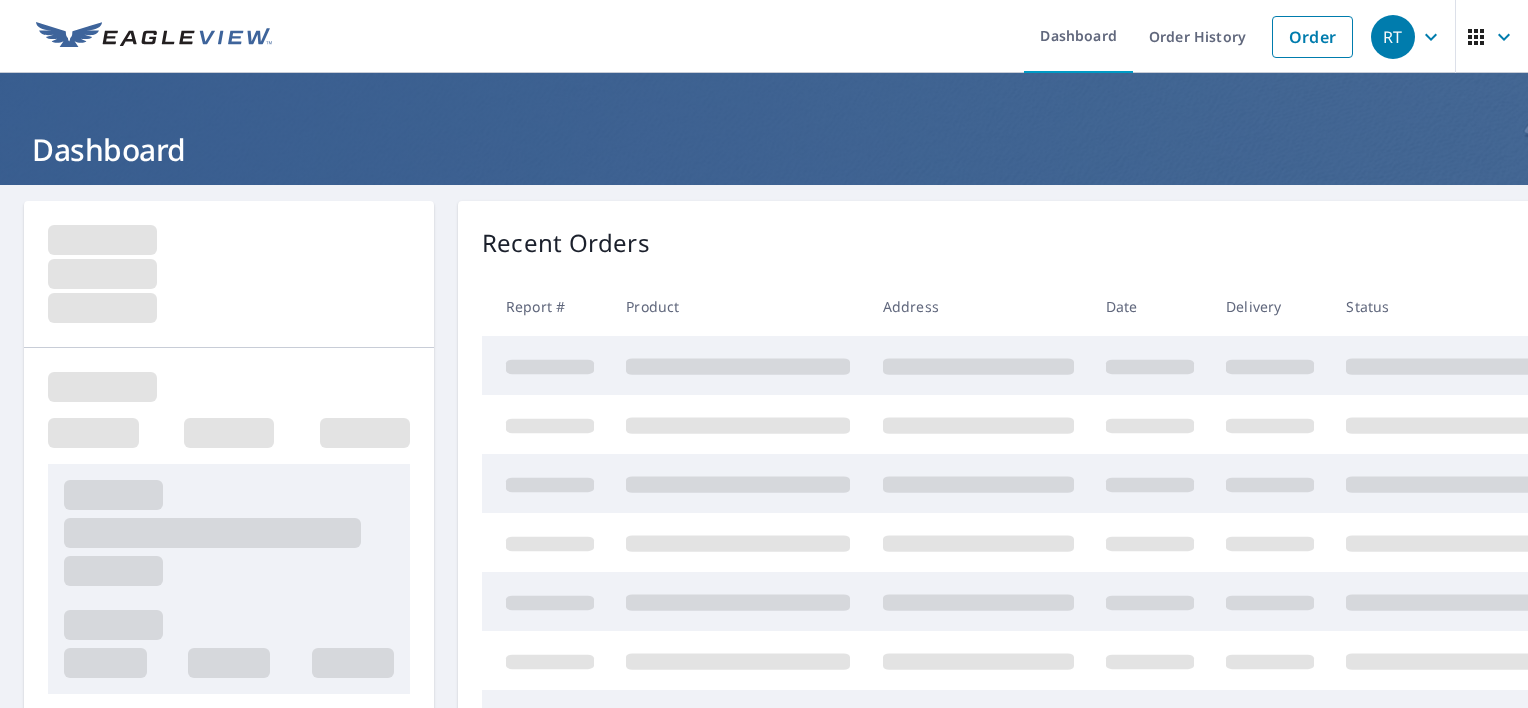 scroll, scrollTop: 0, scrollLeft: 0, axis: both 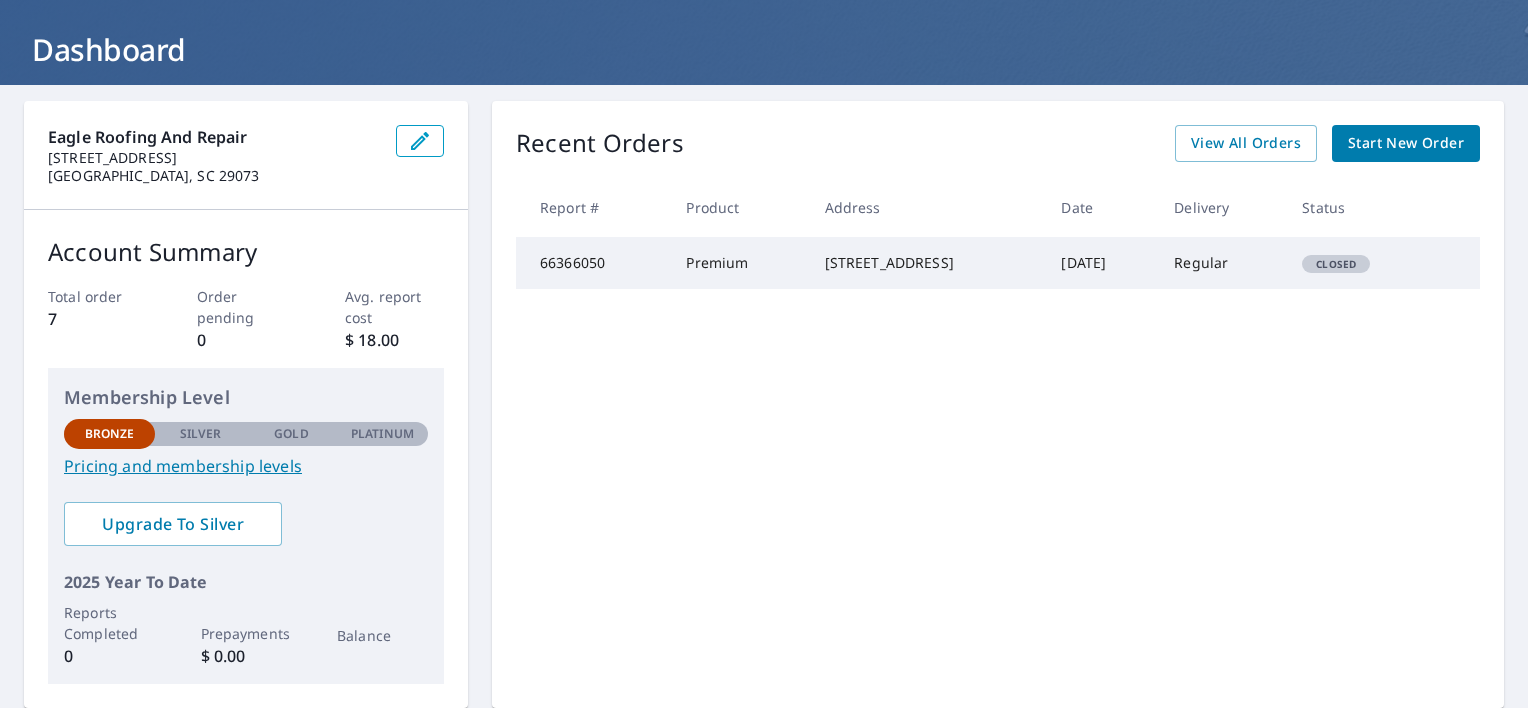 click on "Pricing and membership levels" at bounding box center (246, 466) 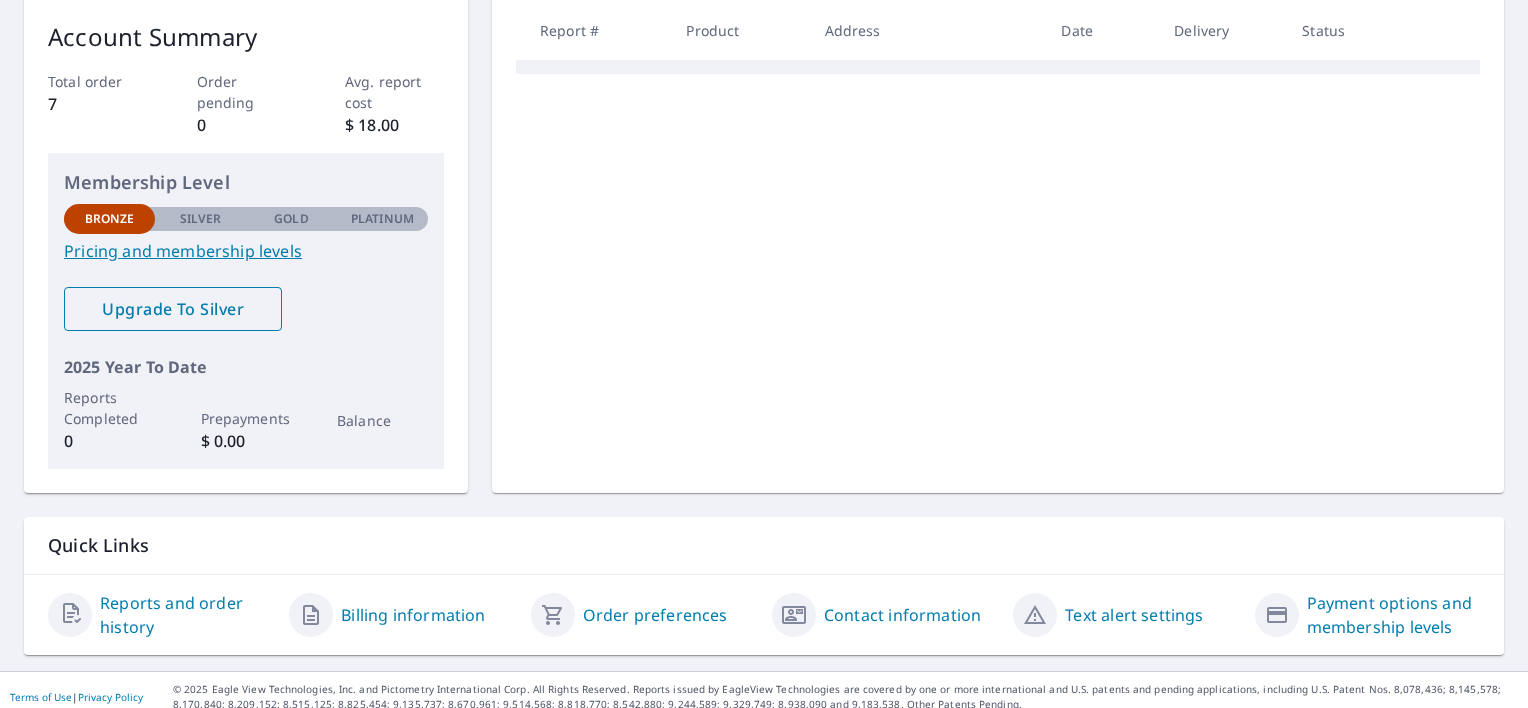 scroll, scrollTop: 328, scrollLeft: 0, axis: vertical 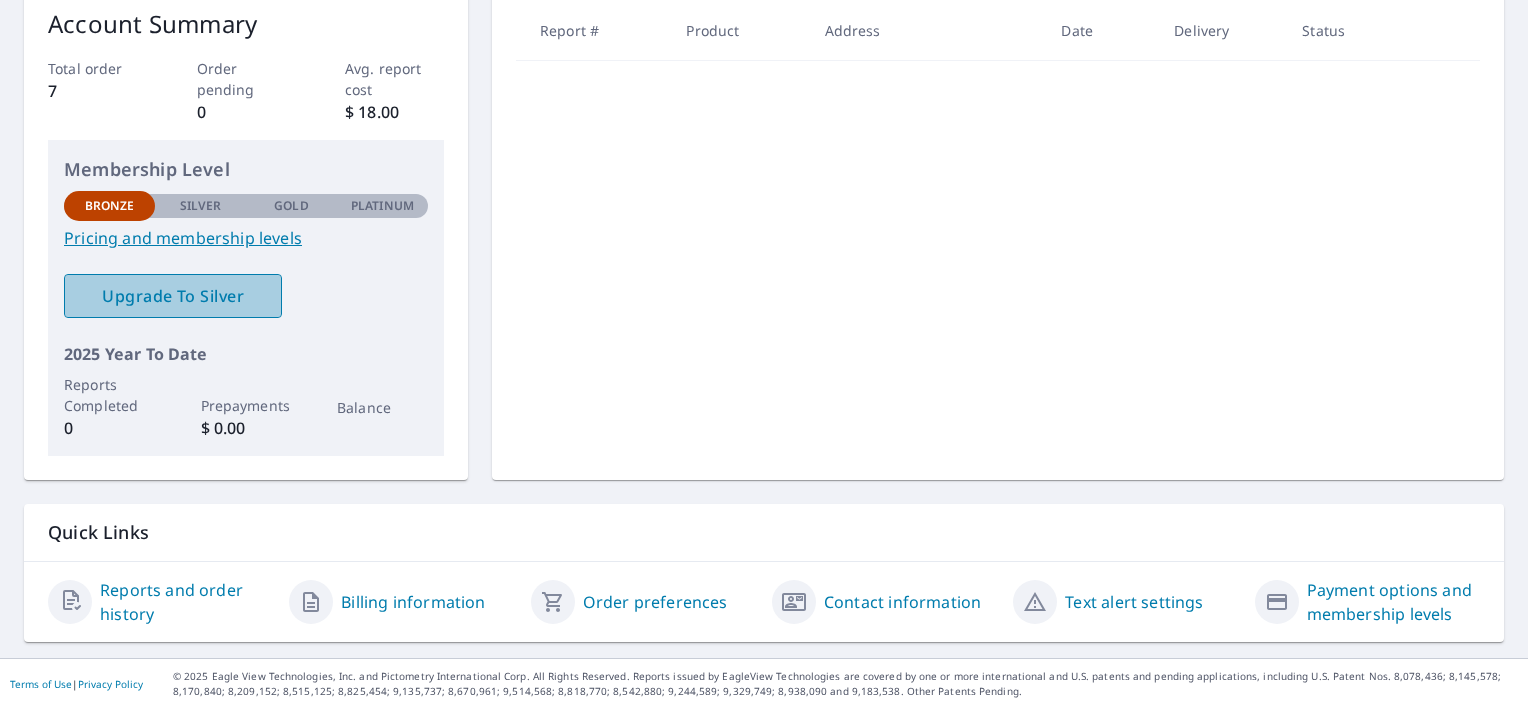 click on "Upgrade To Silver" at bounding box center [173, 296] 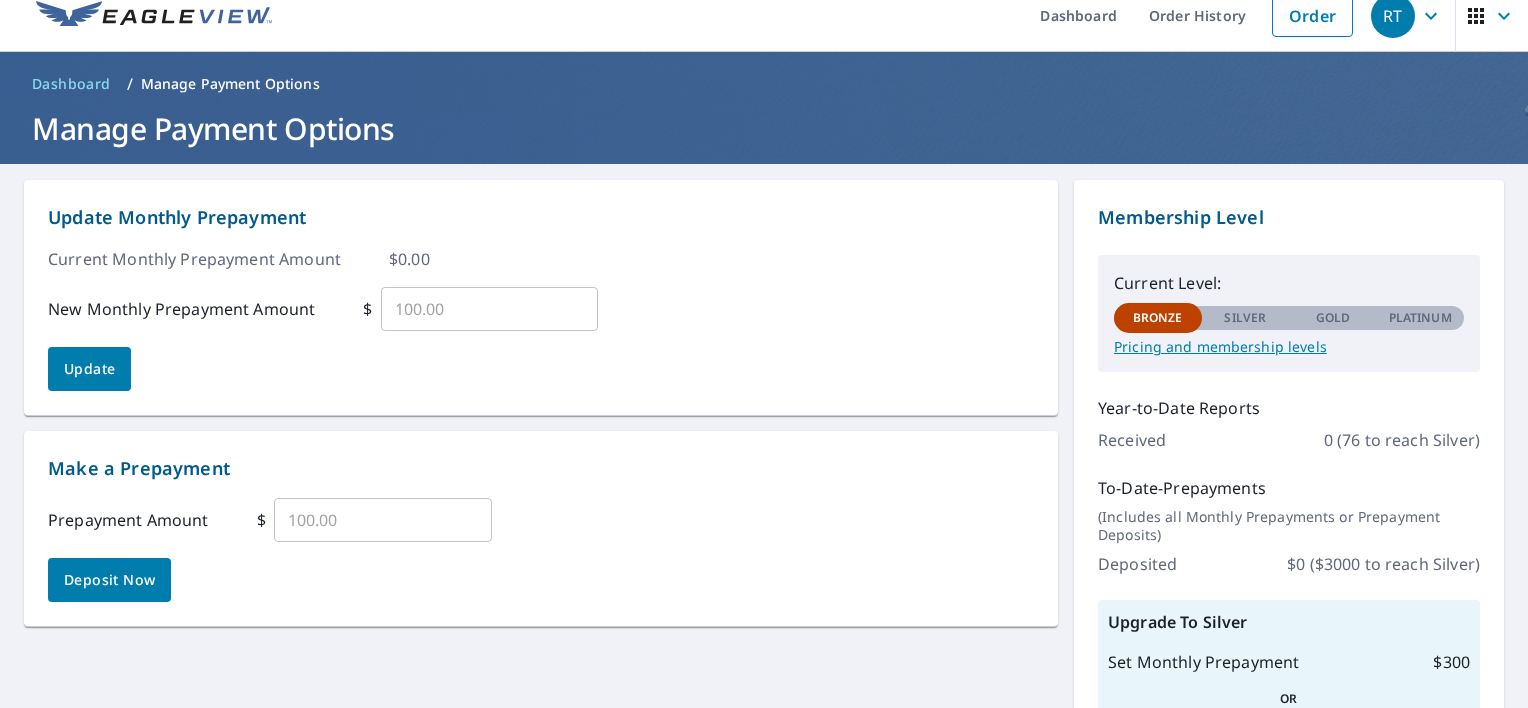 scroll, scrollTop: 0, scrollLeft: 0, axis: both 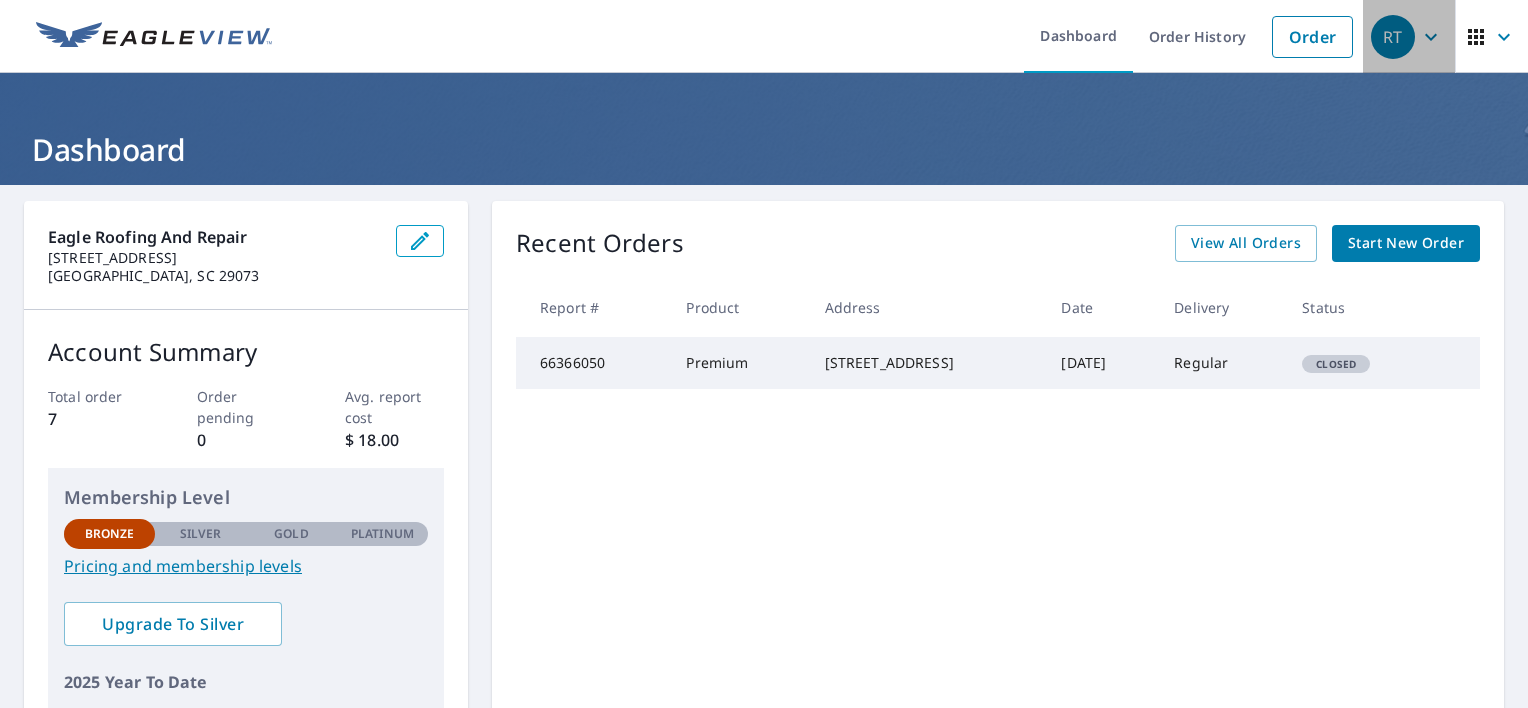click 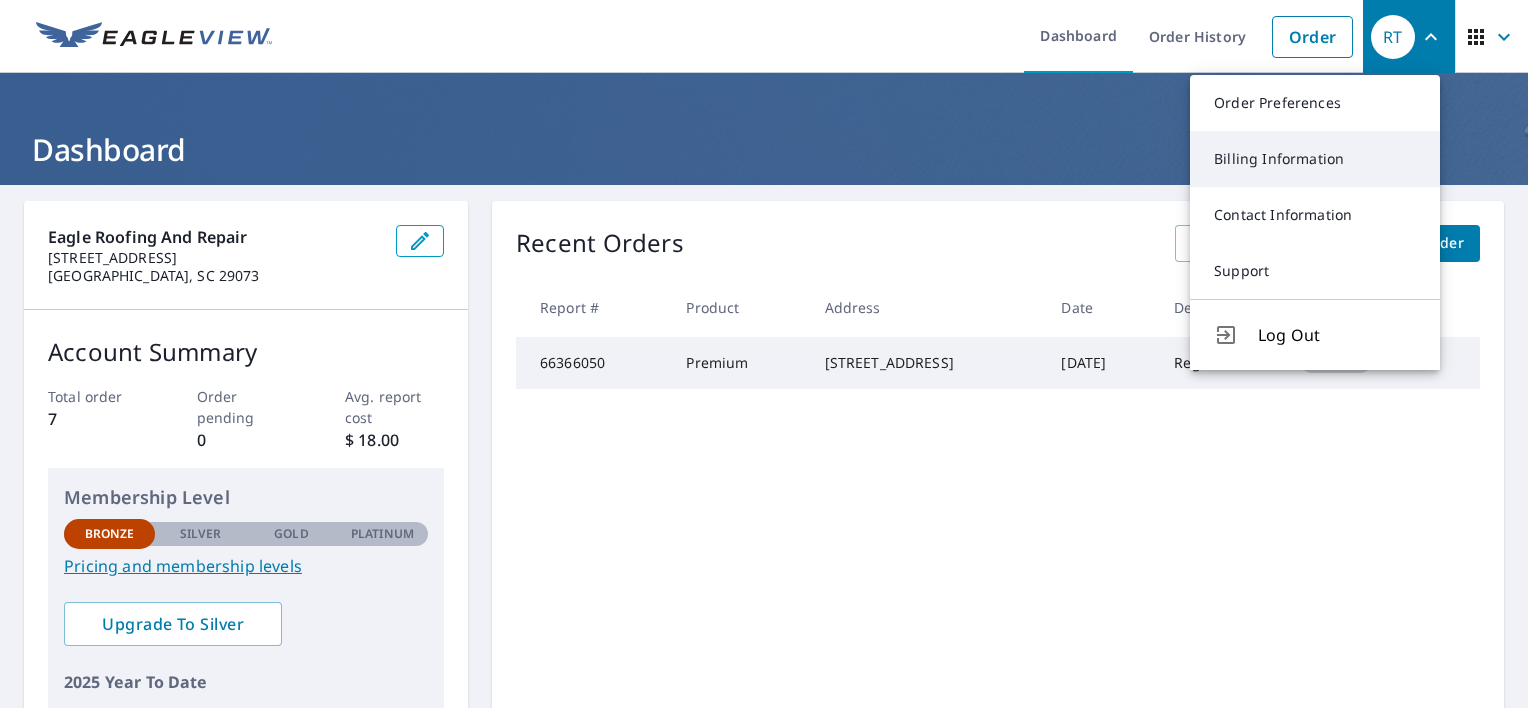click on "Billing Information" at bounding box center (1315, 159) 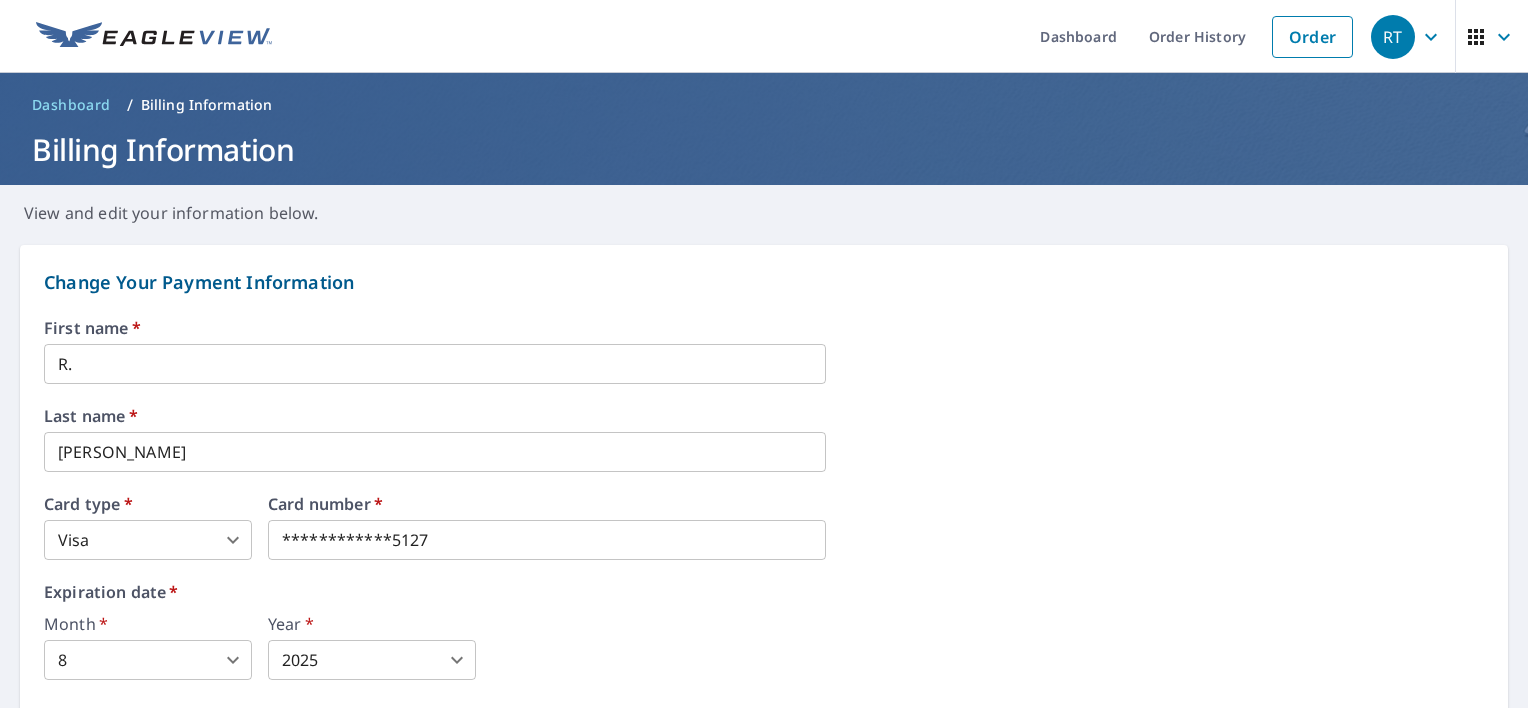 click on "**********" at bounding box center (764, 354) 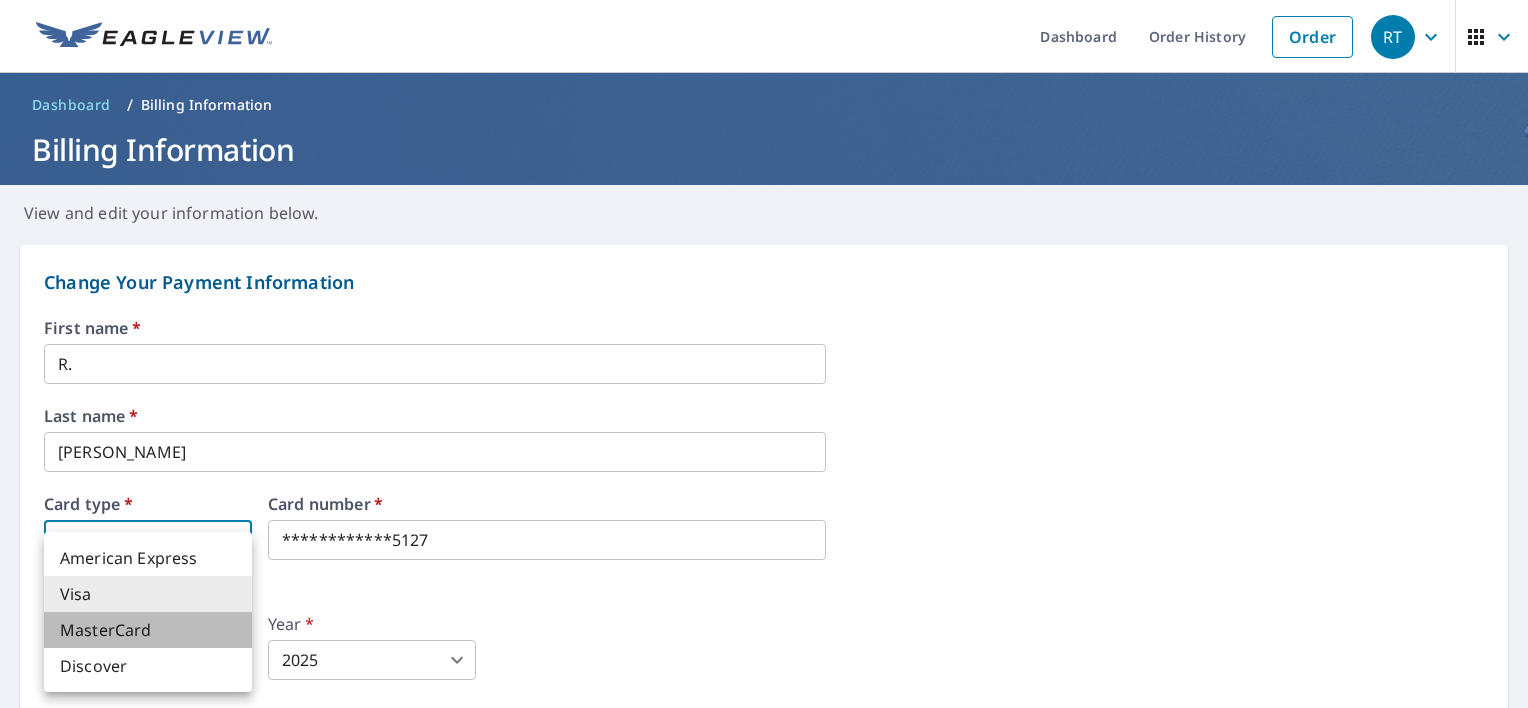 click on "MasterCard" at bounding box center [148, 630] 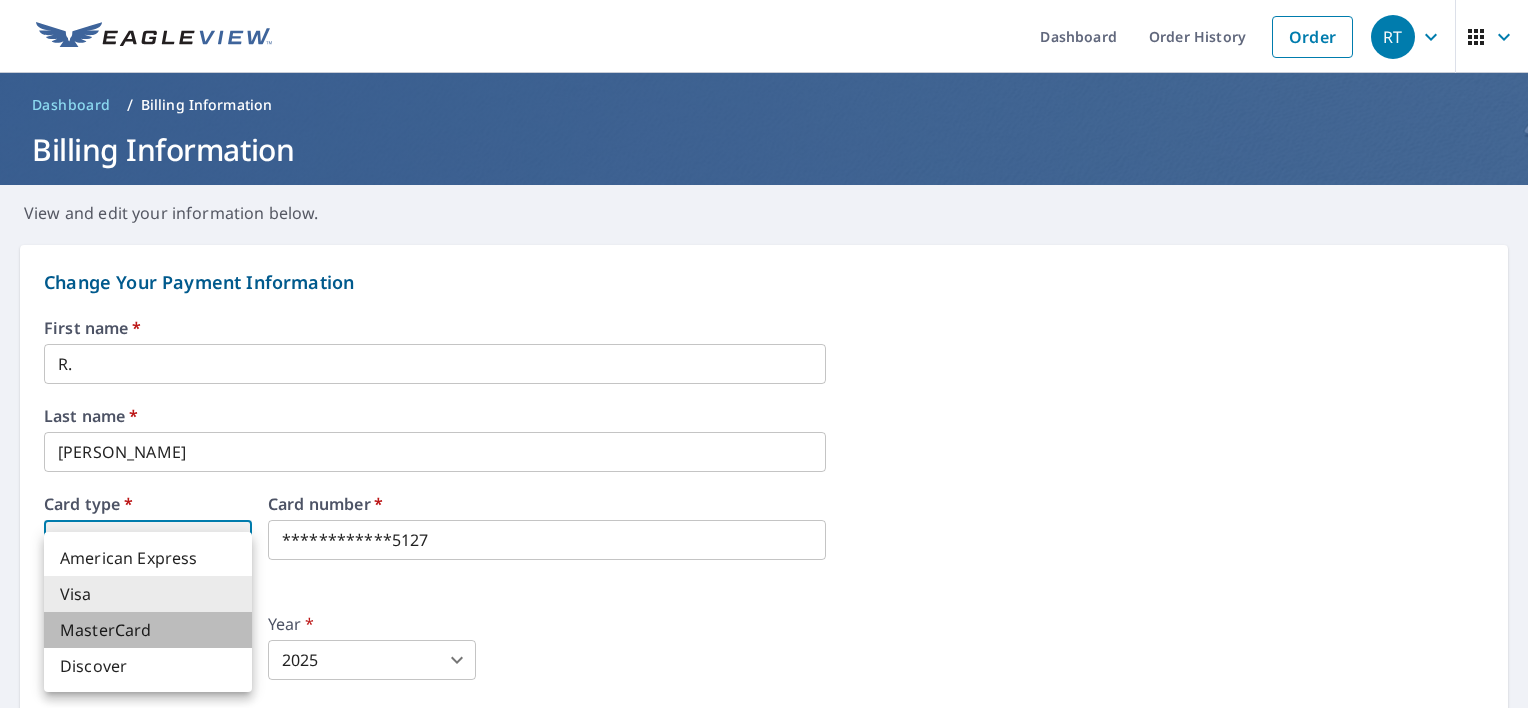 type on "3" 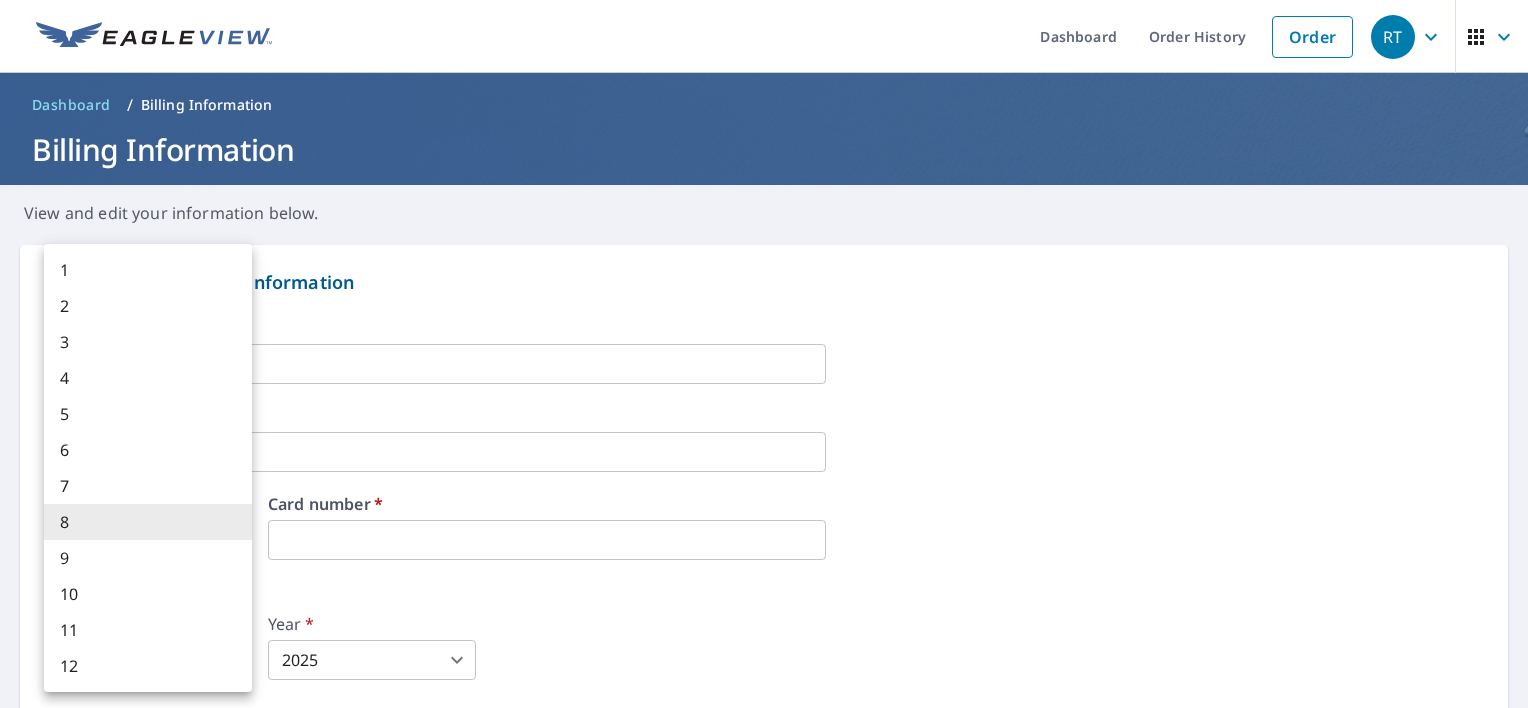 click on "RT RT
Dashboard Order History Order RT Dashboard / Billing Information Billing Information View and edit your information below. Change Your Payment Information First name   * R. ​ Last name   * Tardif ​ Card type   * MasterCard 3 ​ Card number   * Expiration date   * Month   * 8 8 ​ Year   * 2025 2025 ​ Save your credit card for future purchases Your credit or debit card will be authorized upon placing your order, but will not be charged until your report is delivered. Authorization may show on your debit card but you will not be charged until the report is sent. Change Your Billing Address Please verify the billing address matches the payment information. Billing email   * Eagleroofrepair@gmail.com ​ Company   * Eagle Roofing and Repair ​ Country   * United States US ​ Phone 803-223-8061 ​ Ext. 8032238061 ​ Secondary phone ​ Ext. ​ Address 109 Oakwood Dr ​ City Lexington ​ State SC SC ​ Zip code 29073 ​ Save Cancel Terms of Use  |  Privacy Policy" at bounding box center (764, 354) 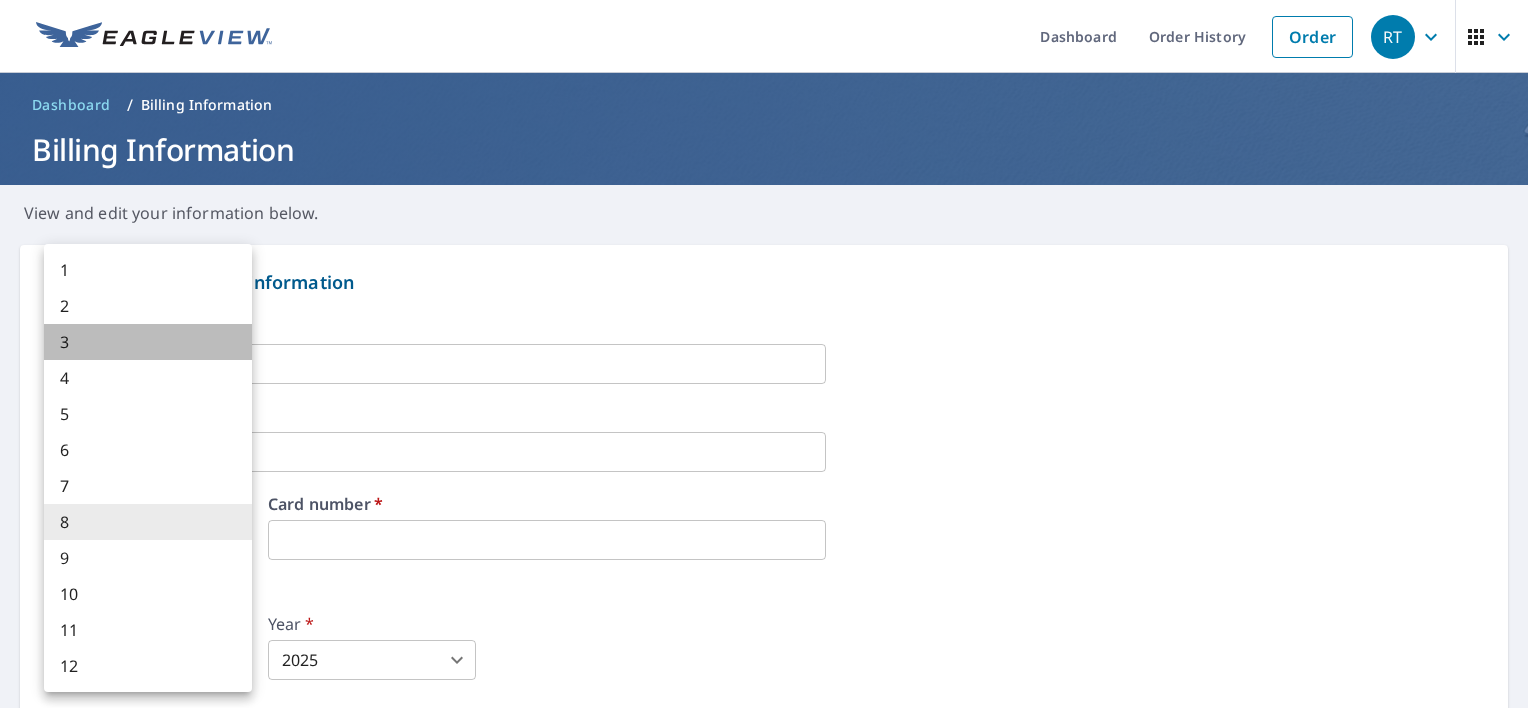 click on "3" at bounding box center [148, 342] 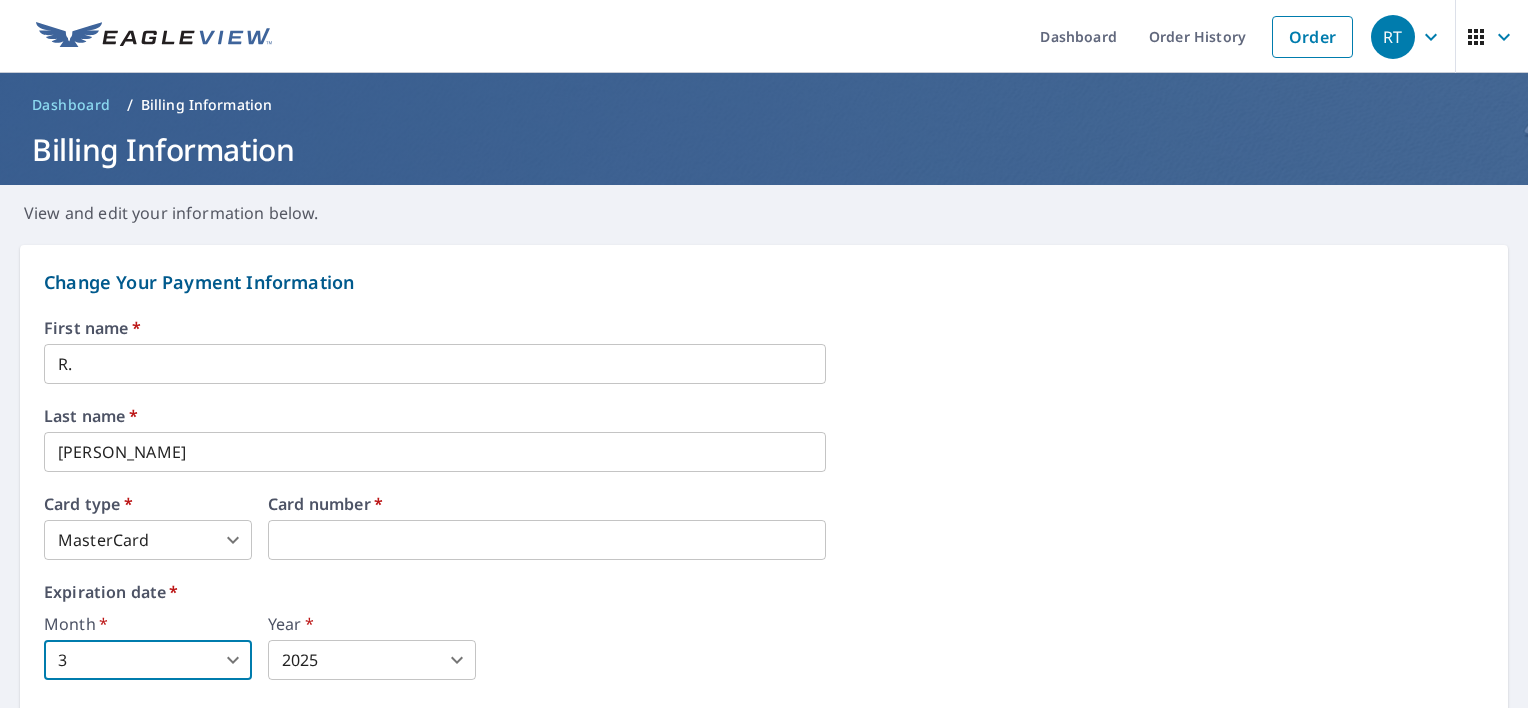 click on "RT RT
Dashboard Order History Order RT Dashboard / Billing Information Billing Information View and edit your information below. Change Your Payment Information First name   * R. ​ Last name   * Tardif ​ Card type   * MasterCard 3 ​ Card number   * Expiration date   * Month   * 3 3 ​ Year   * 2025 2025 ​ Save your credit card for future purchases Your credit or debit card will be authorized upon placing your order, but will not be charged until your report is delivered. Authorization may show on your debit card but you will not be charged until the report is sent. Change Your Billing Address Please verify the billing address matches the payment information. Billing email   * Eagleroofrepair@gmail.com ​ Company   * Eagle Roofing and Repair ​ Country   * United States US ​ Phone 803-223-8061 ​ Ext. 8032238061 ​ Secondary phone ​ Ext. ​ Address 109 Oakwood Dr ​ City Lexington ​ State SC SC ​ Zip code 29073 ​ Save Cancel Terms of Use  |  Privacy Policy" at bounding box center (764, 354) 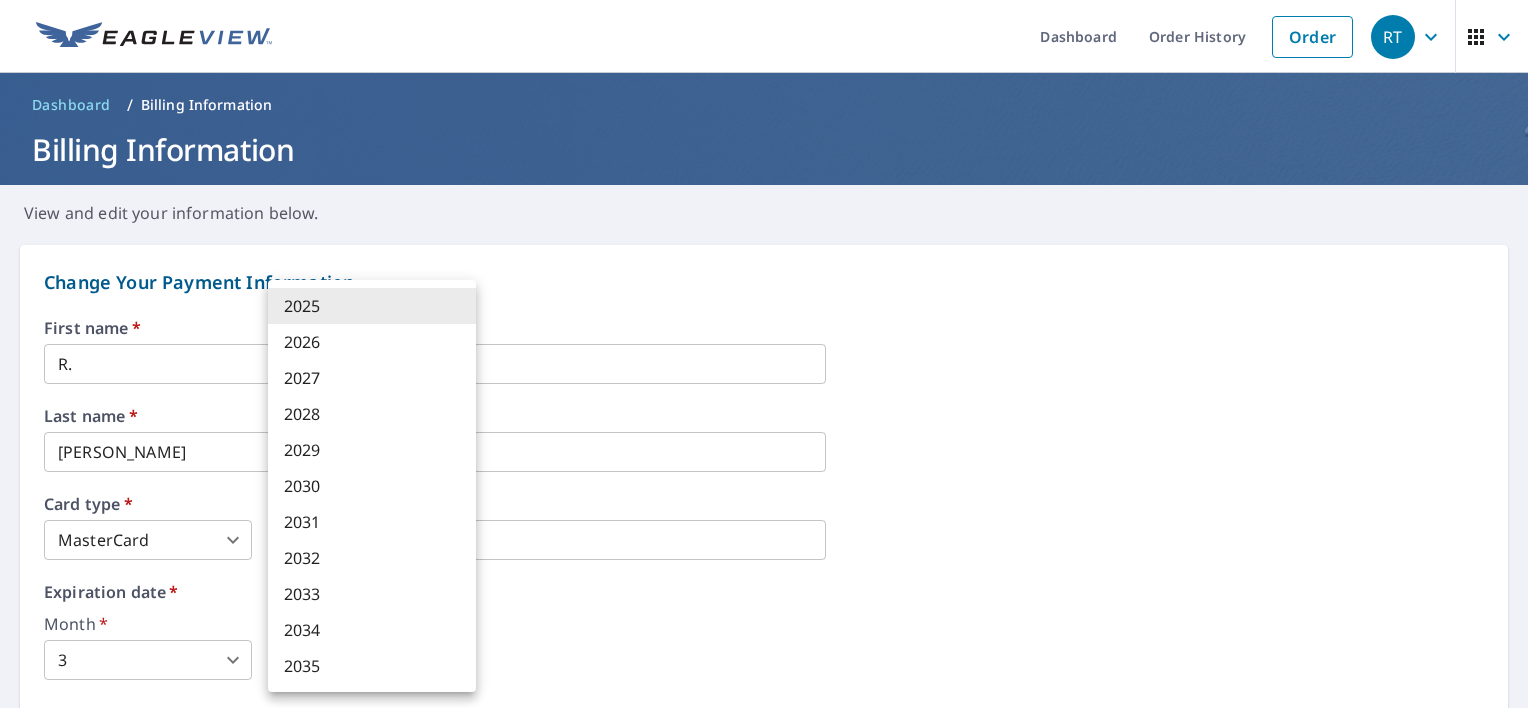 click on "2028" at bounding box center [372, 414] 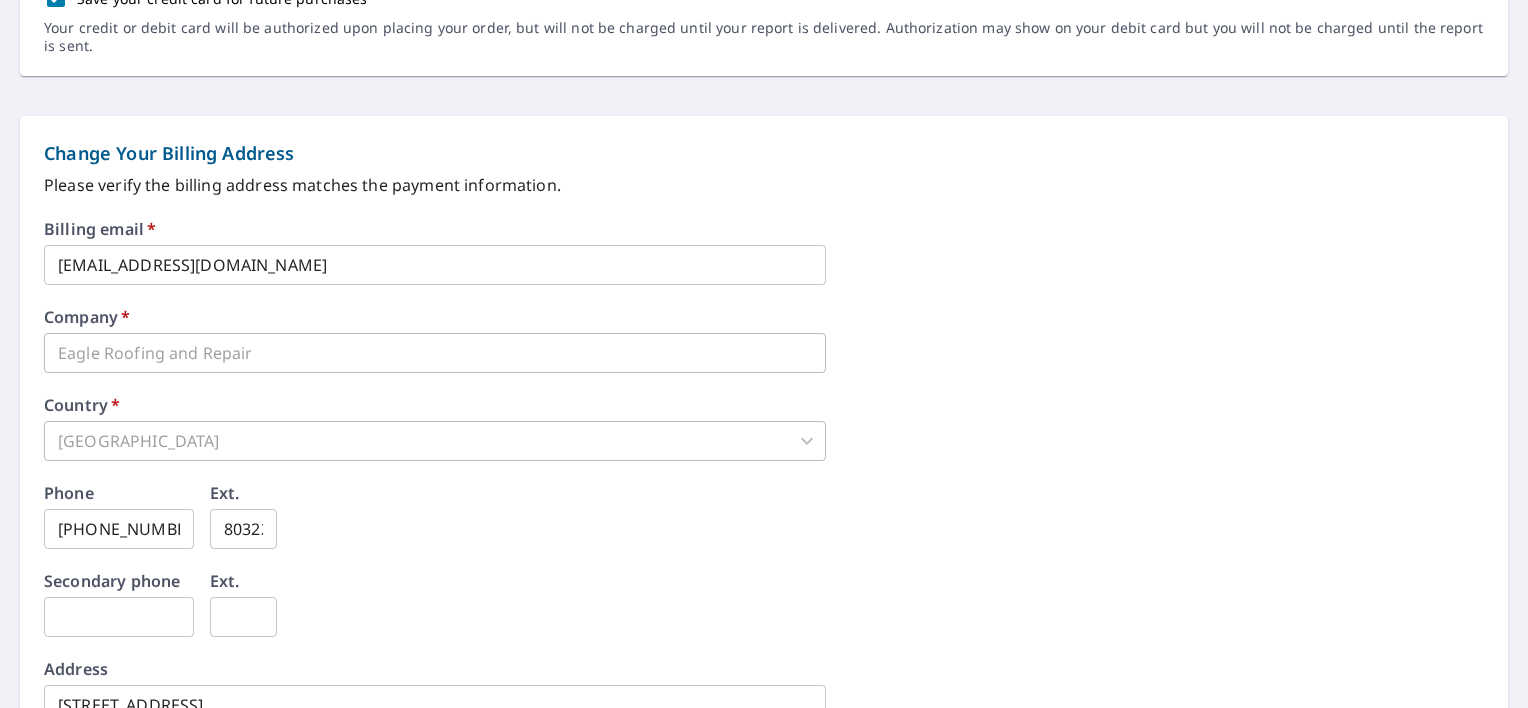 scroll, scrollTop: 800, scrollLeft: 0, axis: vertical 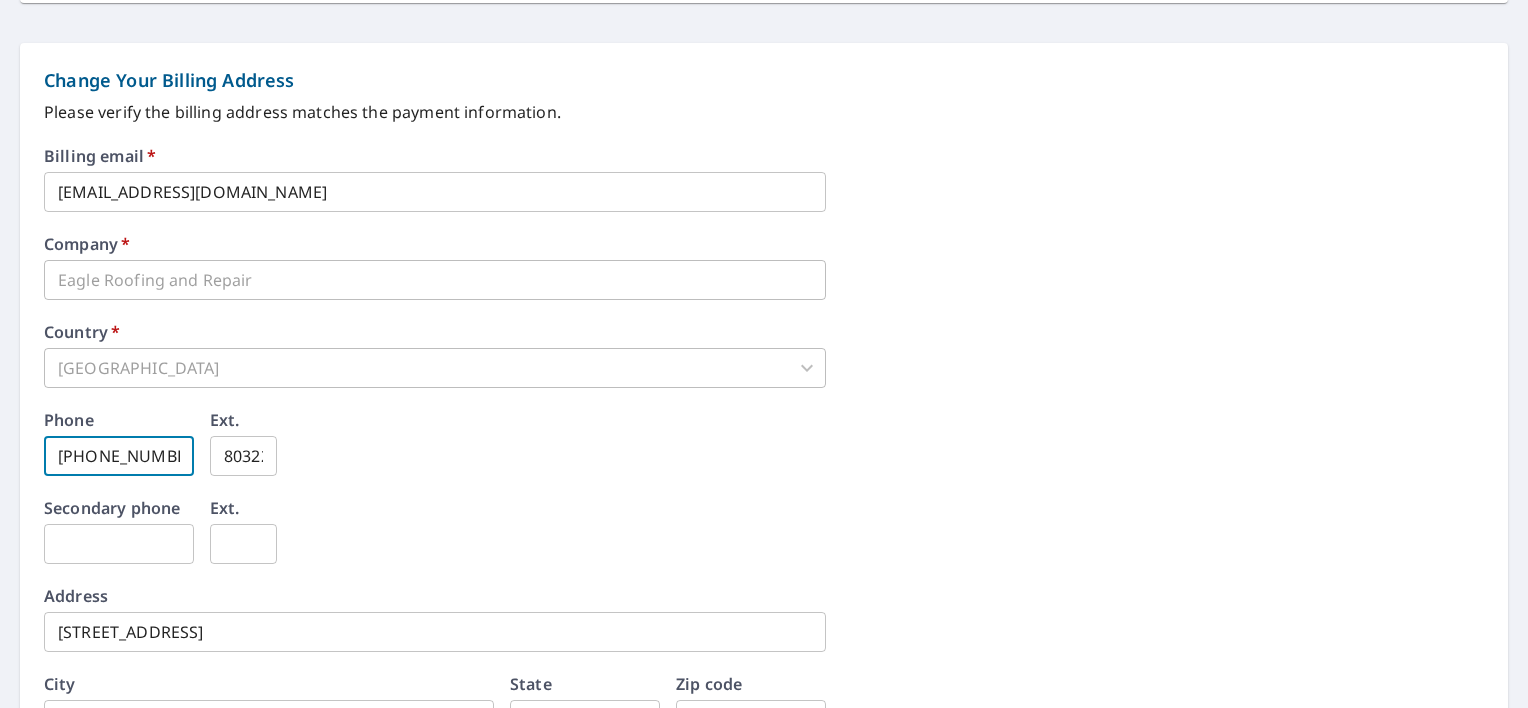 drag, startPoint x: 163, startPoint y: 458, endPoint x: 25, endPoint y: 443, distance: 138.81282 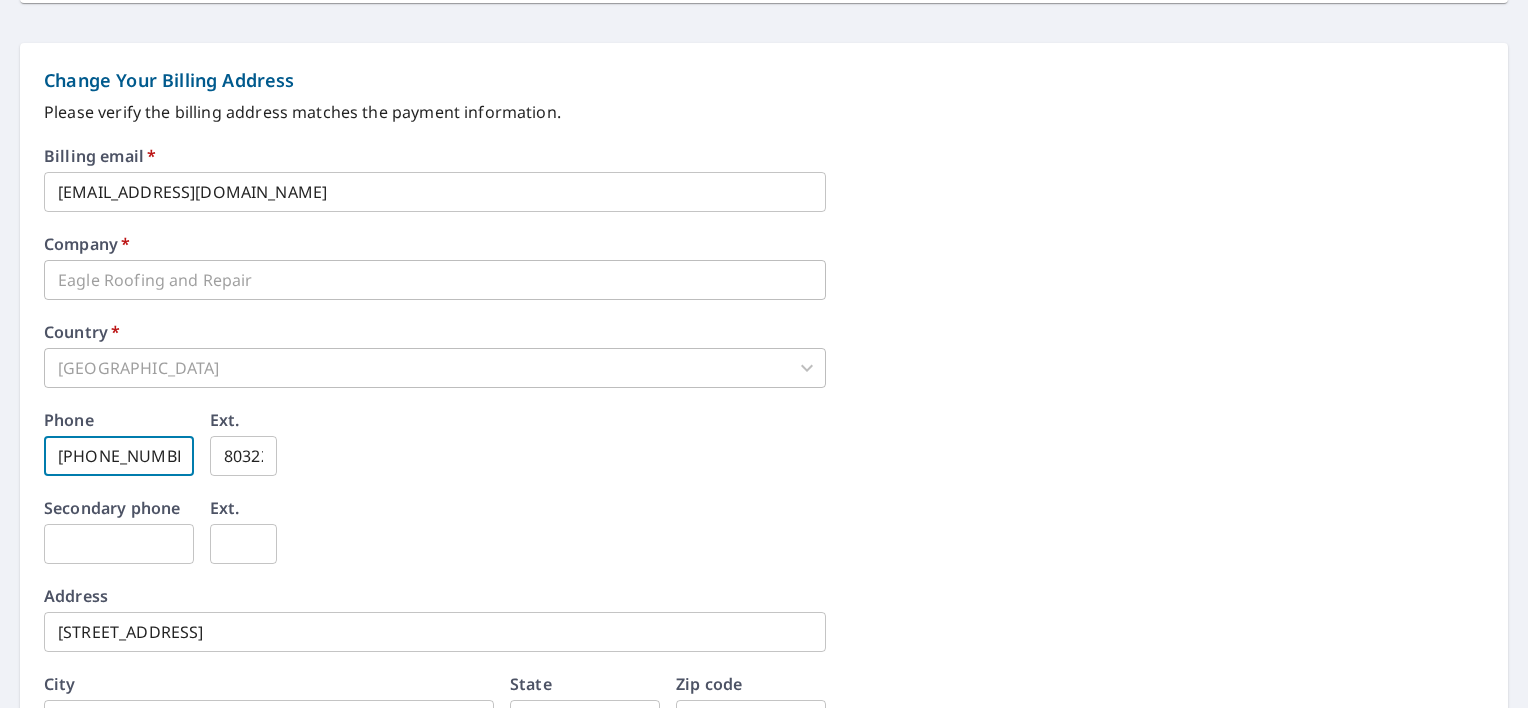 type on "803-596-3113" 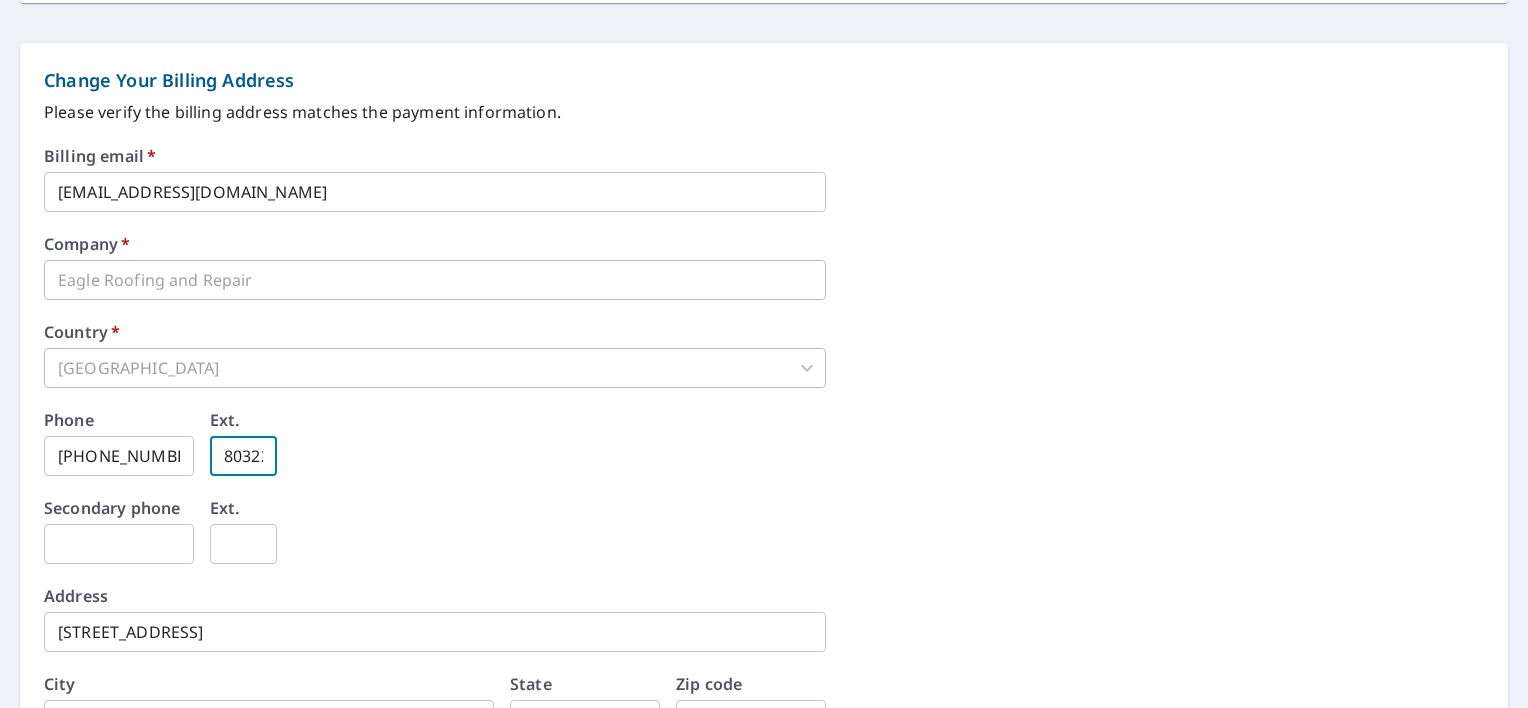 drag, startPoint x: 260, startPoint y: 457, endPoint x: 210, endPoint y: 449, distance: 50.635956 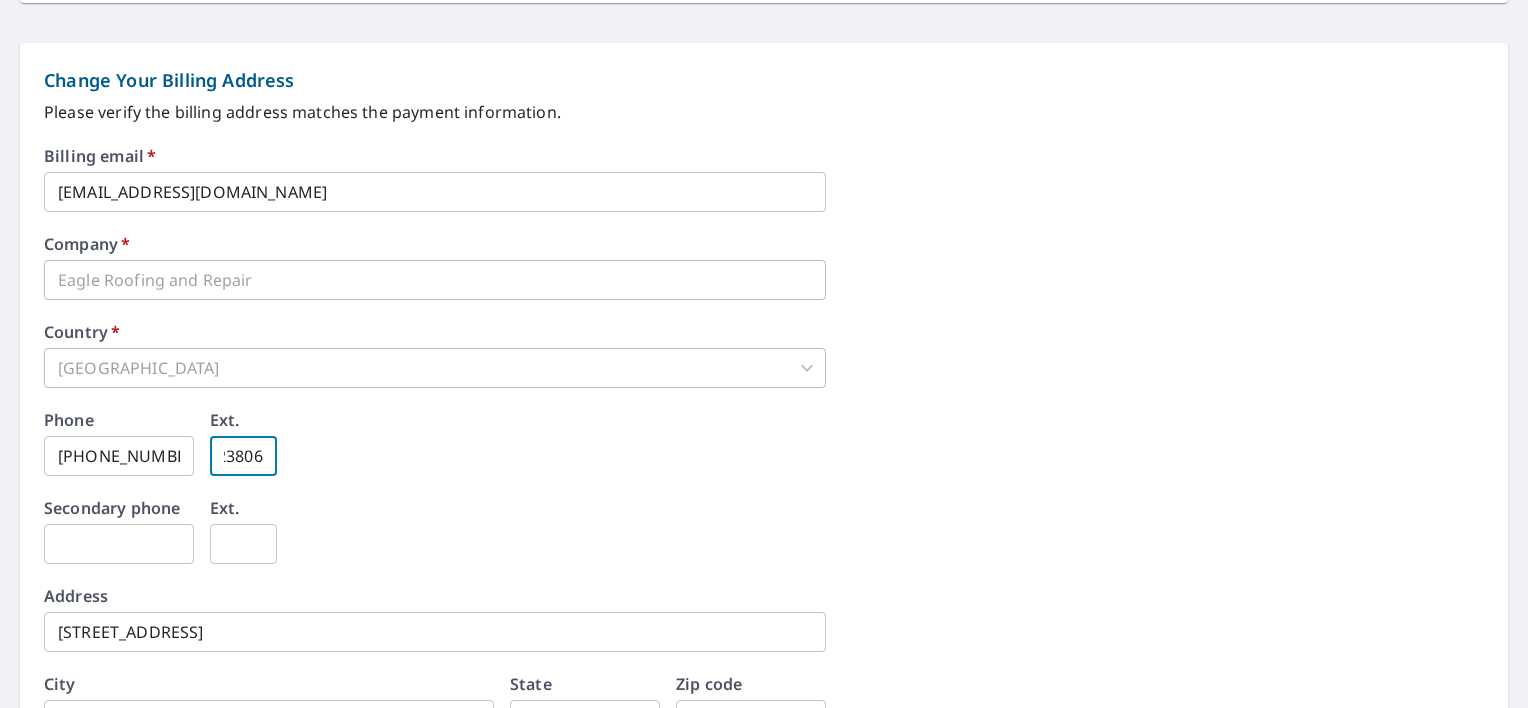scroll, scrollTop: 0, scrollLeft: 7, axis: horizontal 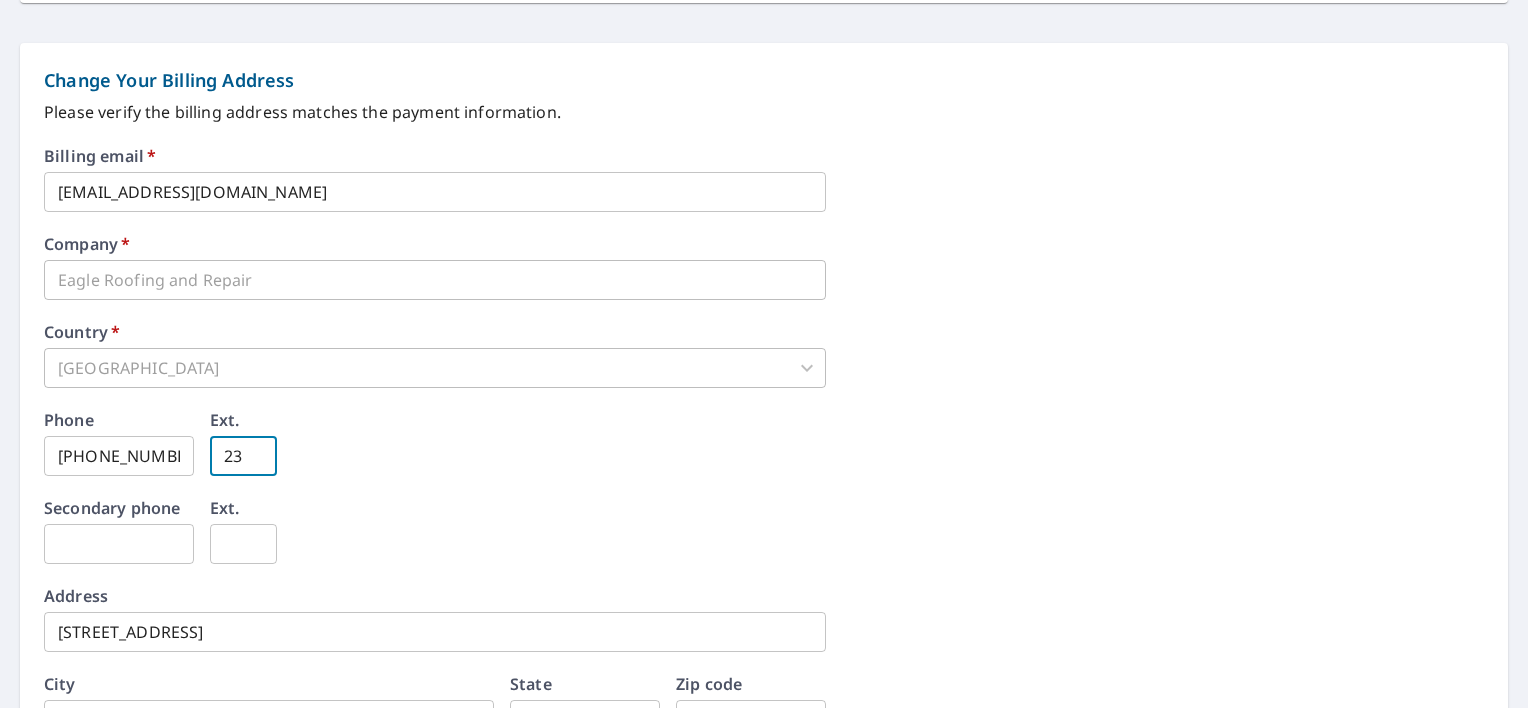 type on "2" 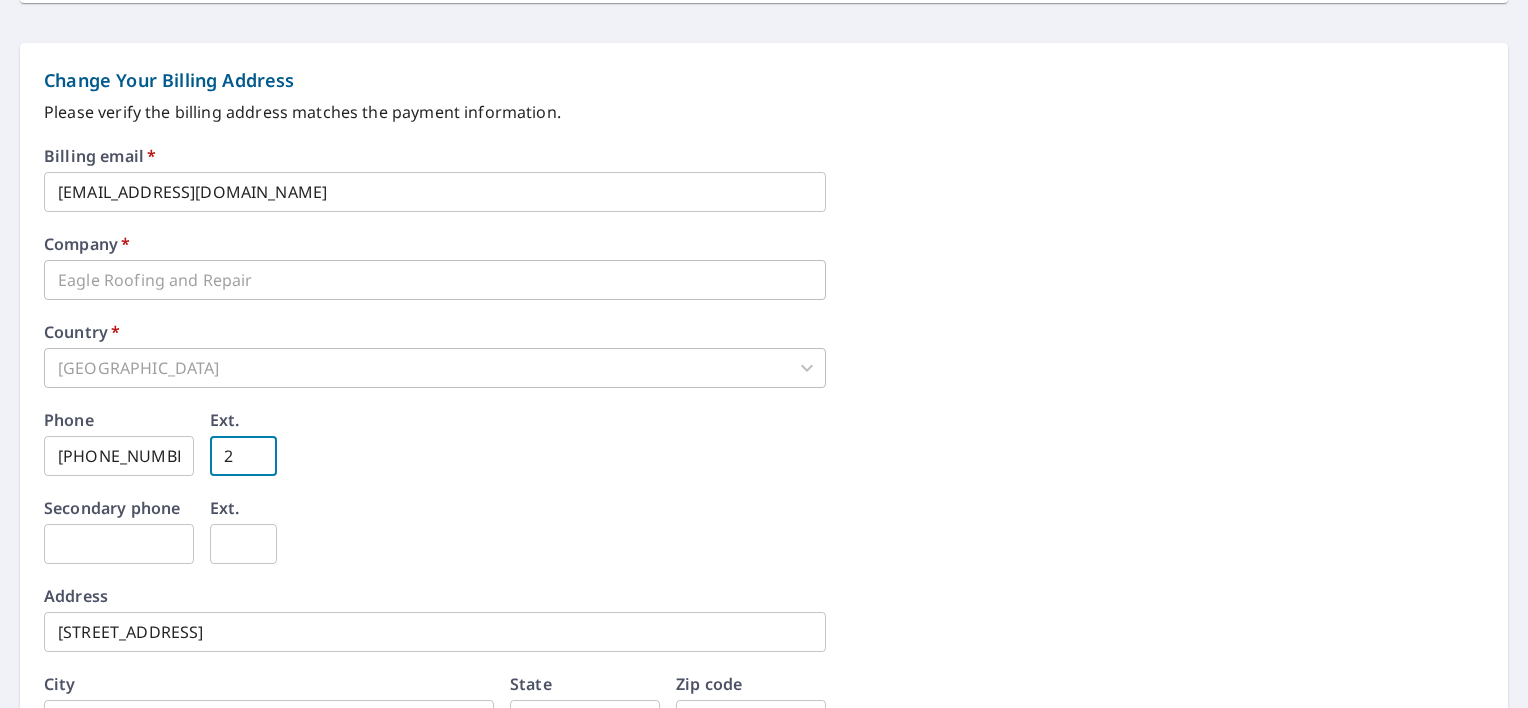 scroll, scrollTop: 0, scrollLeft: 0, axis: both 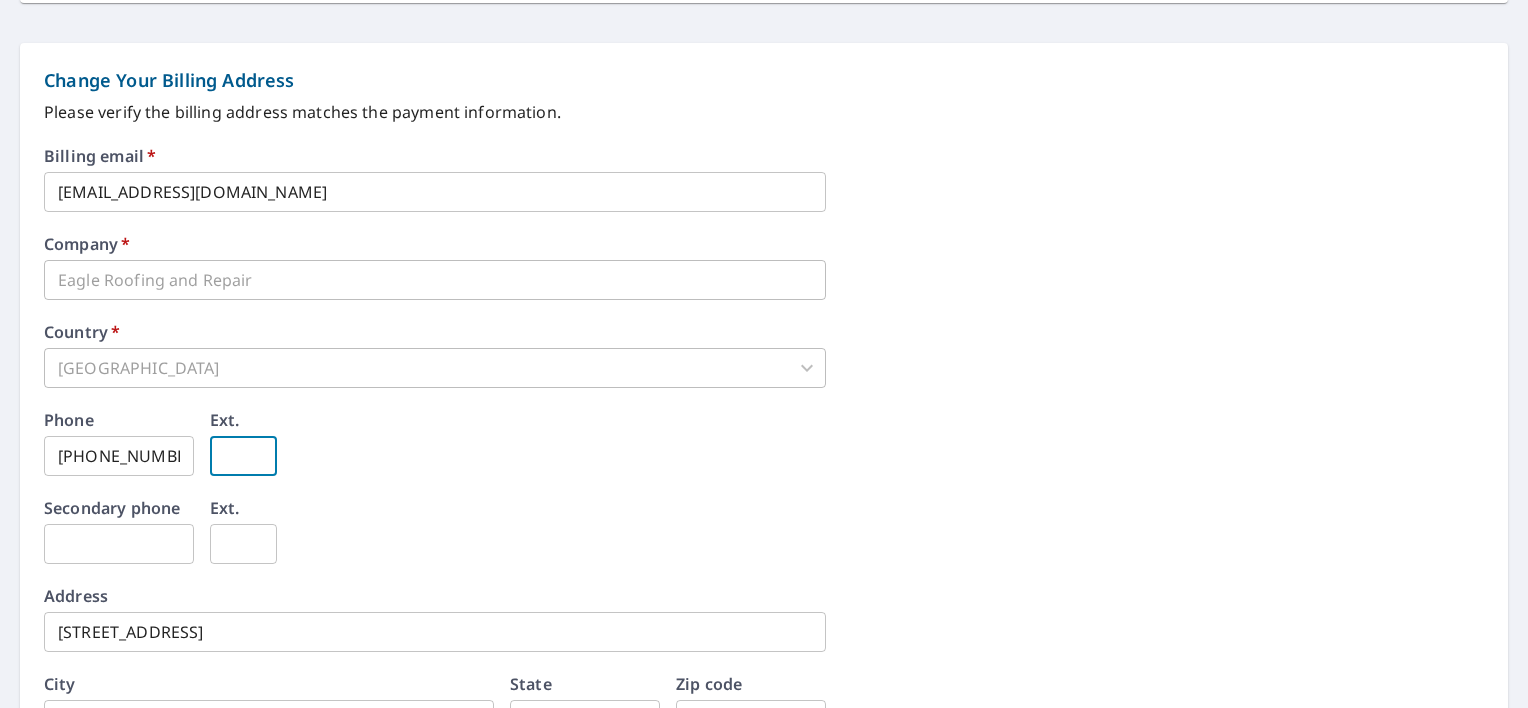 type 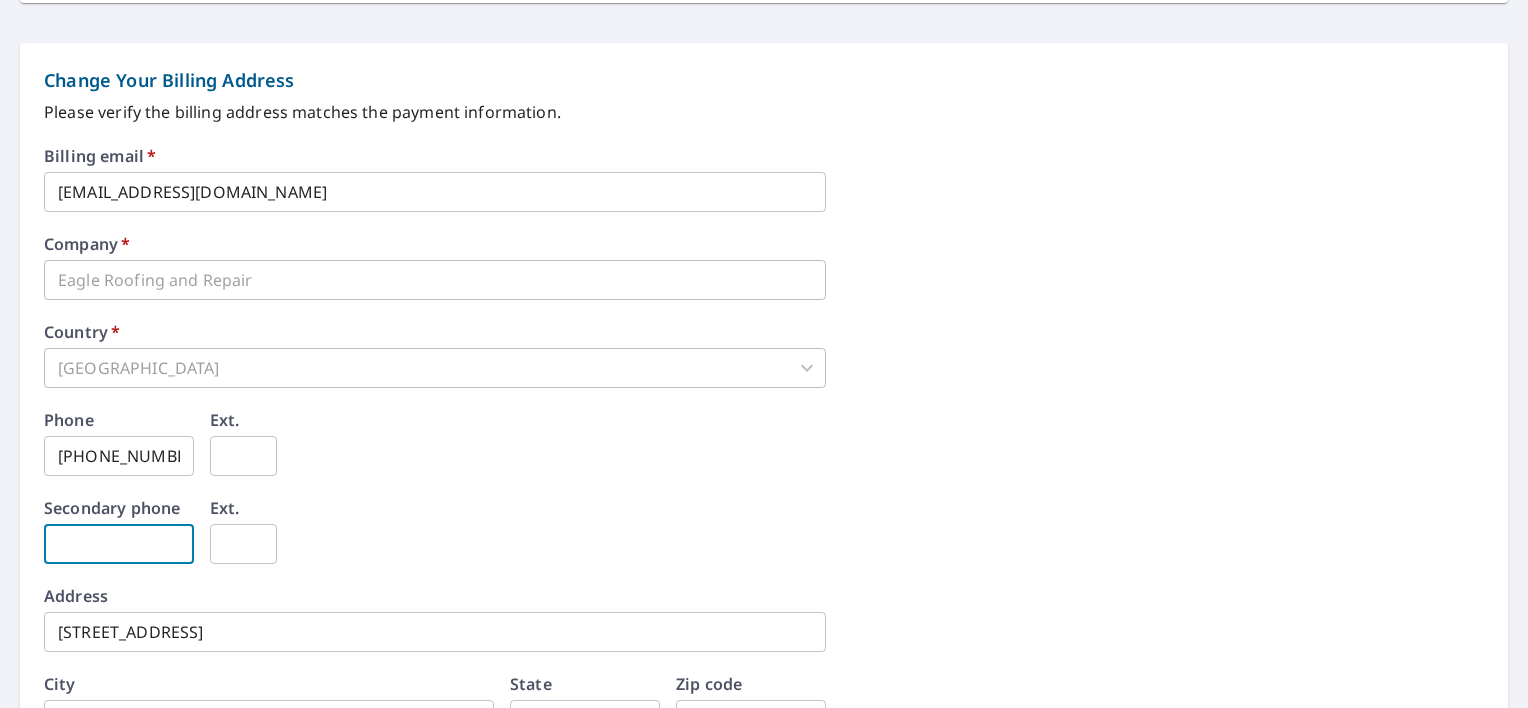 click at bounding box center (119, 544) 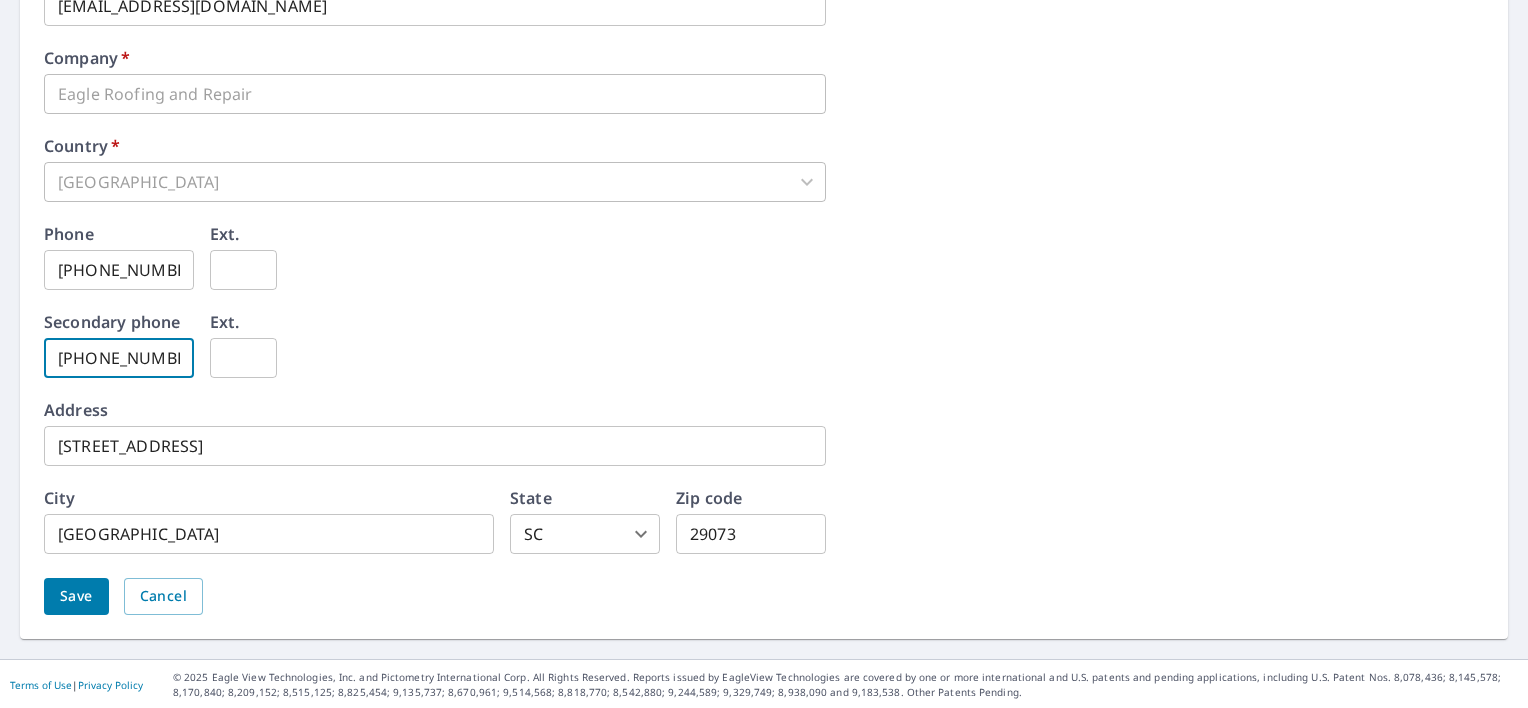 scroll, scrollTop: 987, scrollLeft: 0, axis: vertical 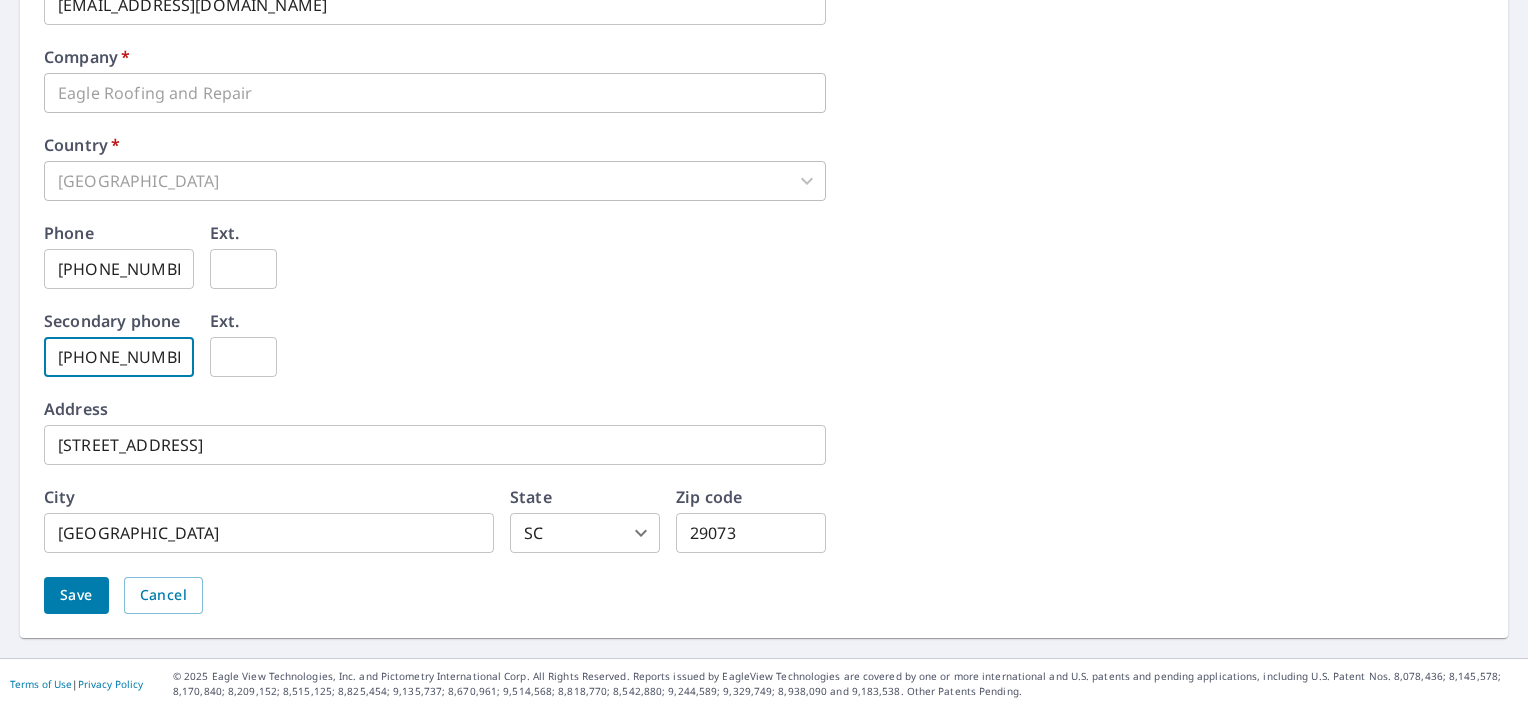 type on "803-223-8061" 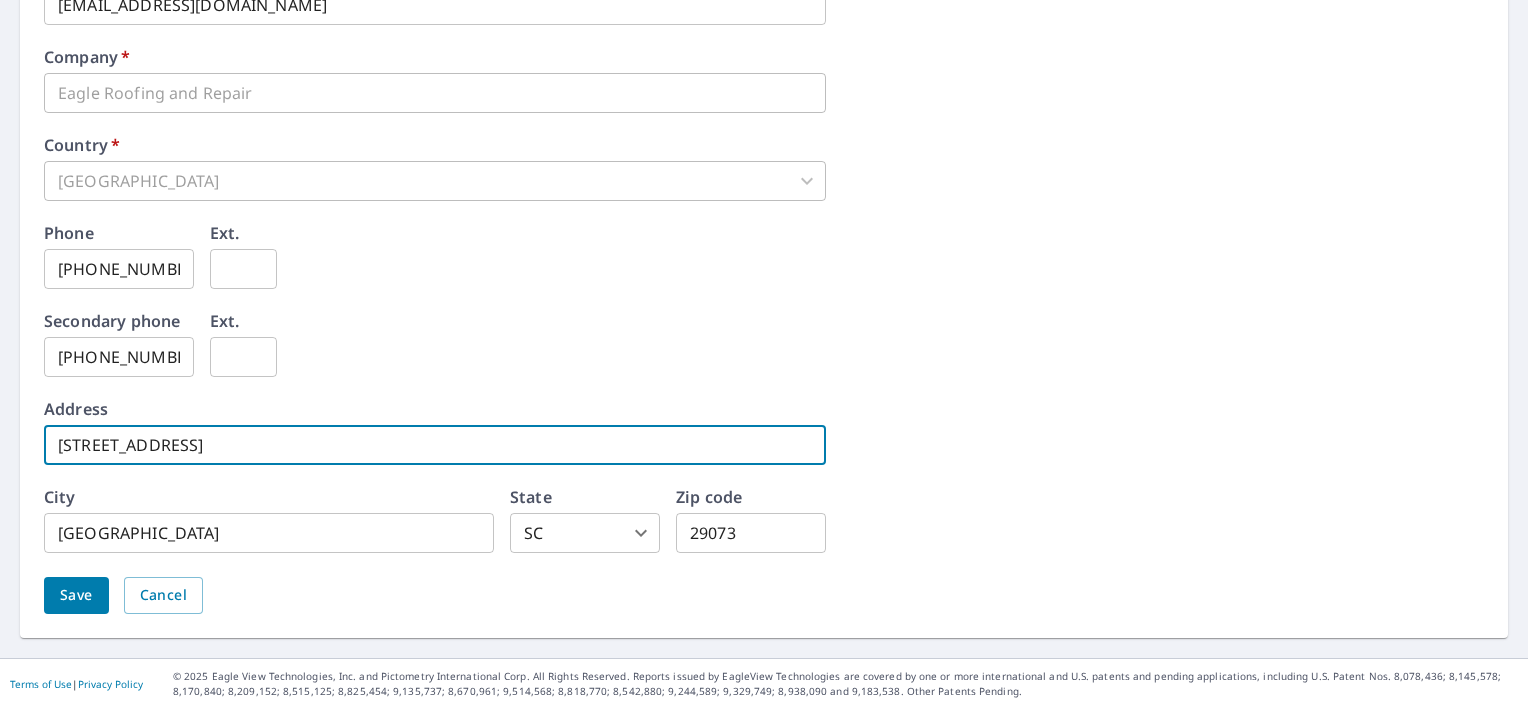 type on "109 Oakwood Dr unit D" 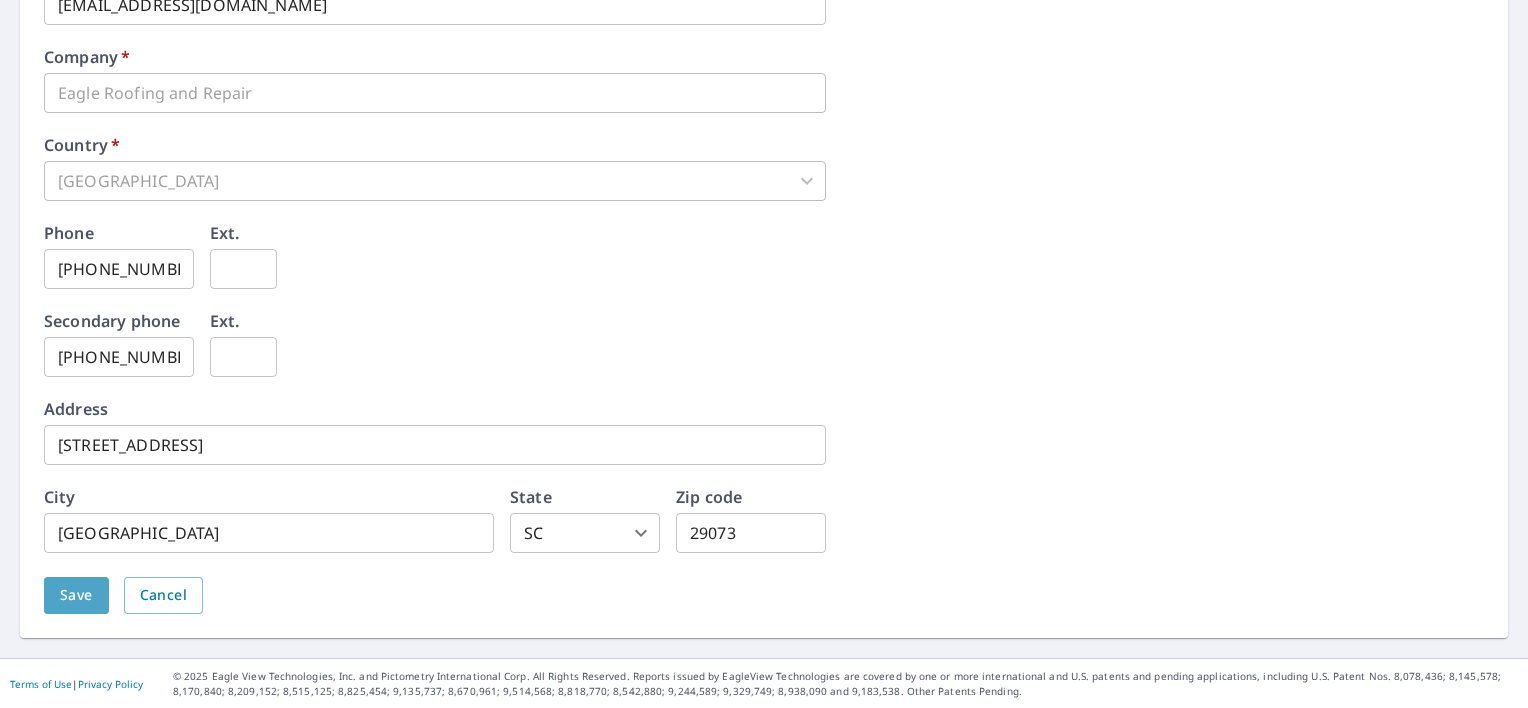click on "Save" at bounding box center [76, 595] 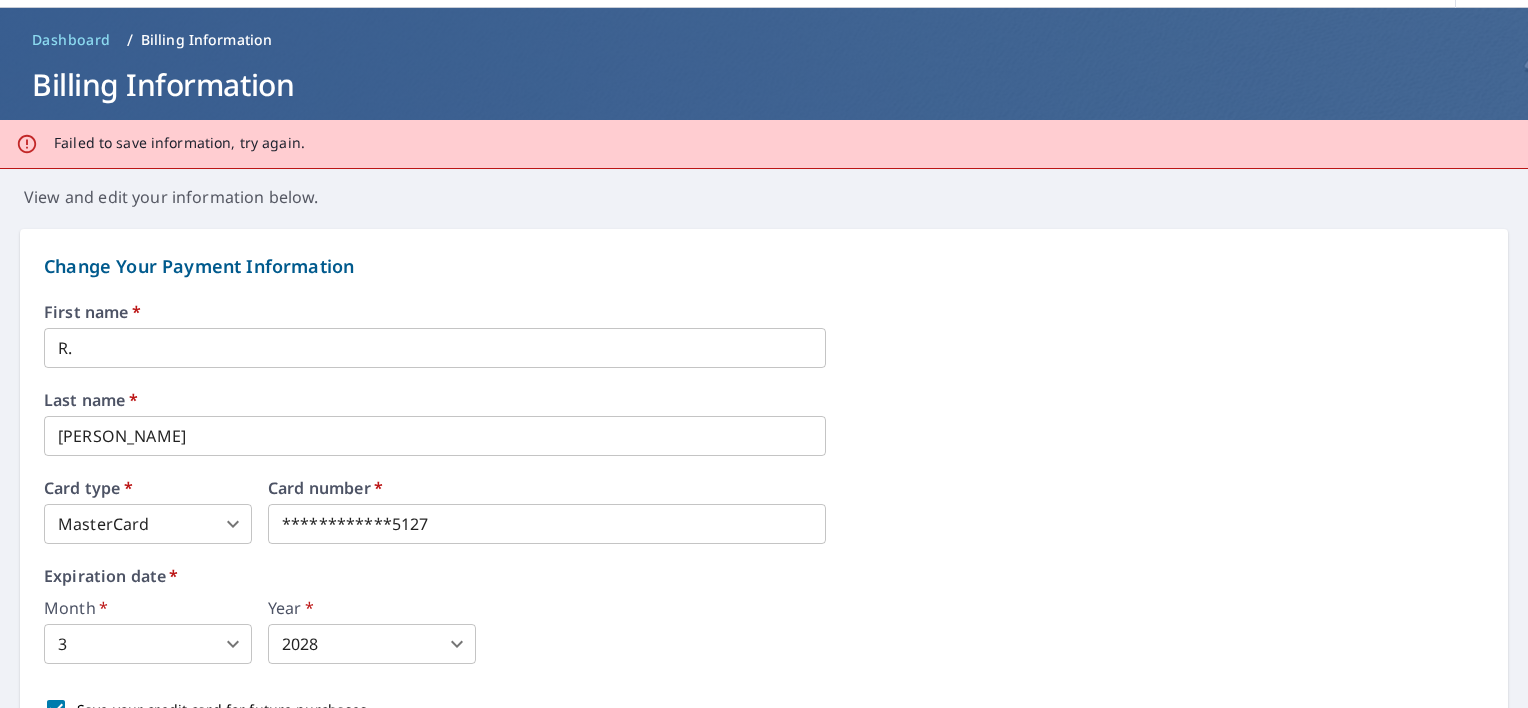 scroll, scrollTop: 100, scrollLeft: 0, axis: vertical 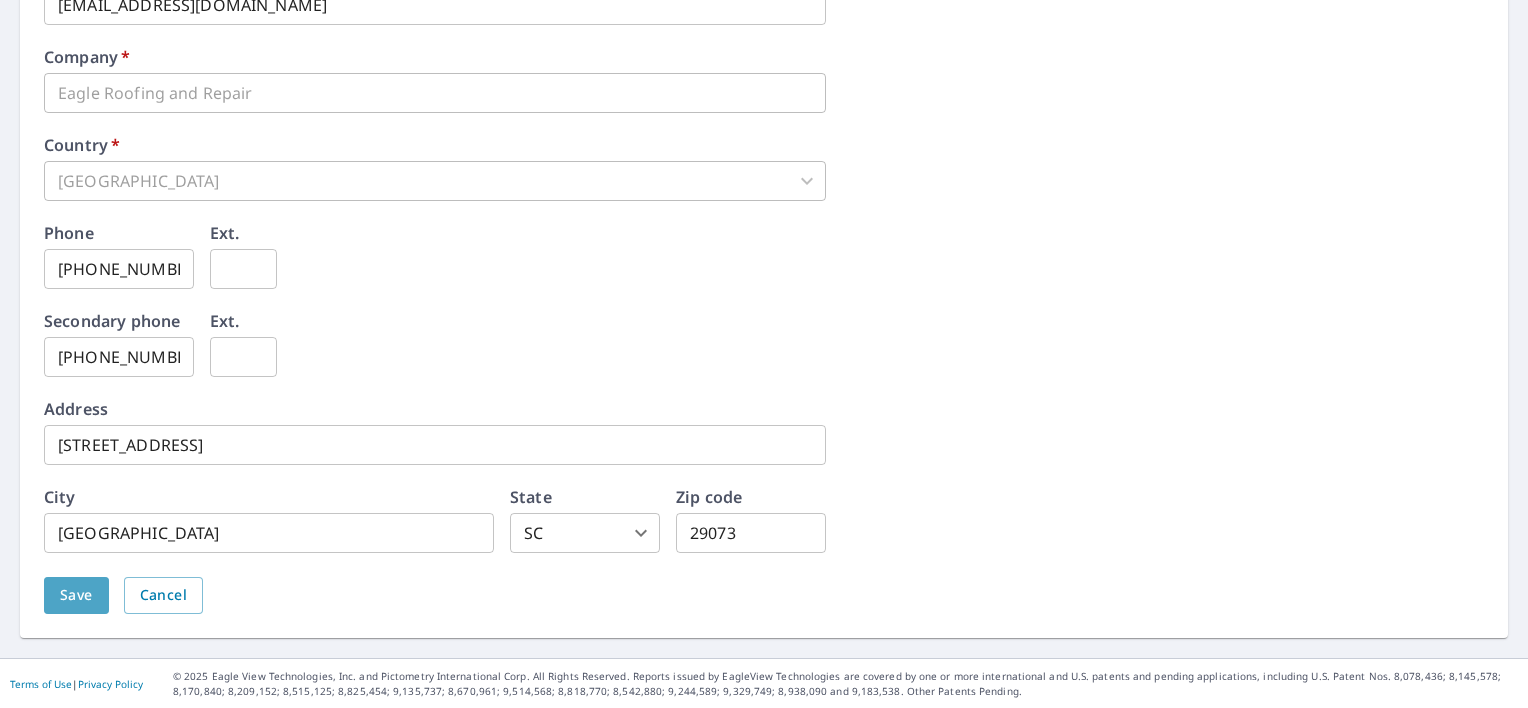 click on "Save" at bounding box center [76, 595] 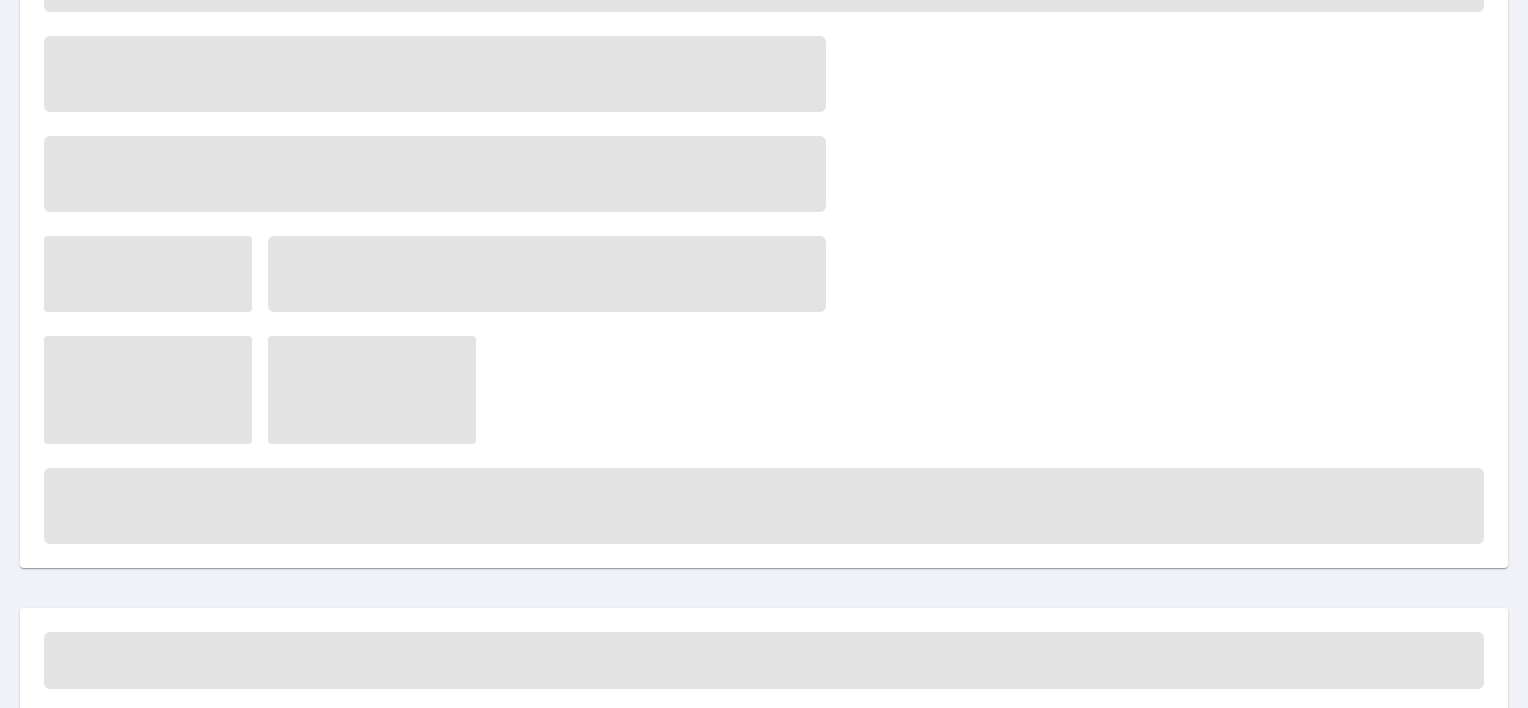 scroll, scrollTop: 0, scrollLeft: 0, axis: both 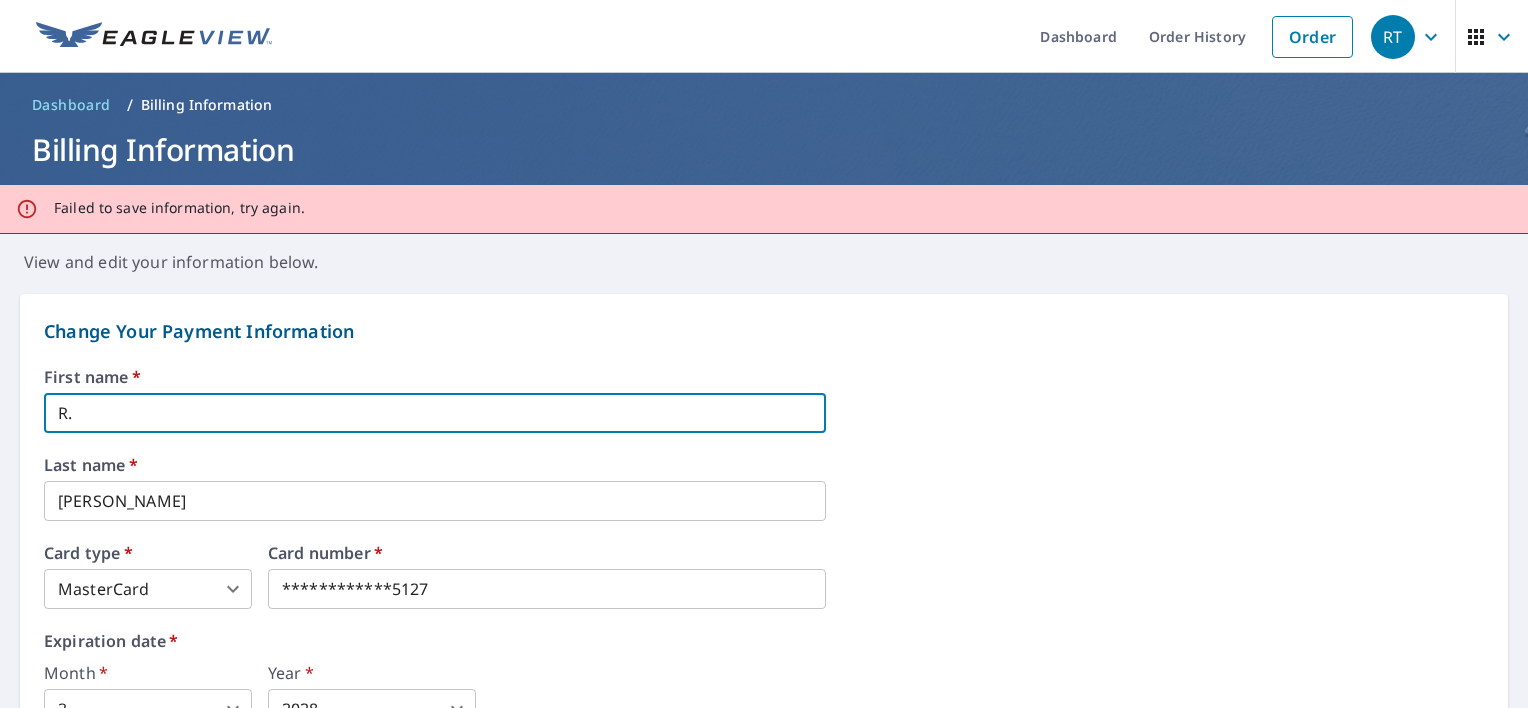 click on "R." at bounding box center [435, 413] 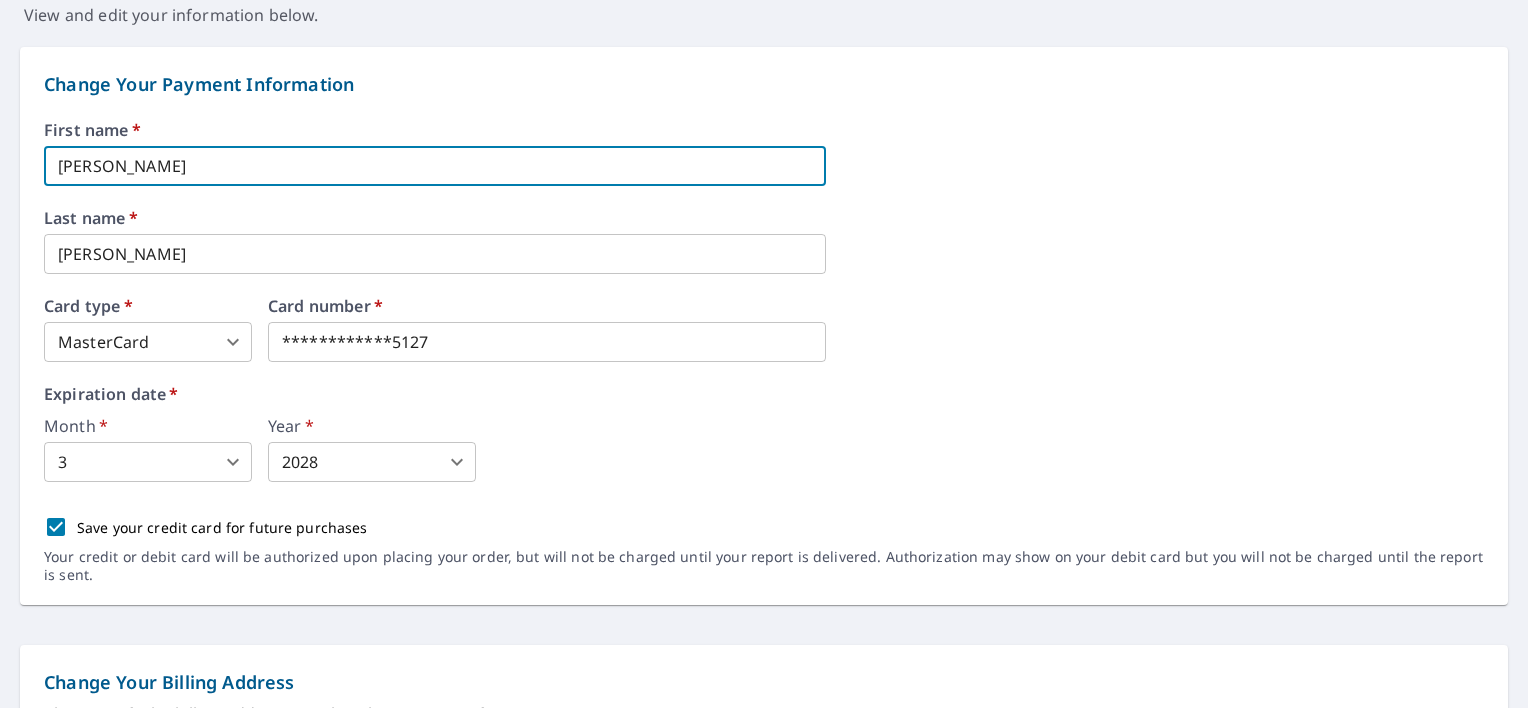 scroll, scrollTop: 200, scrollLeft: 0, axis: vertical 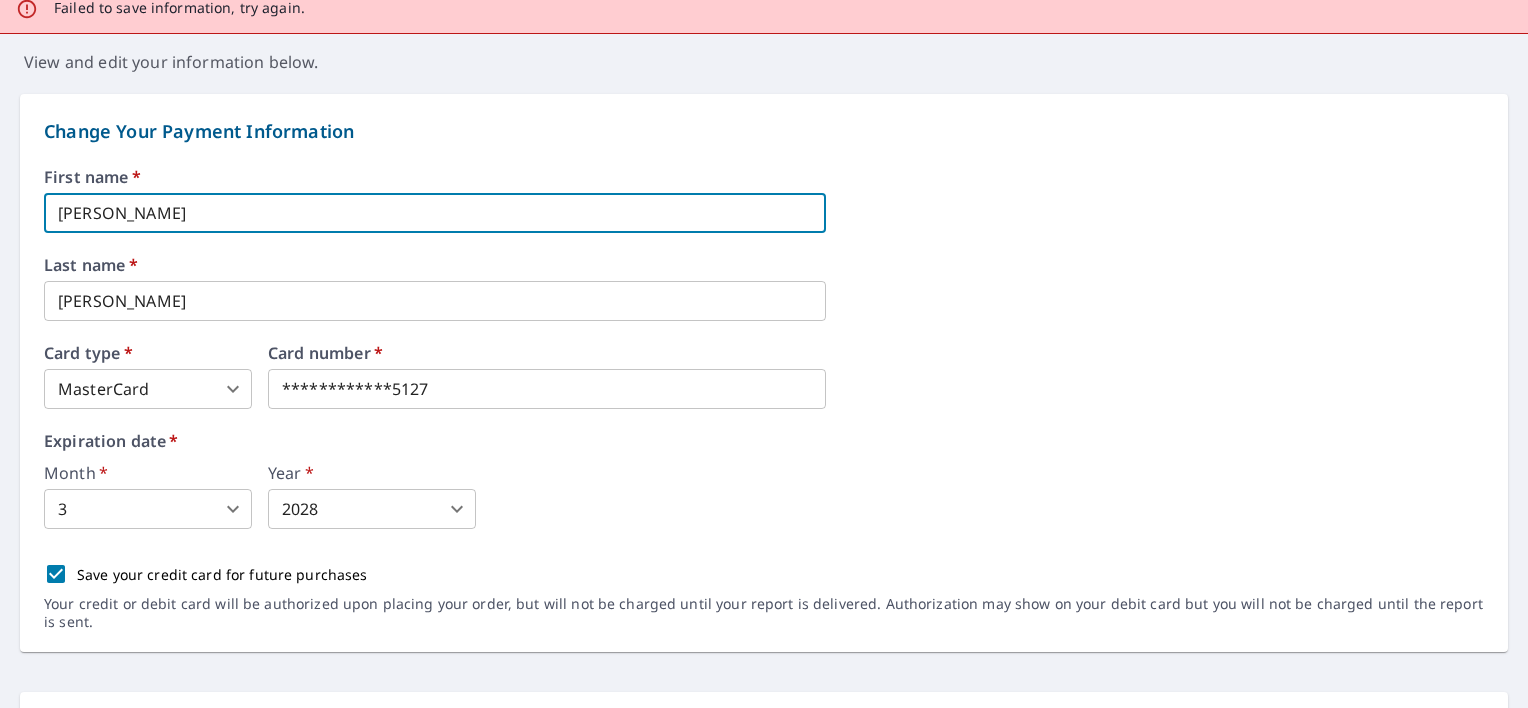 type on "Richard" 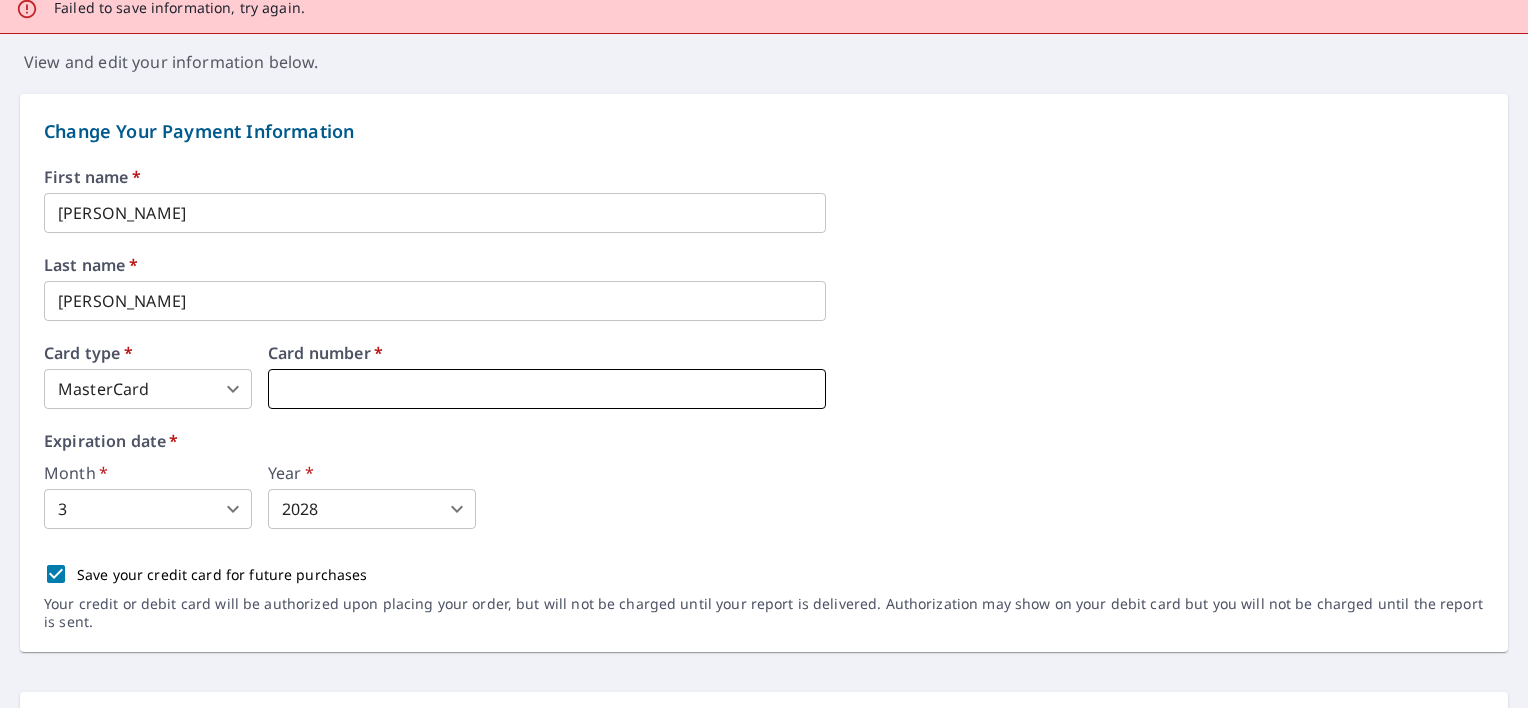 drag, startPoint x: 463, startPoint y: 383, endPoint x: 332, endPoint y: 376, distance: 131.18689 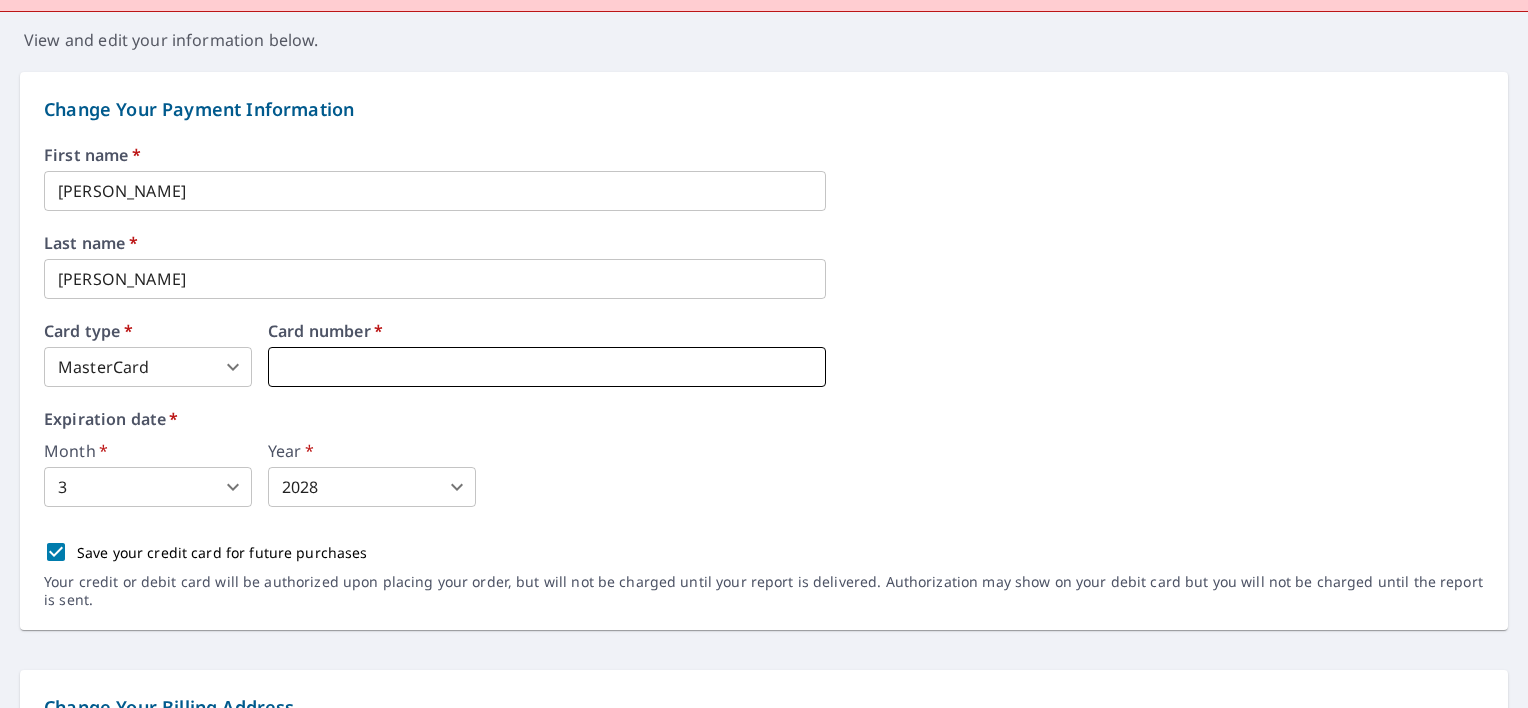 scroll, scrollTop: 200, scrollLeft: 0, axis: vertical 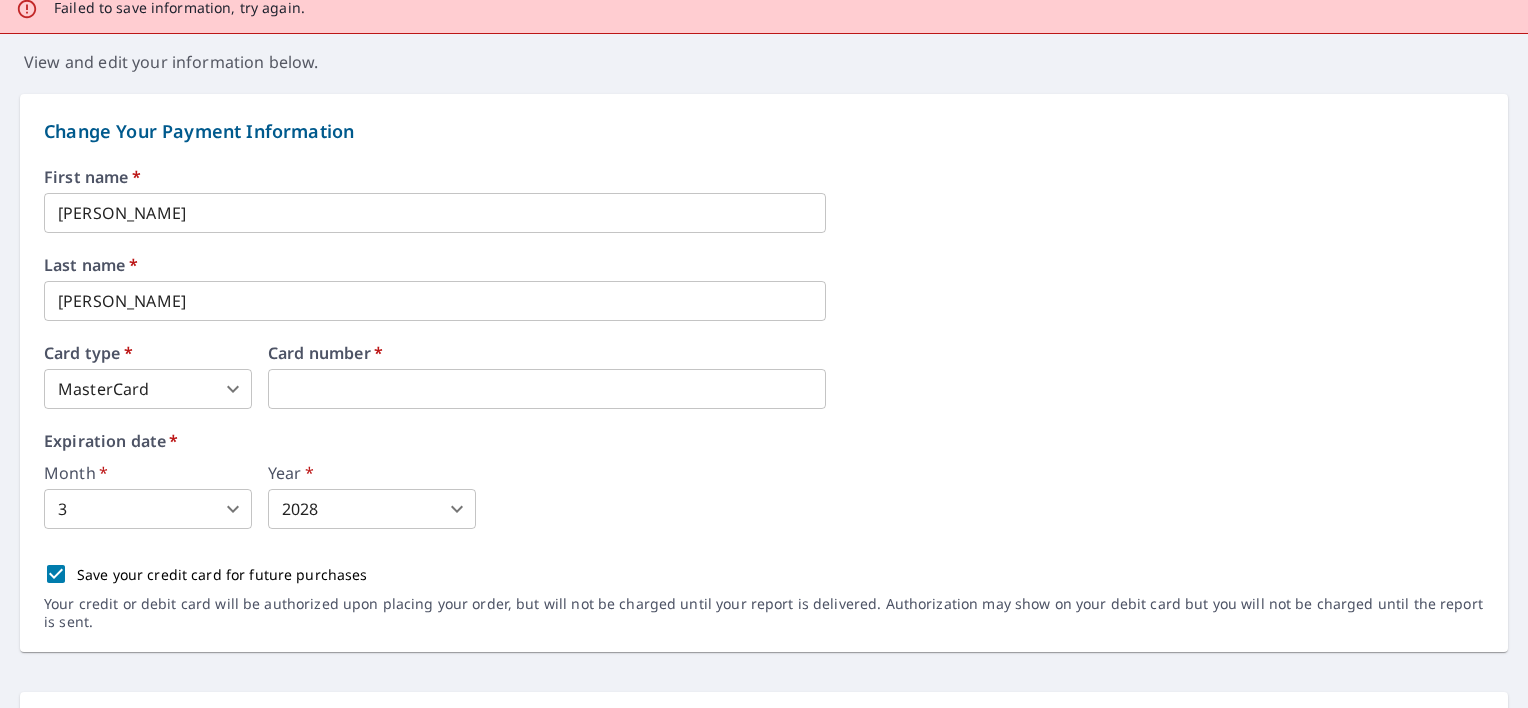 click on "First name   * Richard ​ Last name   * Tardif ​ Card type   * MasterCard 3 ​ Card number   * Expiration date   * Month   * 3 3 ​ Year   * 2028 2028 ​ Save your credit card for future purchases Your credit or debit card will be authorized upon placing your order, but will not be charged until your report is delivered. Authorization may show on your debit card but you will not be charged until the report is sent." at bounding box center (764, 410) 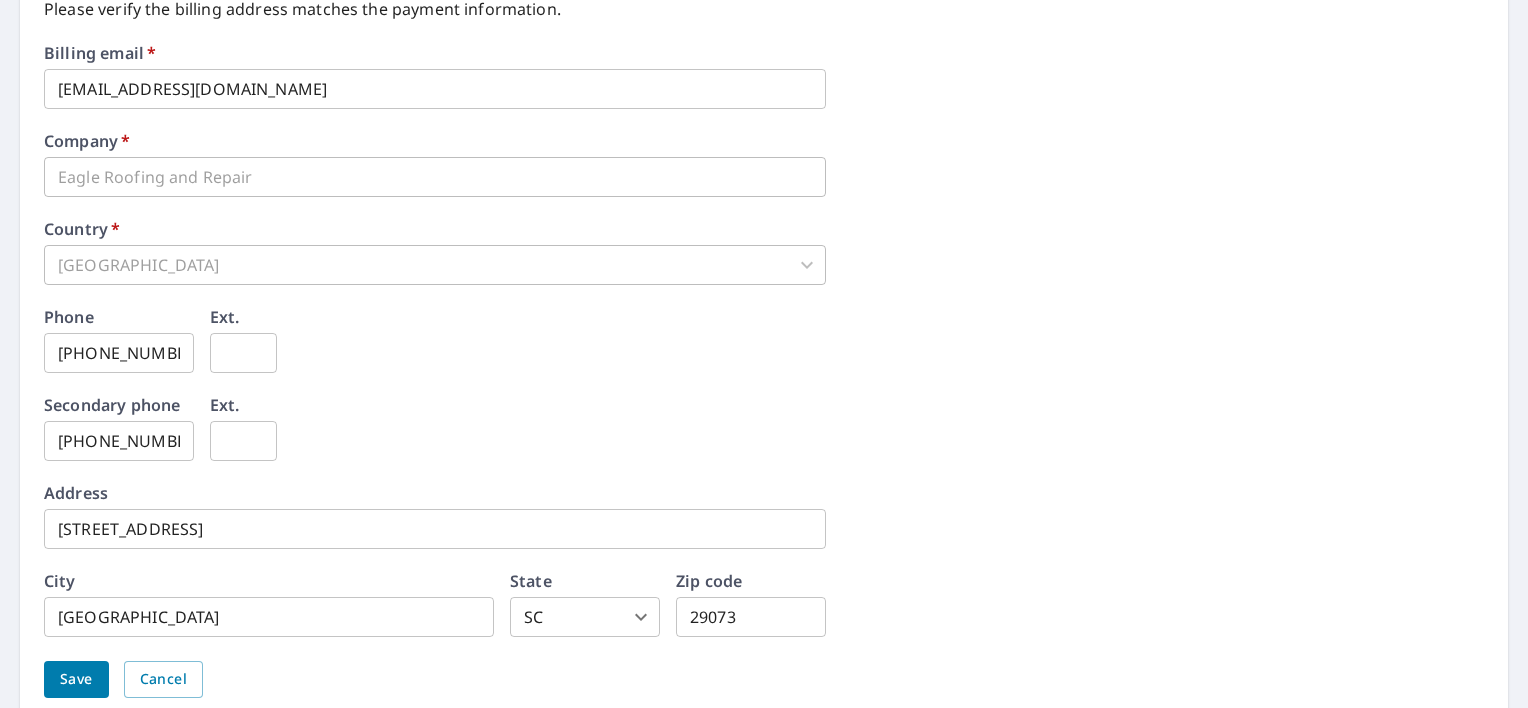 scroll, scrollTop: 1000, scrollLeft: 0, axis: vertical 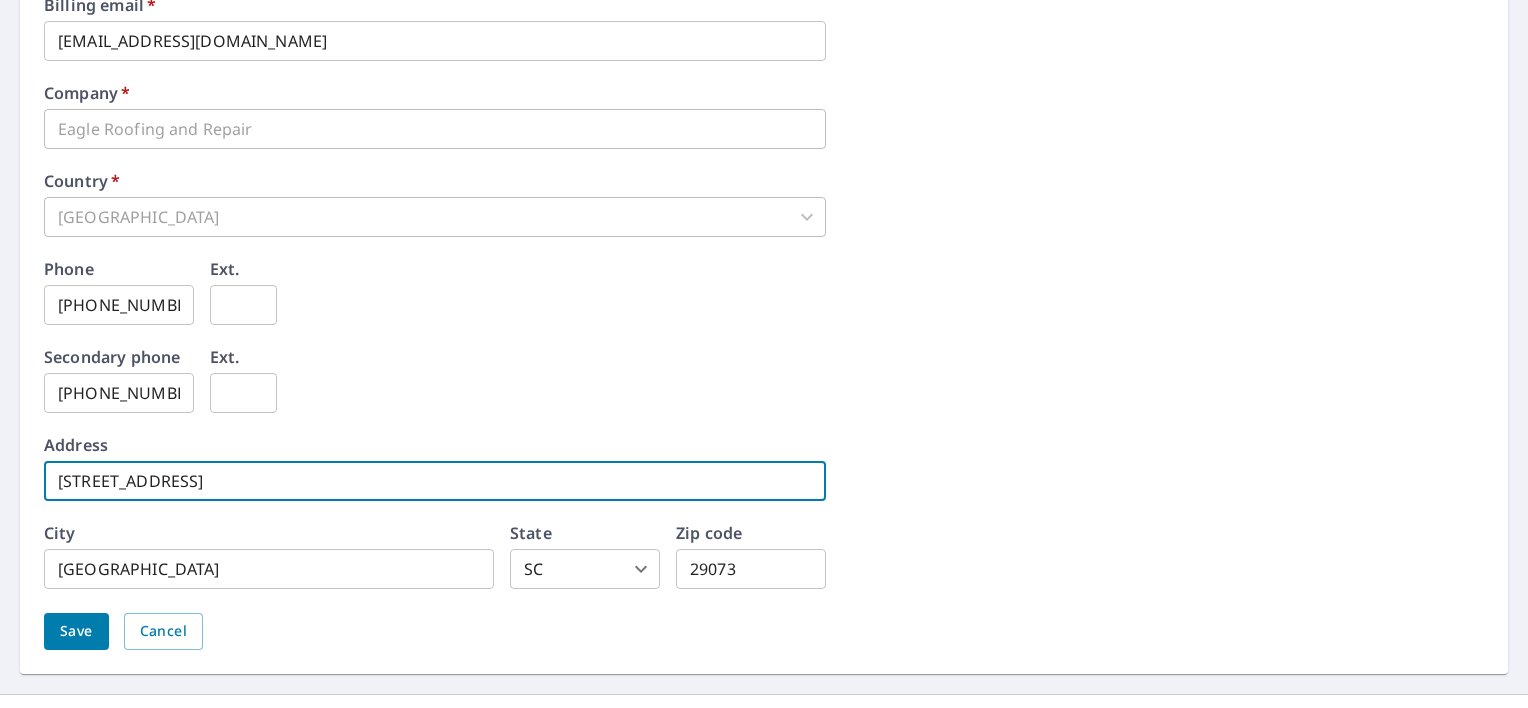 drag, startPoint x: 276, startPoint y: 484, endPoint x: 27, endPoint y: 488, distance: 249.03212 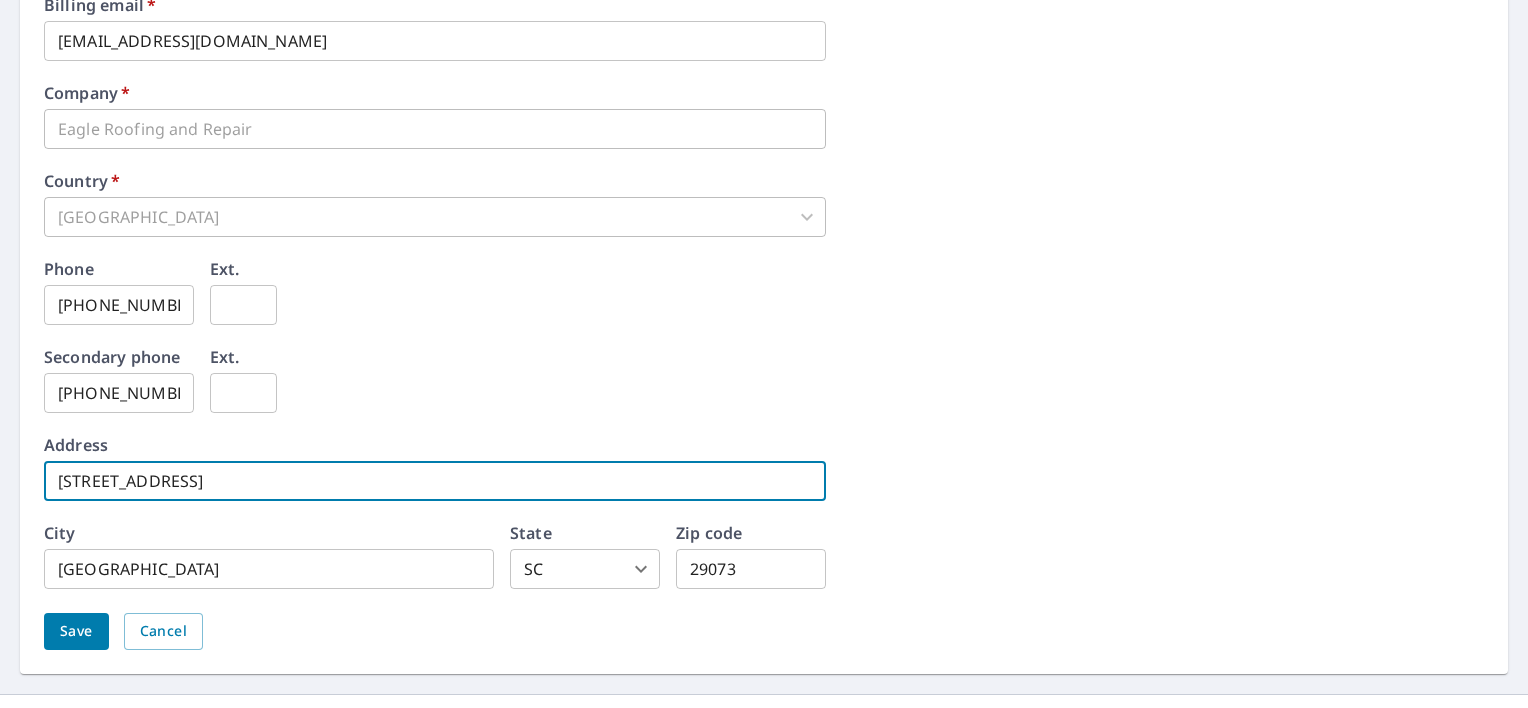type on "1509 Congaree Dr." 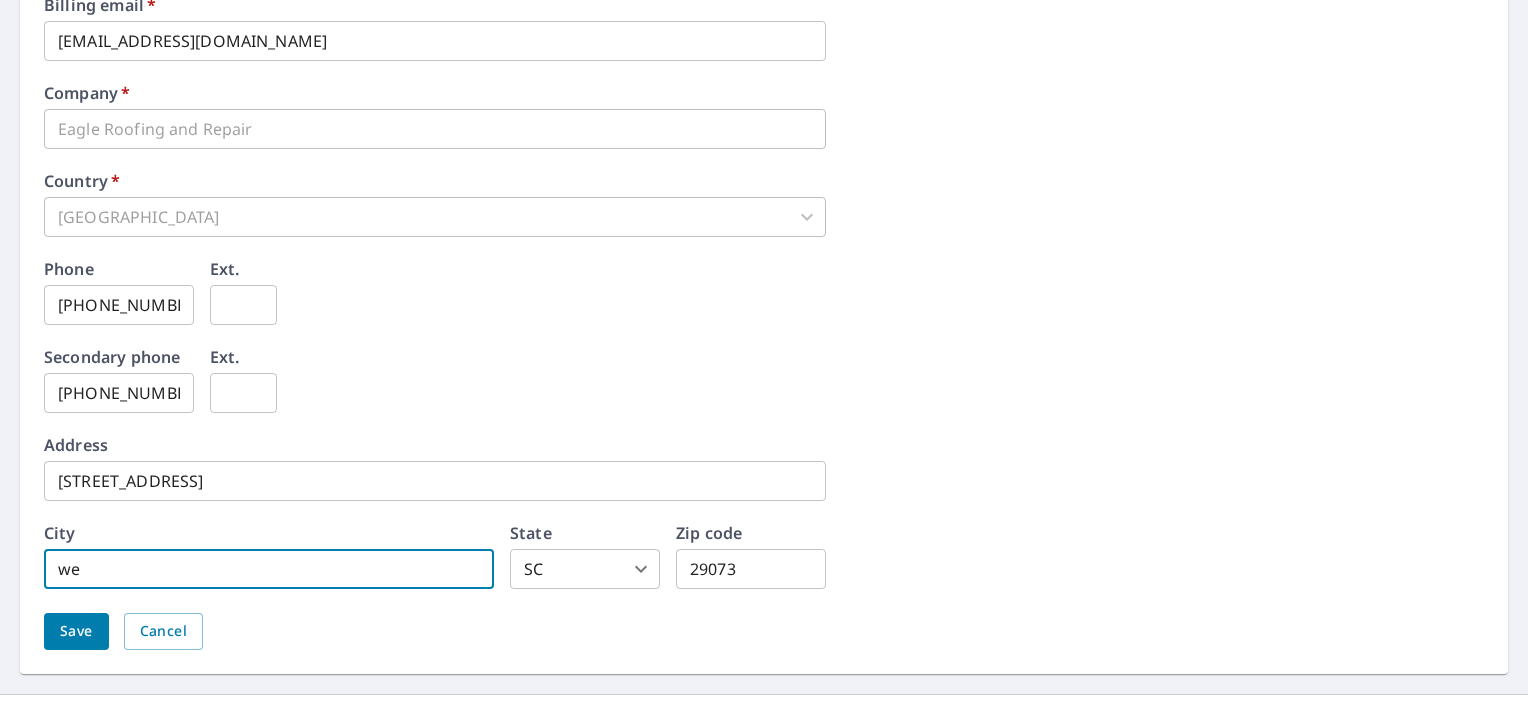 type on "w" 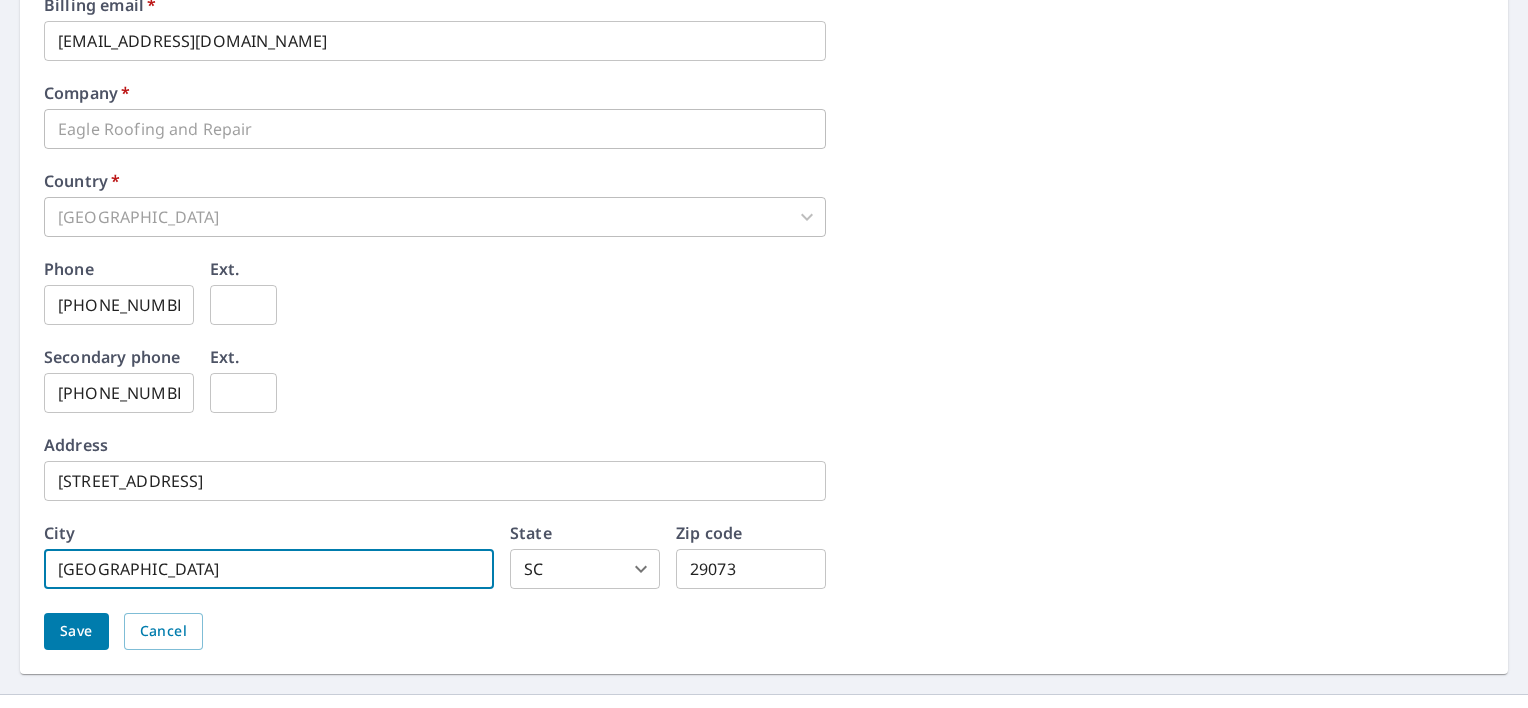type on "West Columbia" 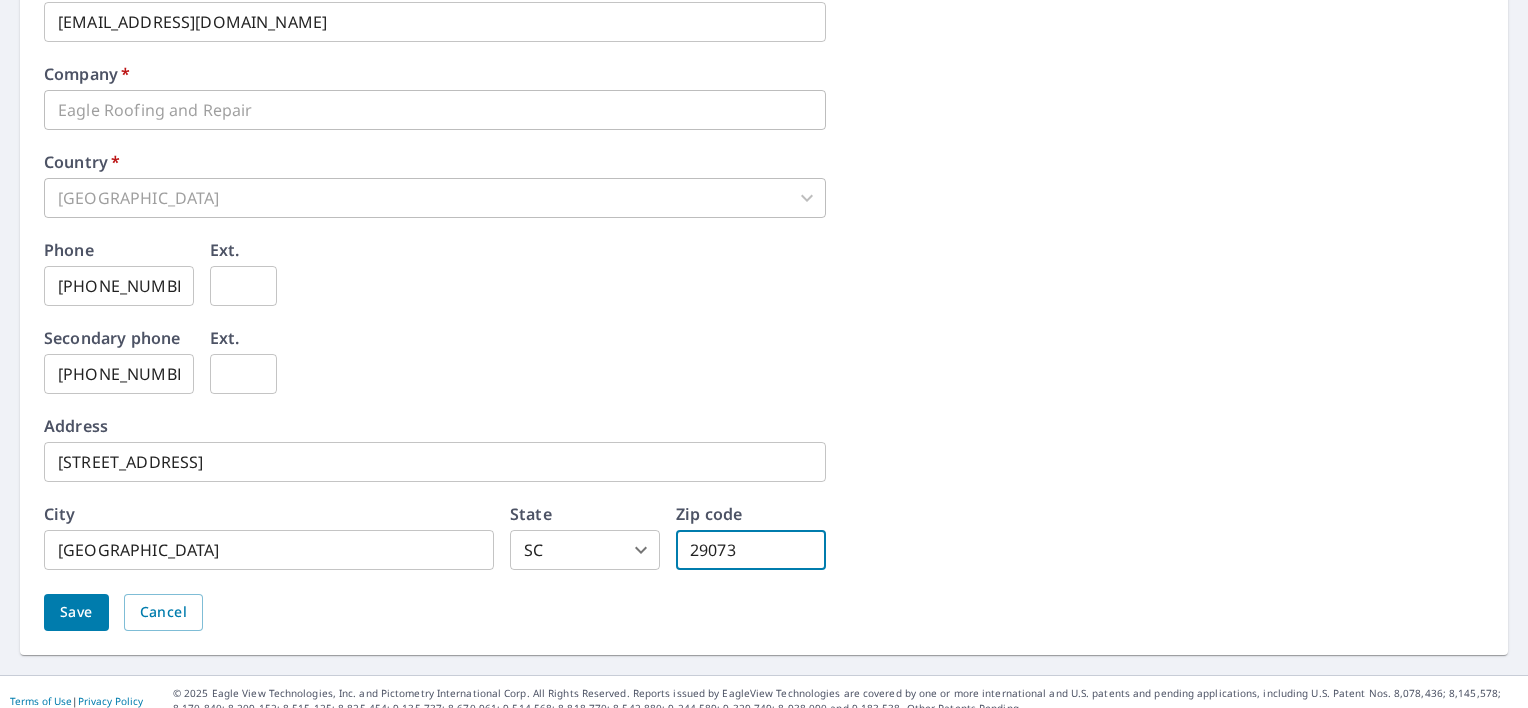 scroll, scrollTop: 1036, scrollLeft: 0, axis: vertical 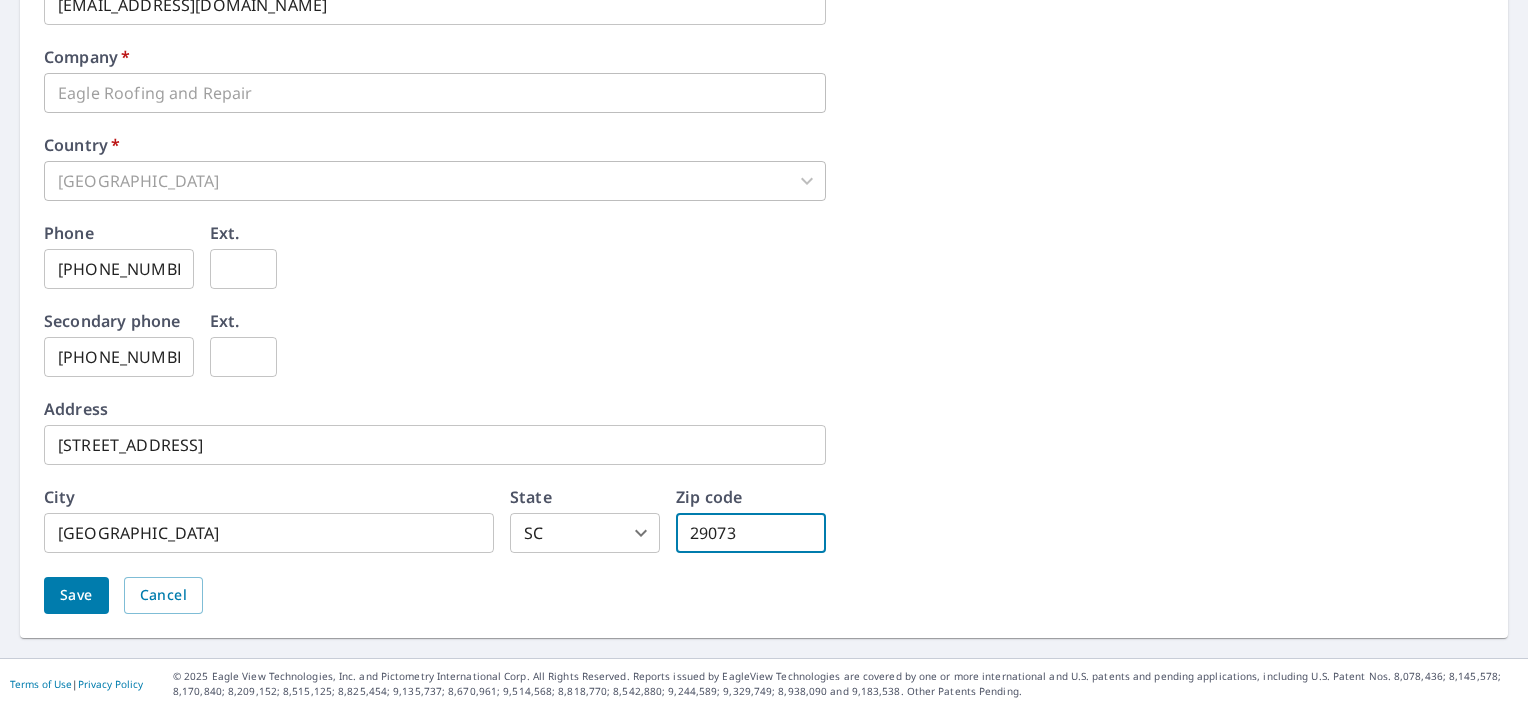 click on "Save" at bounding box center [76, 595] 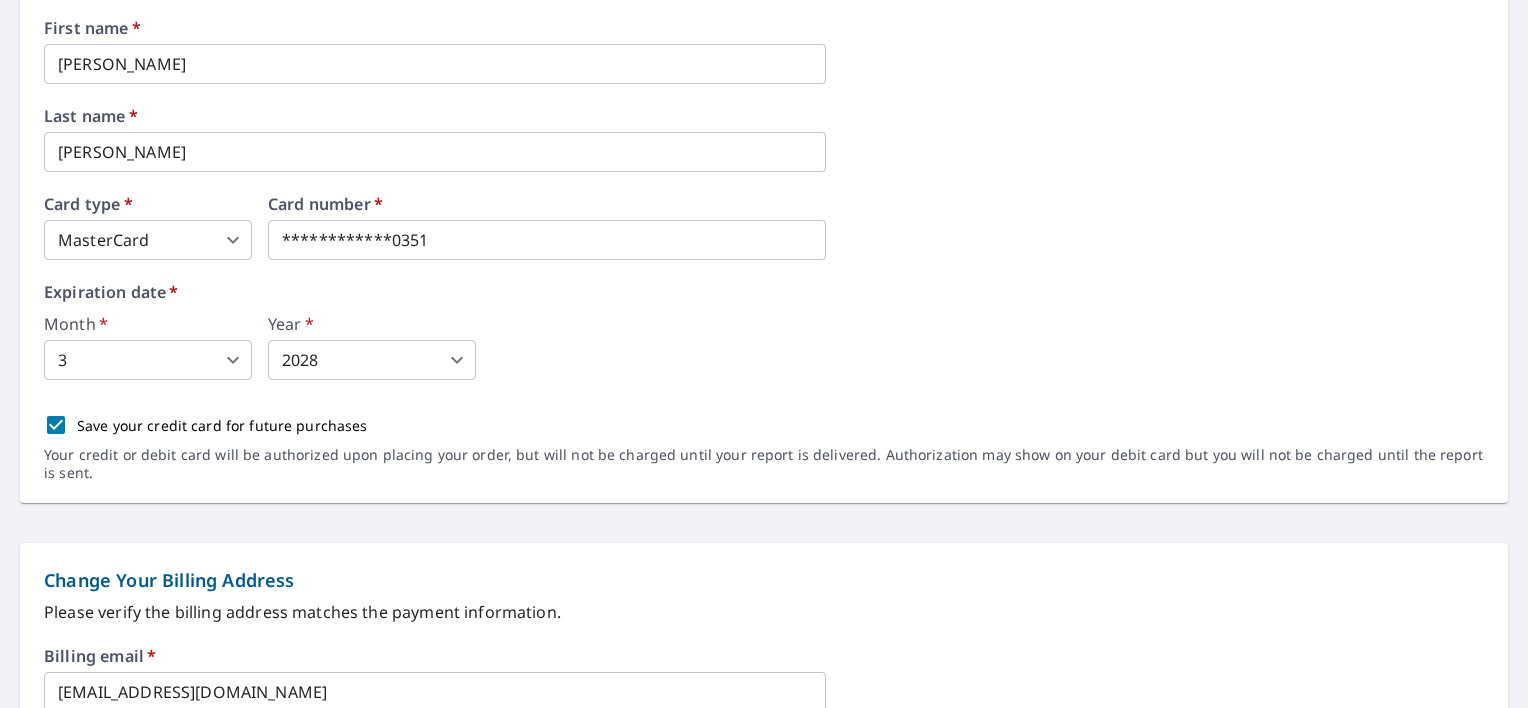 scroll, scrollTop: 0, scrollLeft: 0, axis: both 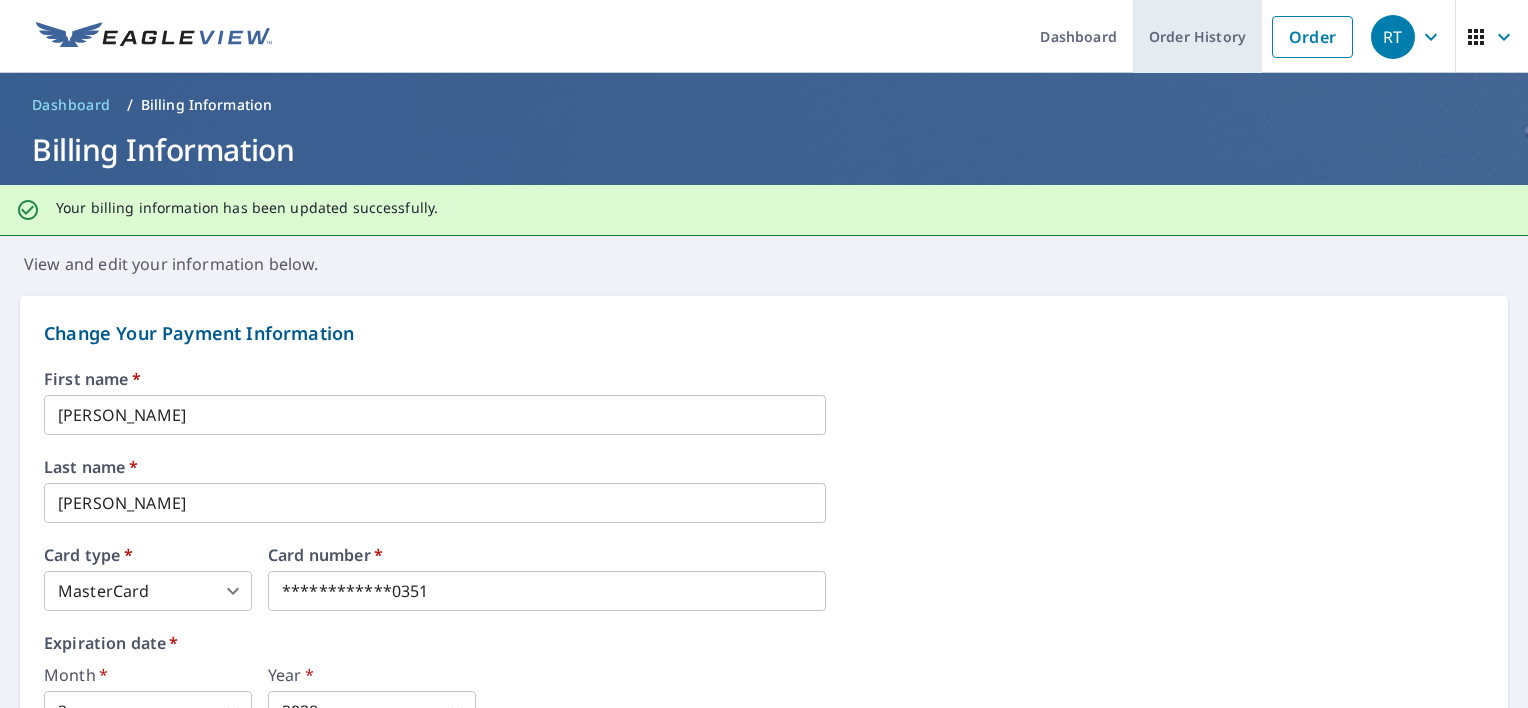 click on "Order History" at bounding box center (1197, 36) 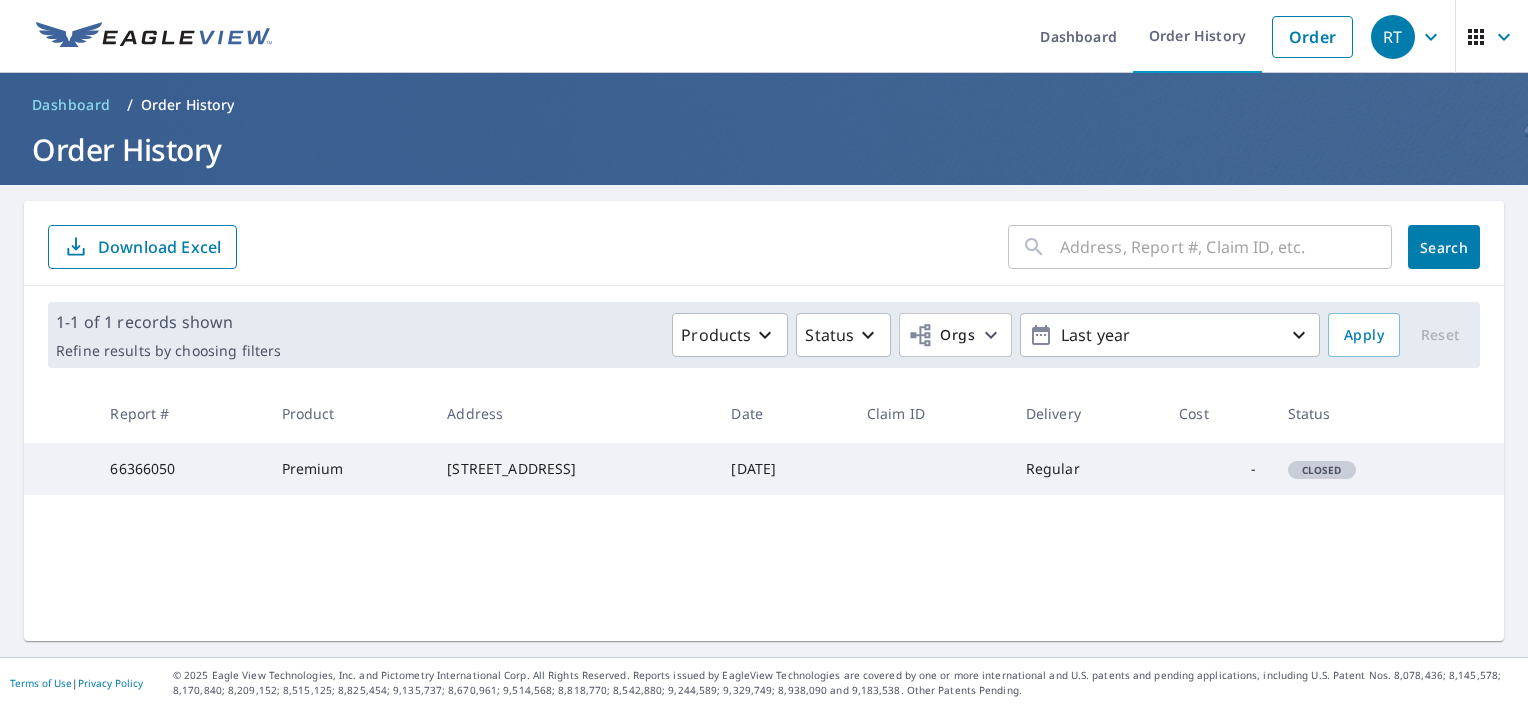 click on "Regular" at bounding box center [1087, 469] 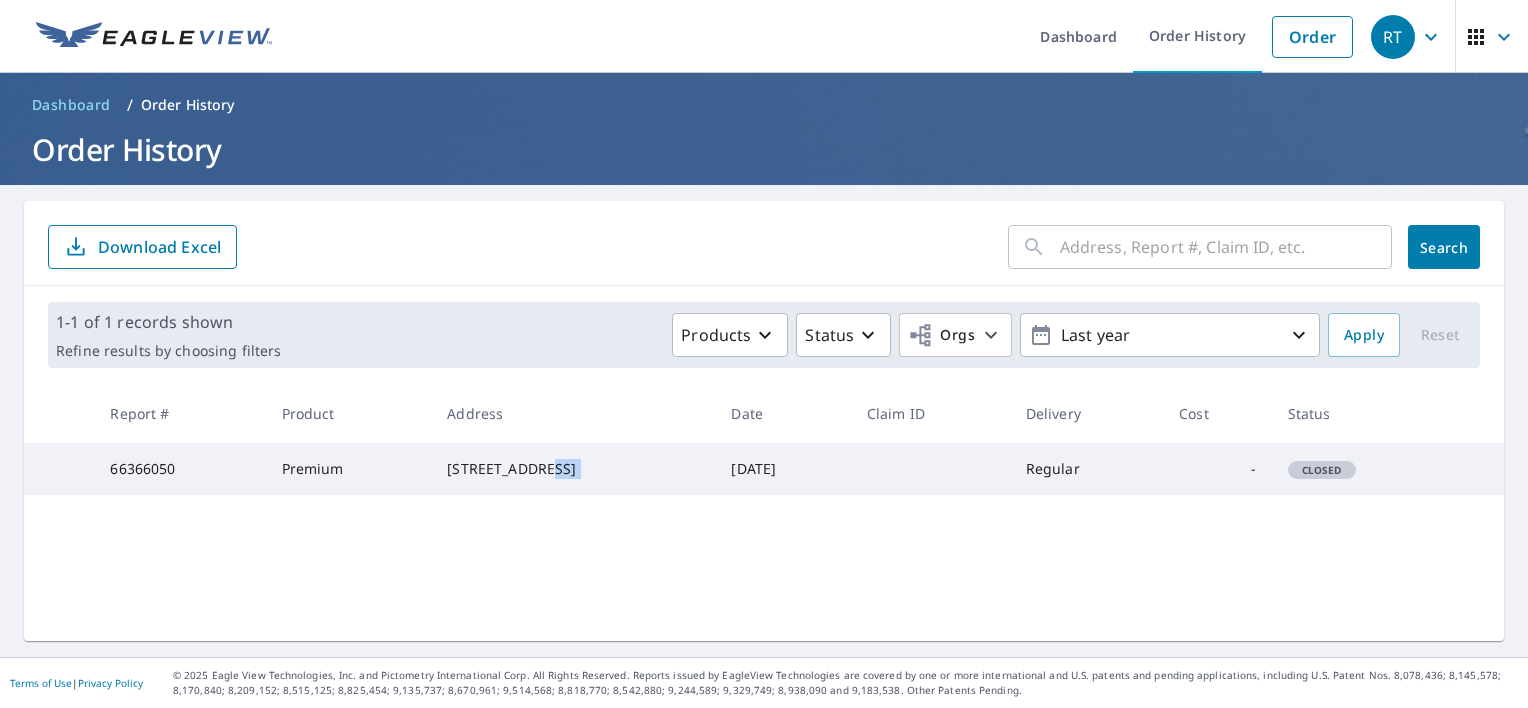 click on "212 Freys Ct
Lexington, SC 29073" at bounding box center [573, 469] 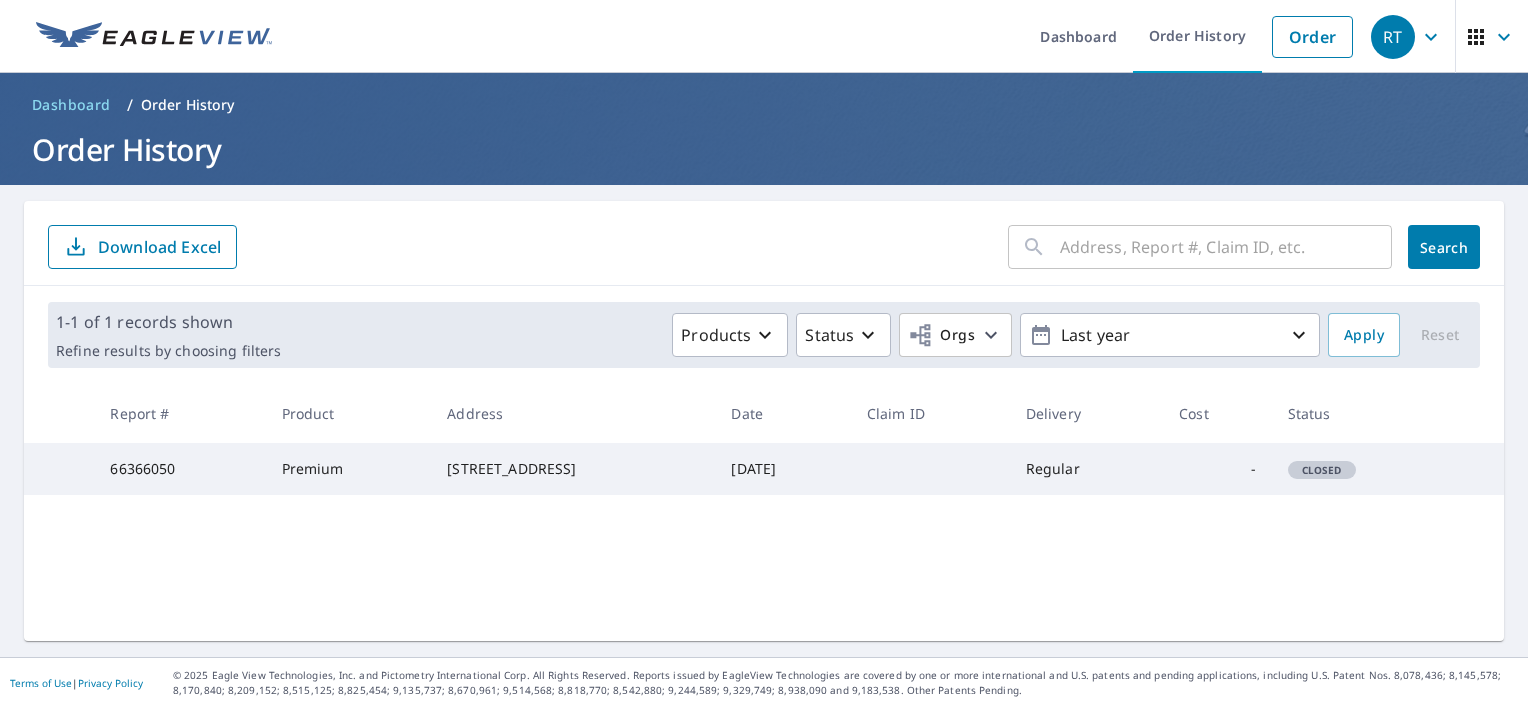 drag, startPoint x: 451, startPoint y: 490, endPoint x: 627, endPoint y: 467, distance: 177.49648 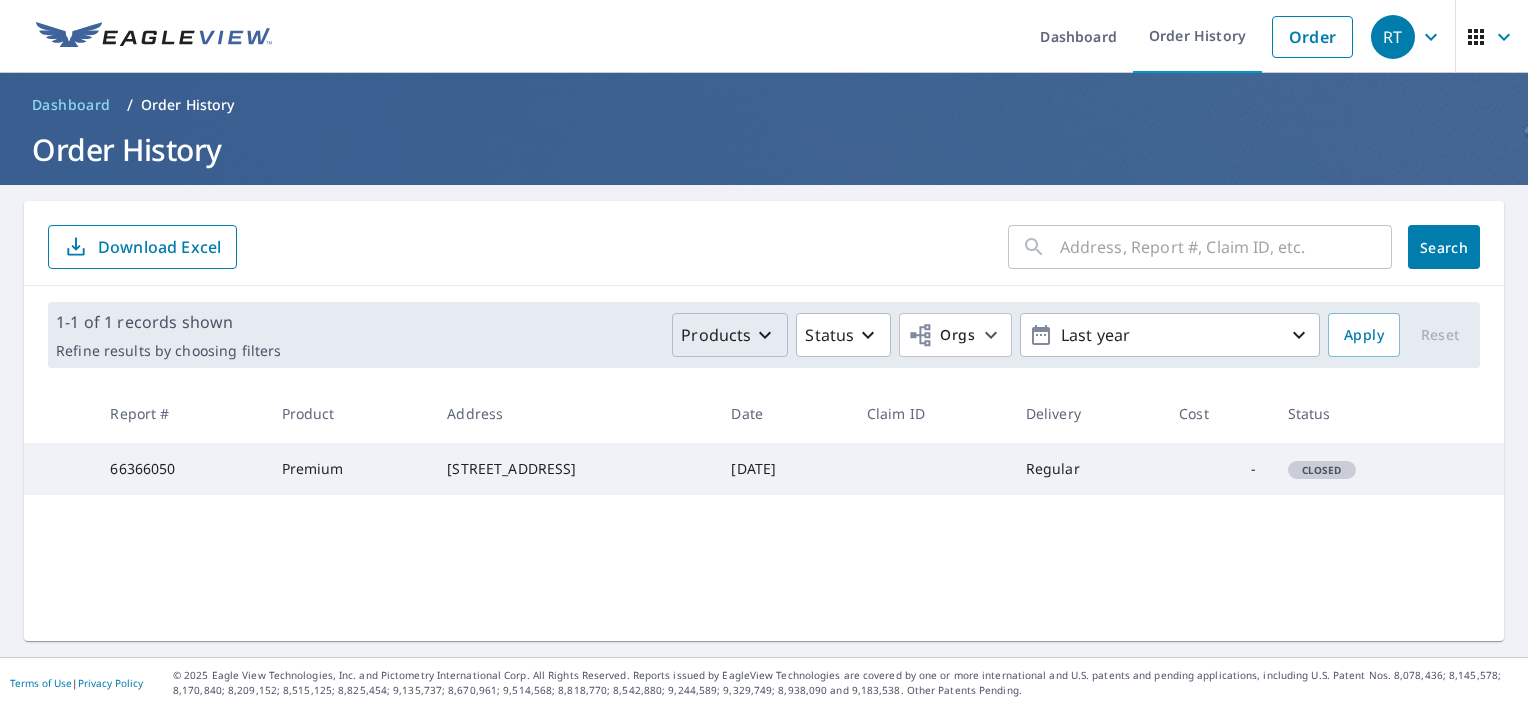 click on "Products" at bounding box center (716, 335) 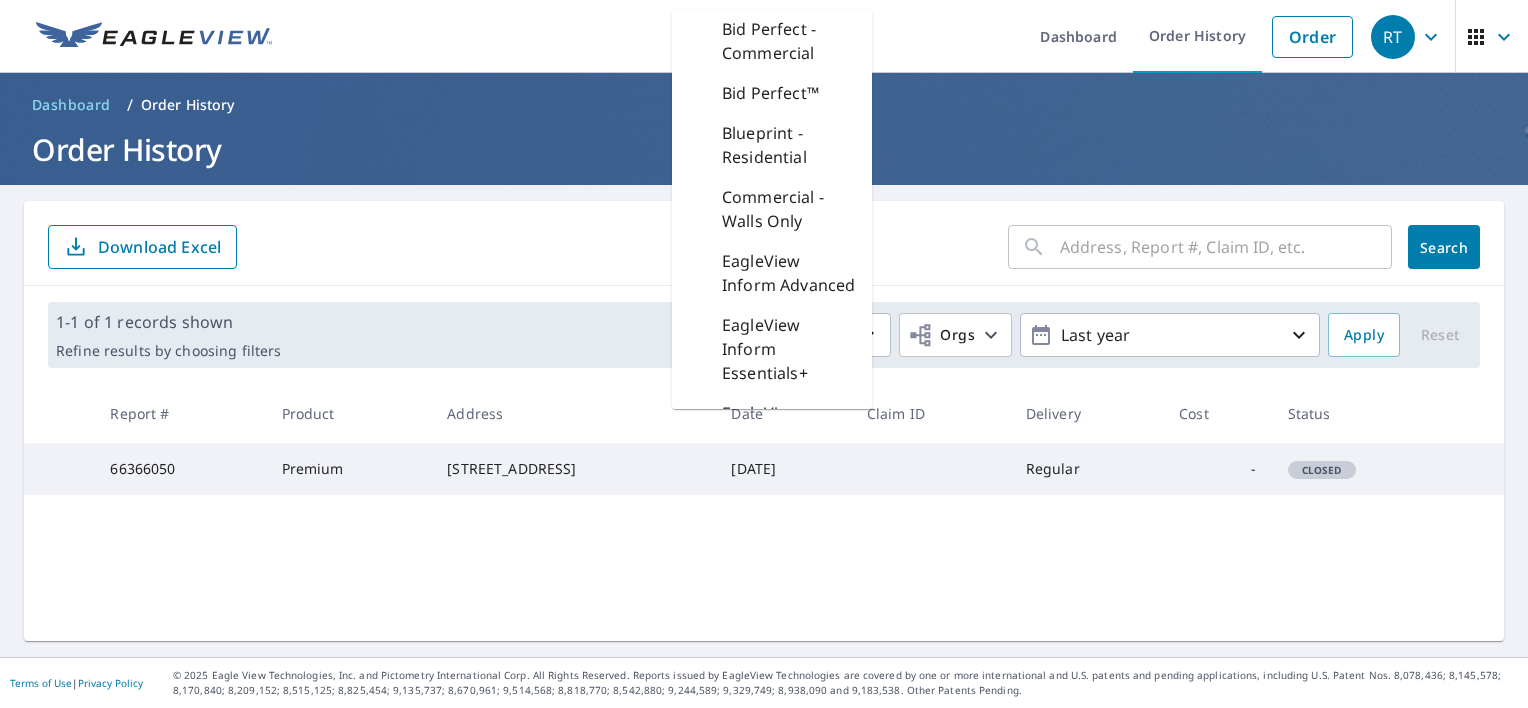 click on "1-1 of 1 records shown Refine results by choosing filters Products Bid Perfect - Commercial Bid Perfect™ Blueprint - Residential Commercial - Walls Only EagleView Inform Advanced EagleView Inform Essentials+ EagleView Inform Essentials+ for Commercial Full House Gutter - Commercial Gutter - Residential Premium - Commercial Premium - Residential QuickSquares - Multi-Family TrueDesign for Planning TrueDesign for Sales Walls Walls, Windows & Doors Status Orgs Last year Apply Reset" at bounding box center (764, 335) 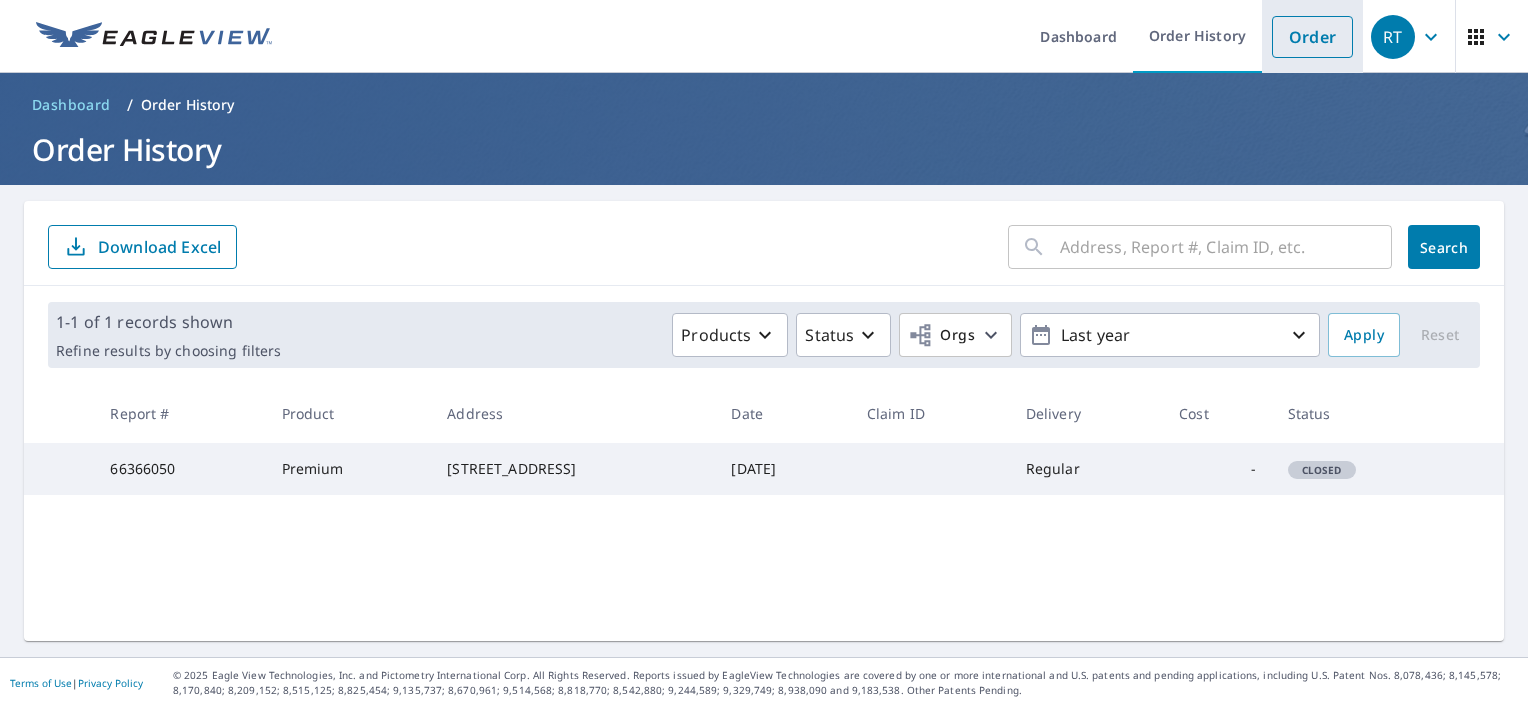 click on "Order" at bounding box center [1312, 37] 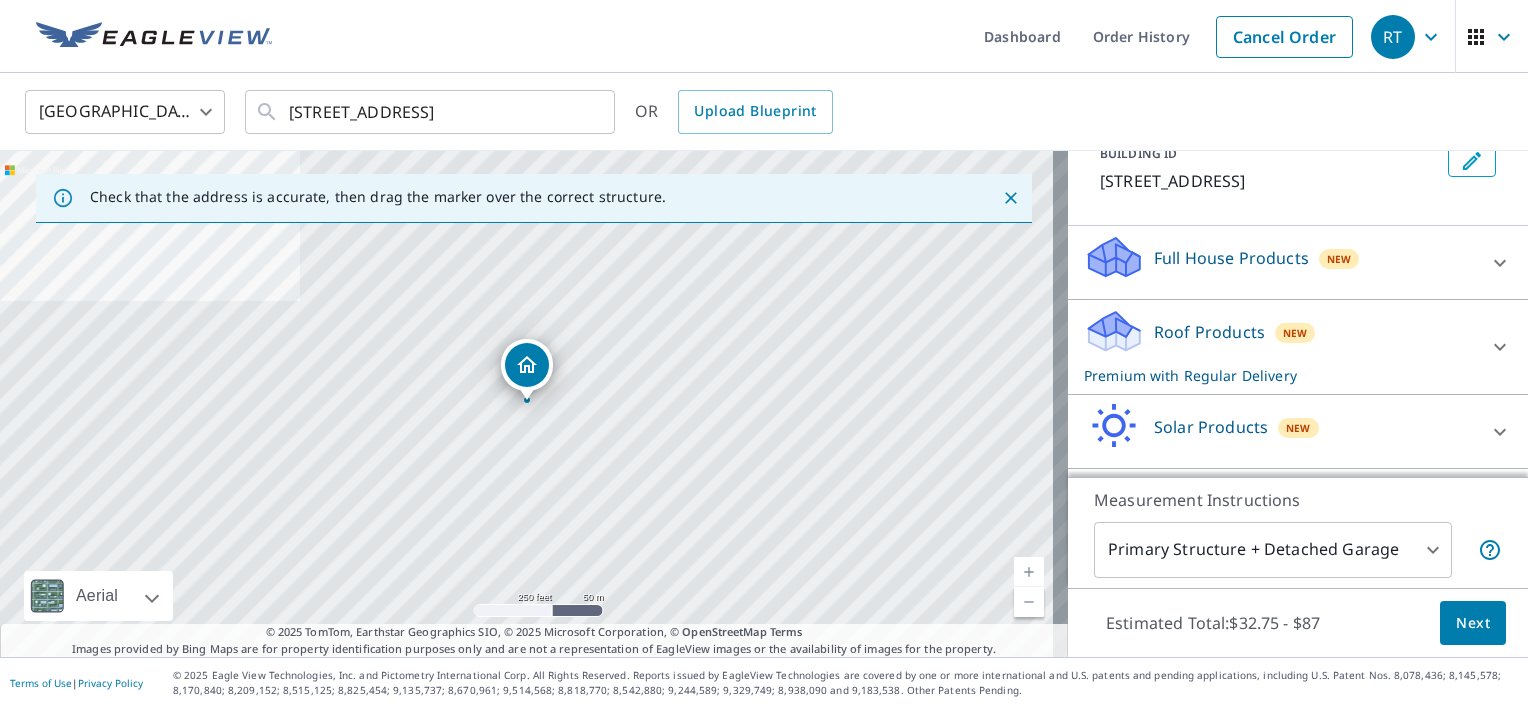 scroll, scrollTop: 97, scrollLeft: 0, axis: vertical 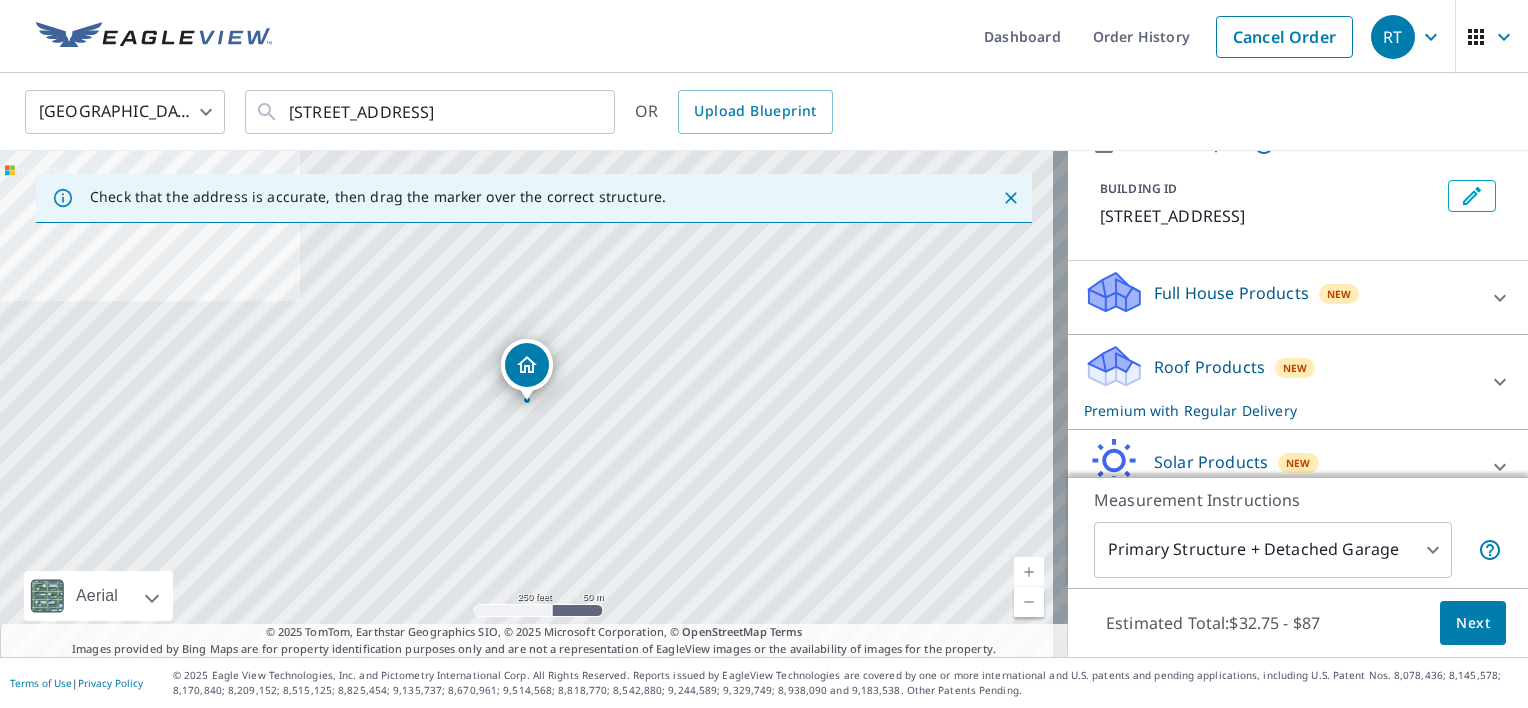 click on "Roof Products" at bounding box center (1209, 367) 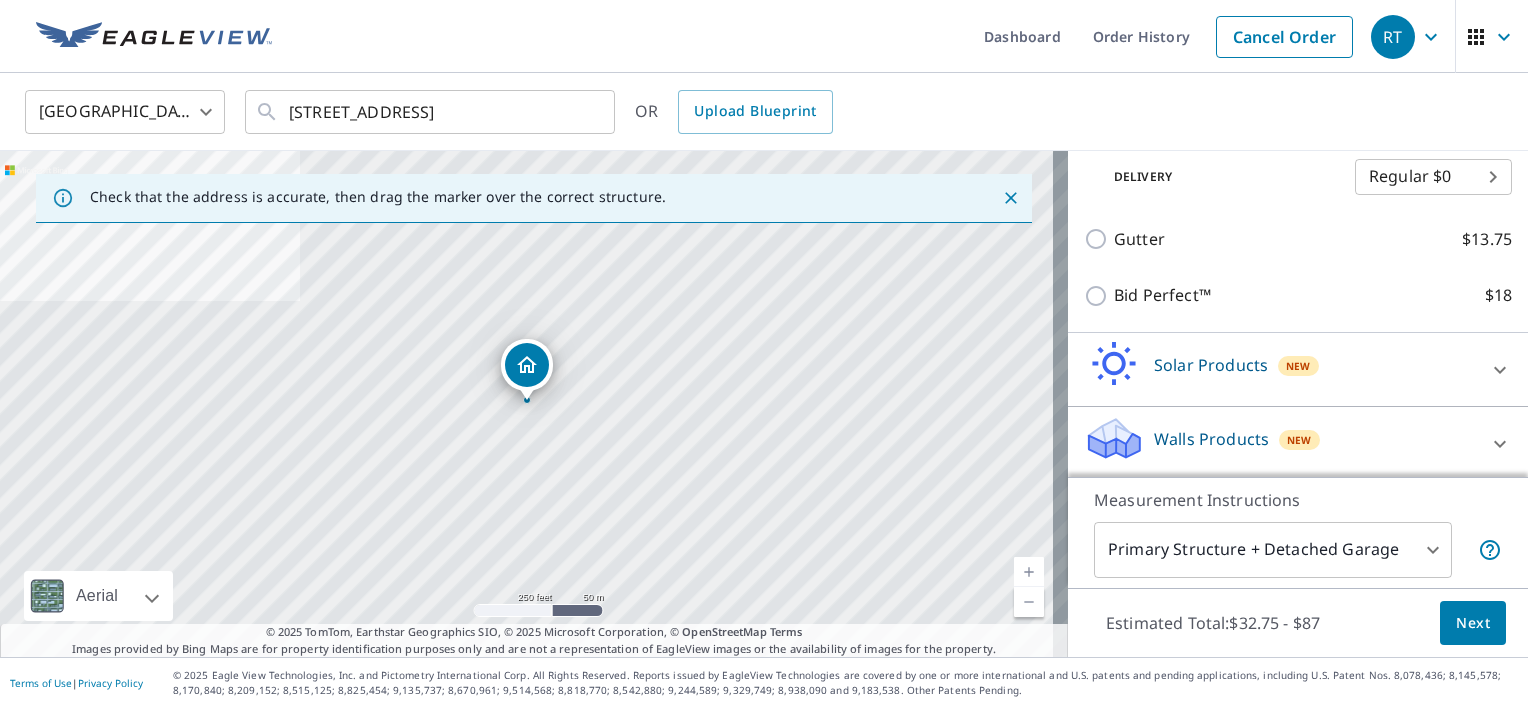 scroll, scrollTop: 410, scrollLeft: 0, axis: vertical 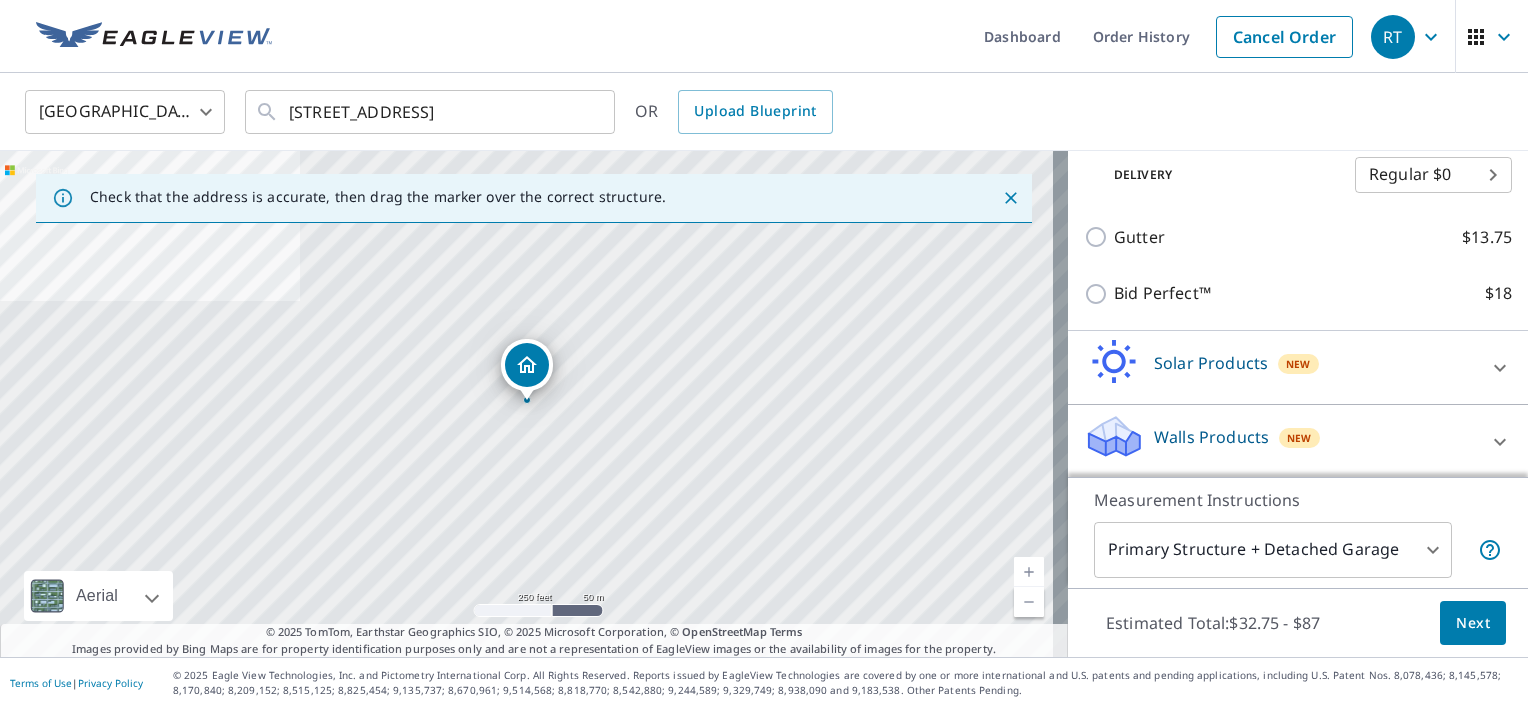 click 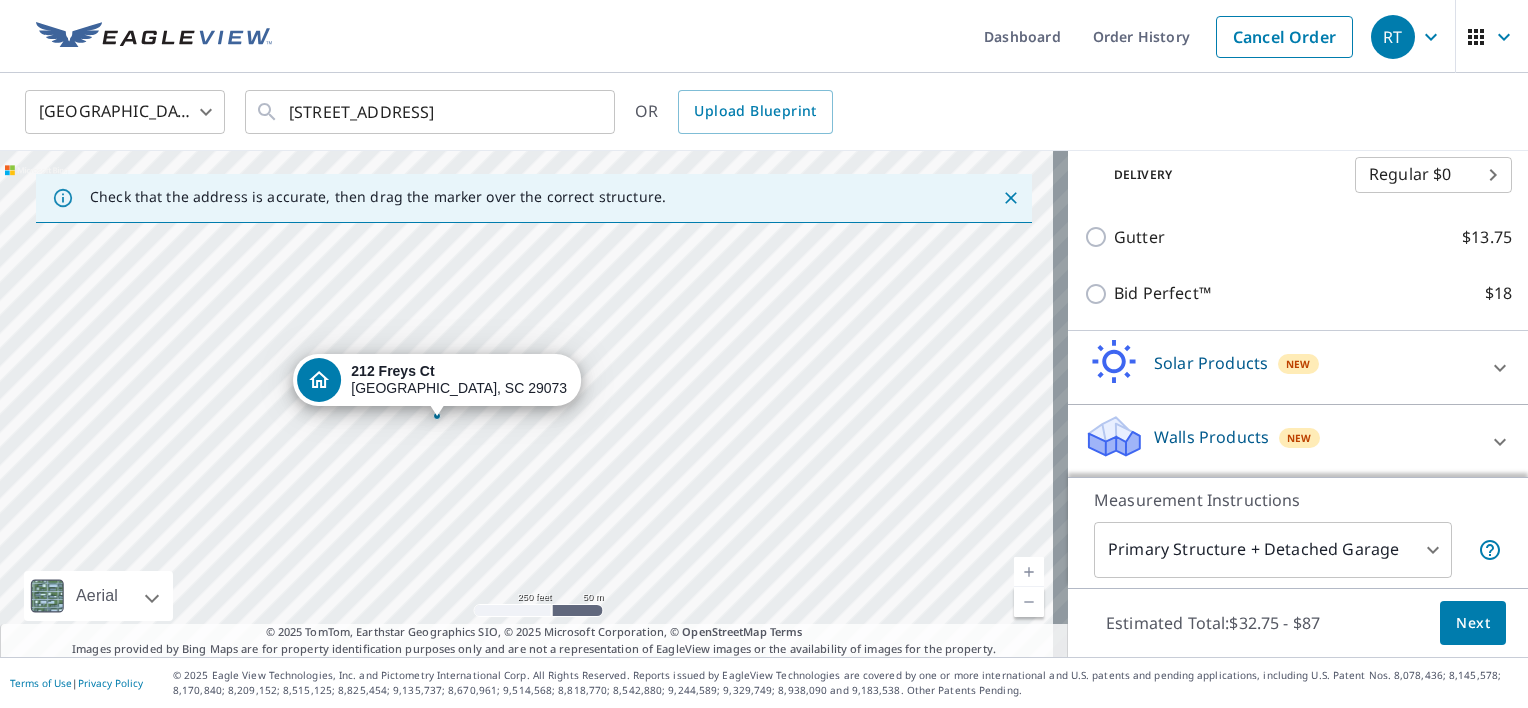 click on "Next" at bounding box center (1473, 623) 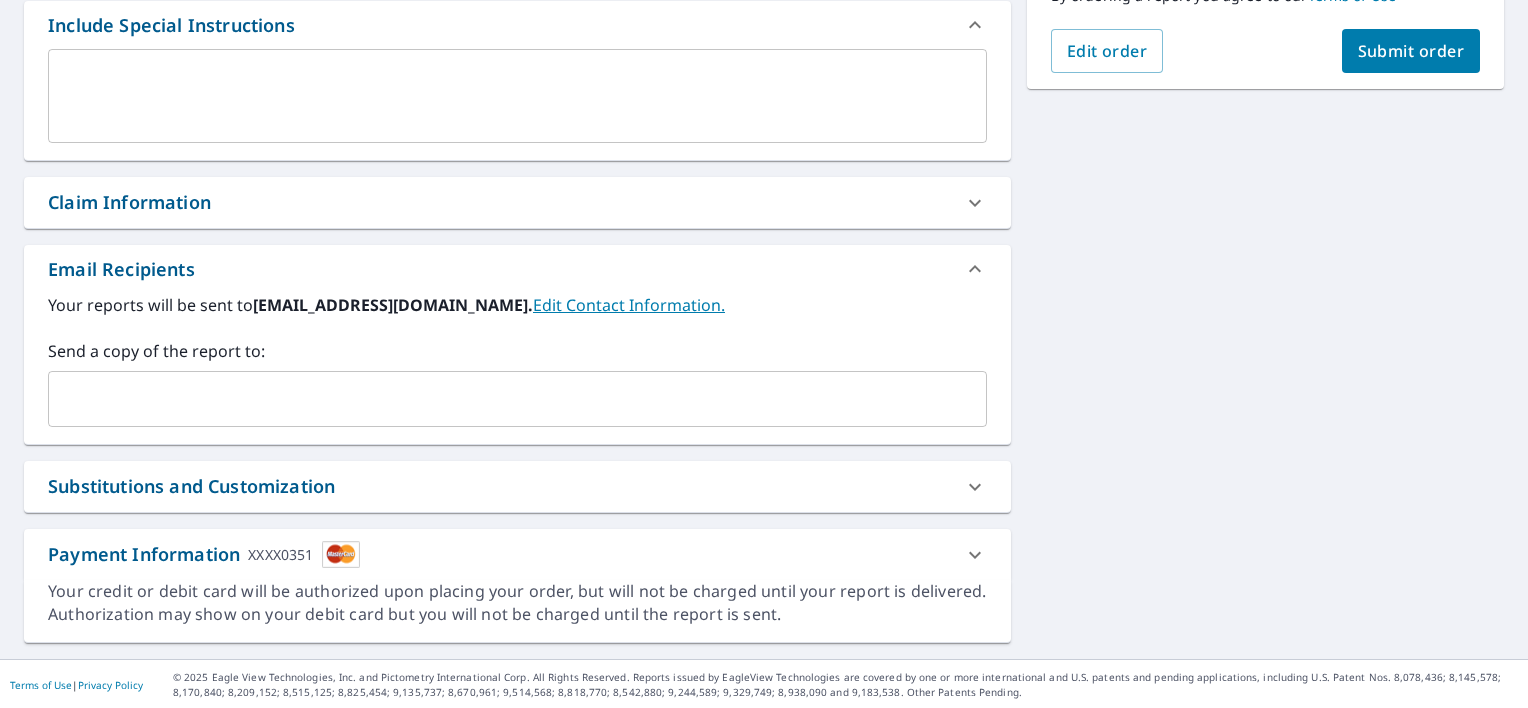 scroll, scrollTop: 349, scrollLeft: 0, axis: vertical 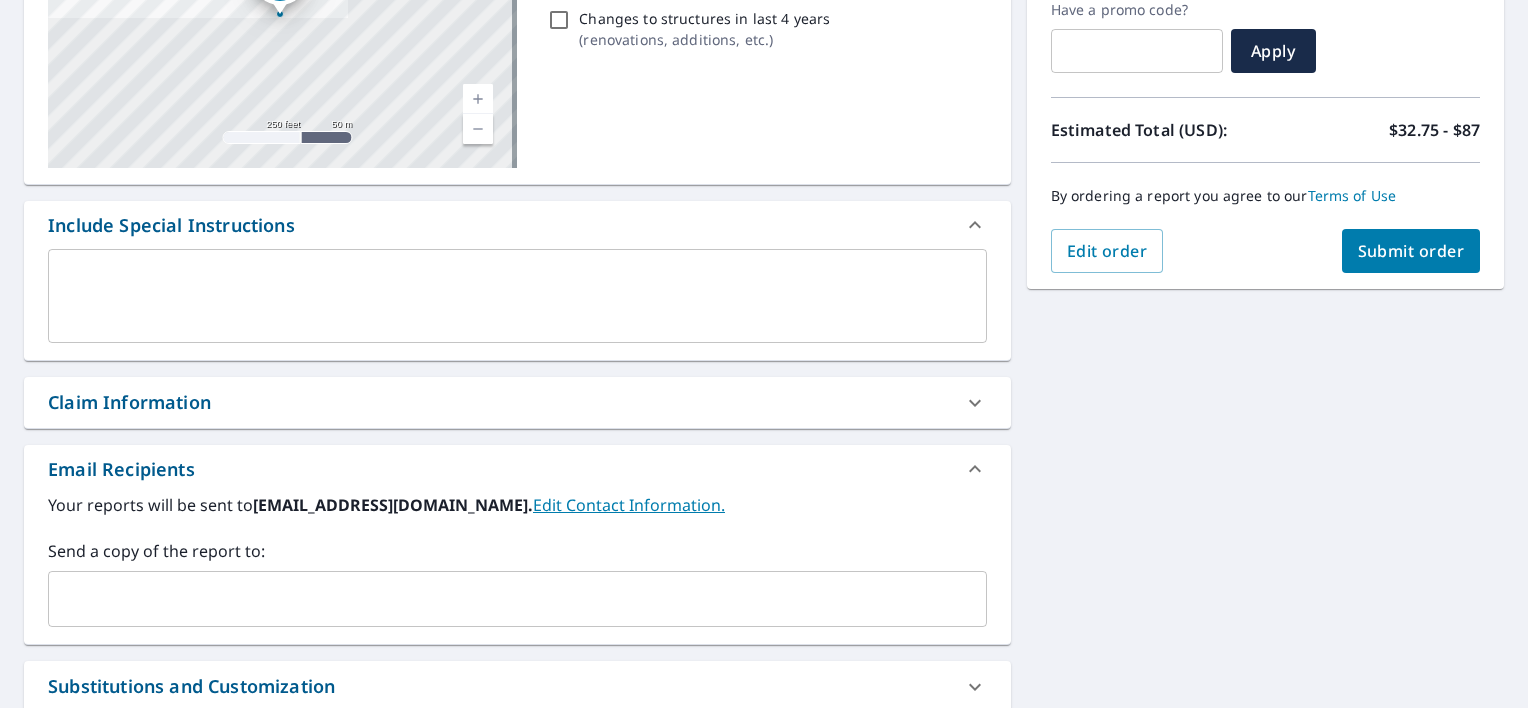 click on "Submit order" at bounding box center (1411, 251) 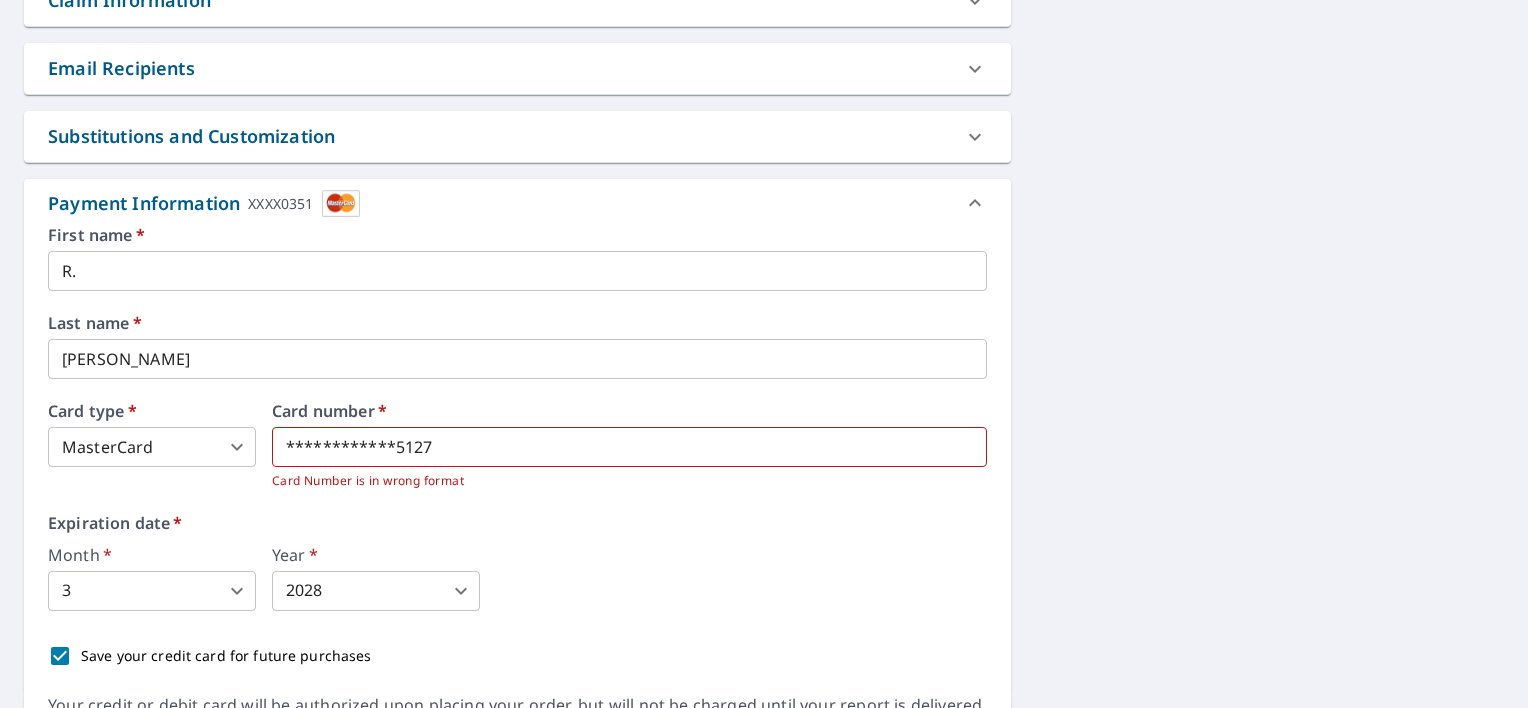scroll, scrollTop: 800, scrollLeft: 0, axis: vertical 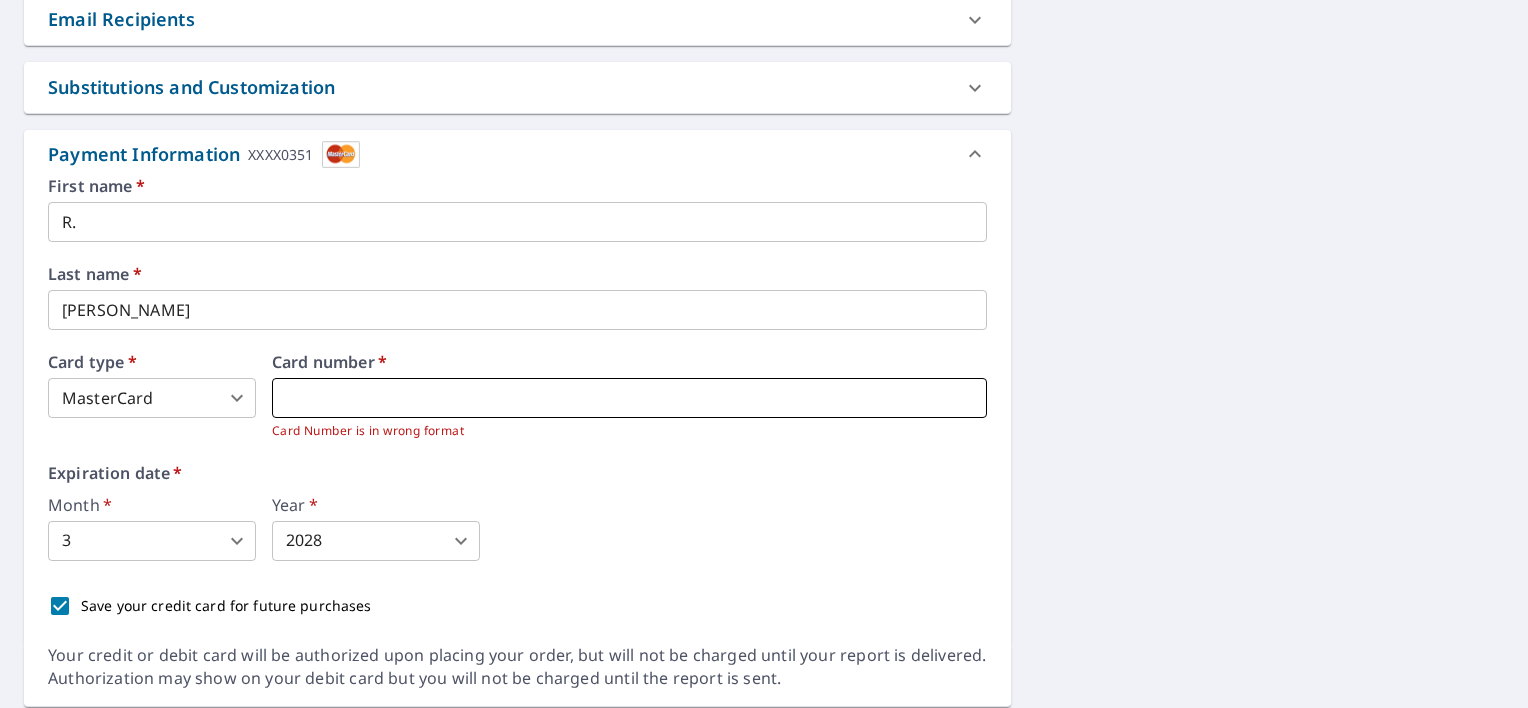 drag, startPoint x: 506, startPoint y: 400, endPoint x: 344, endPoint y: 384, distance: 162.78821 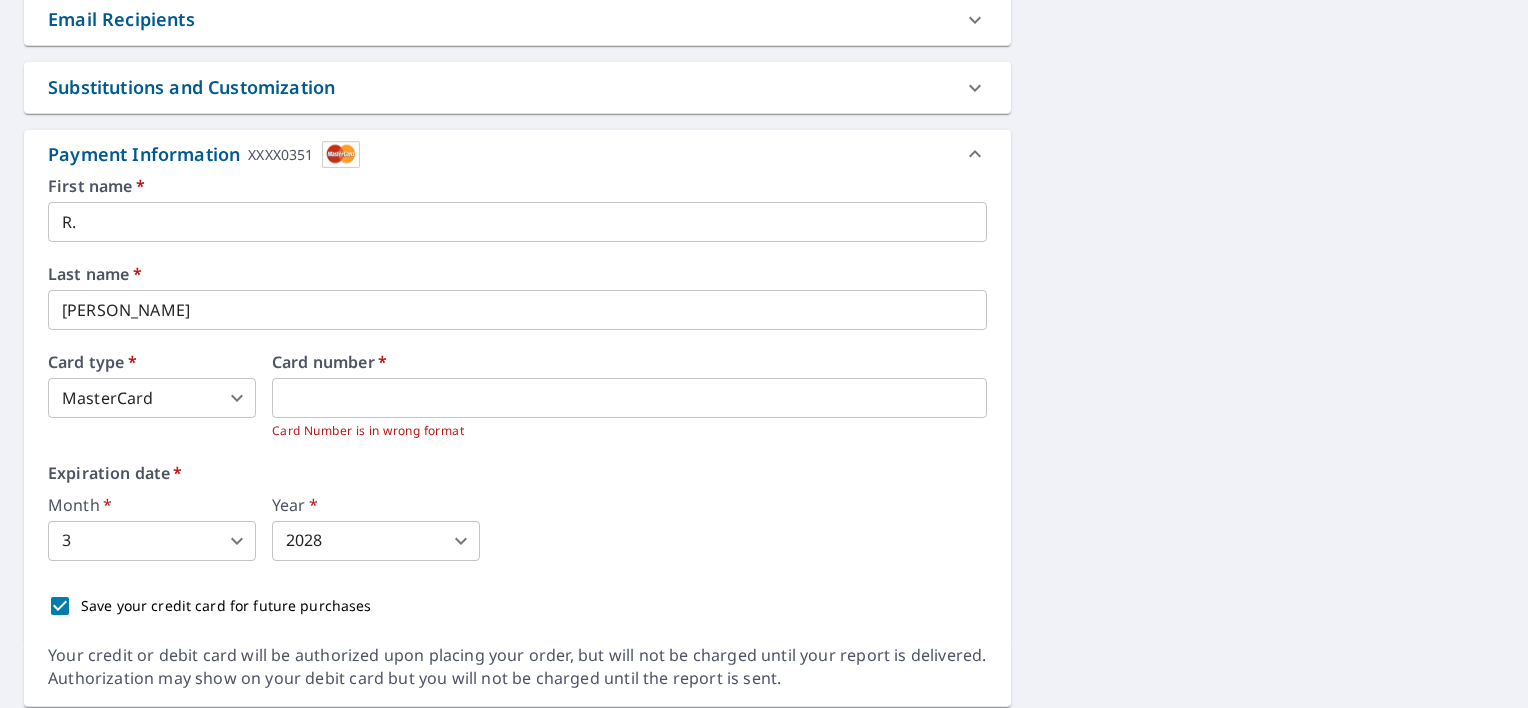 click on "Expiration date   * Month   * 3 3 ​ Year   * 2028 2028 ​" at bounding box center [517, 513] 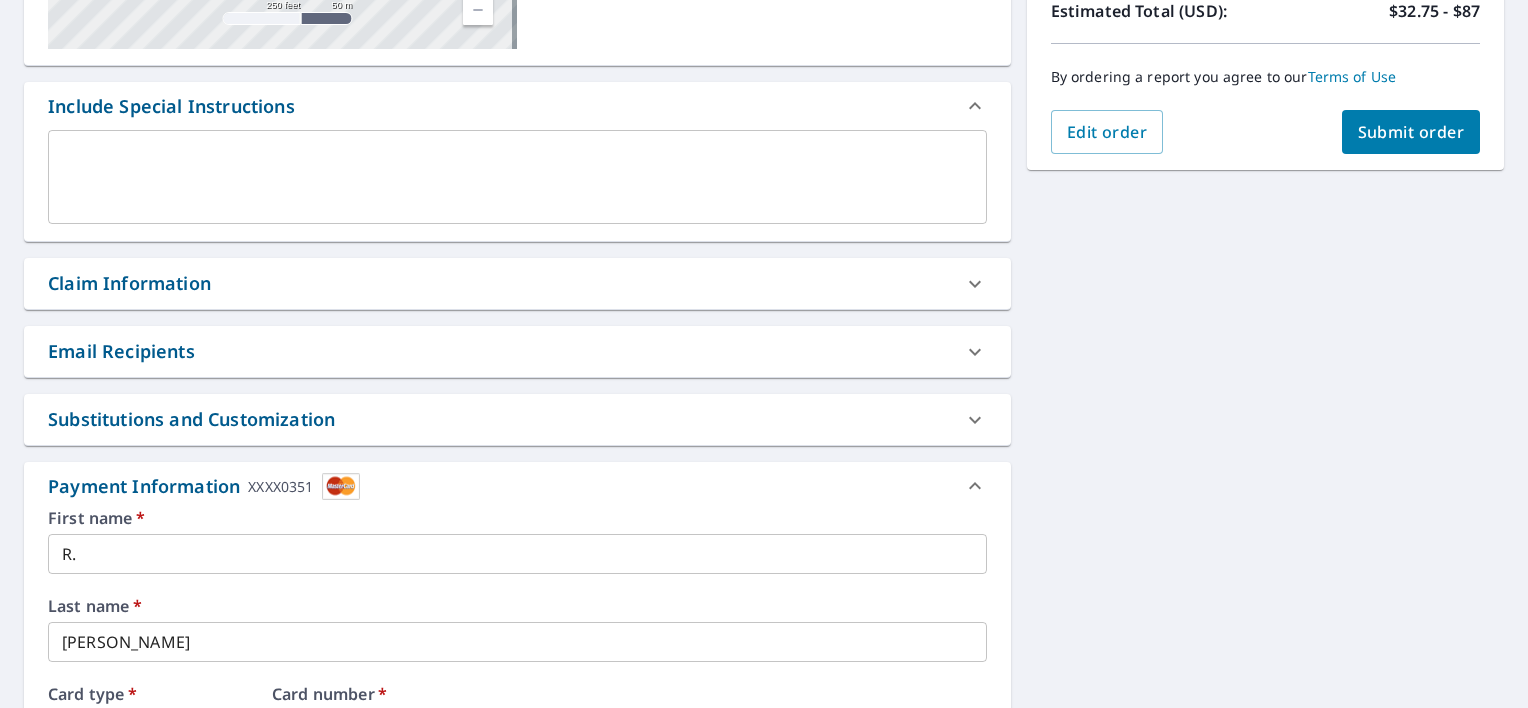 scroll, scrollTop: 464, scrollLeft: 0, axis: vertical 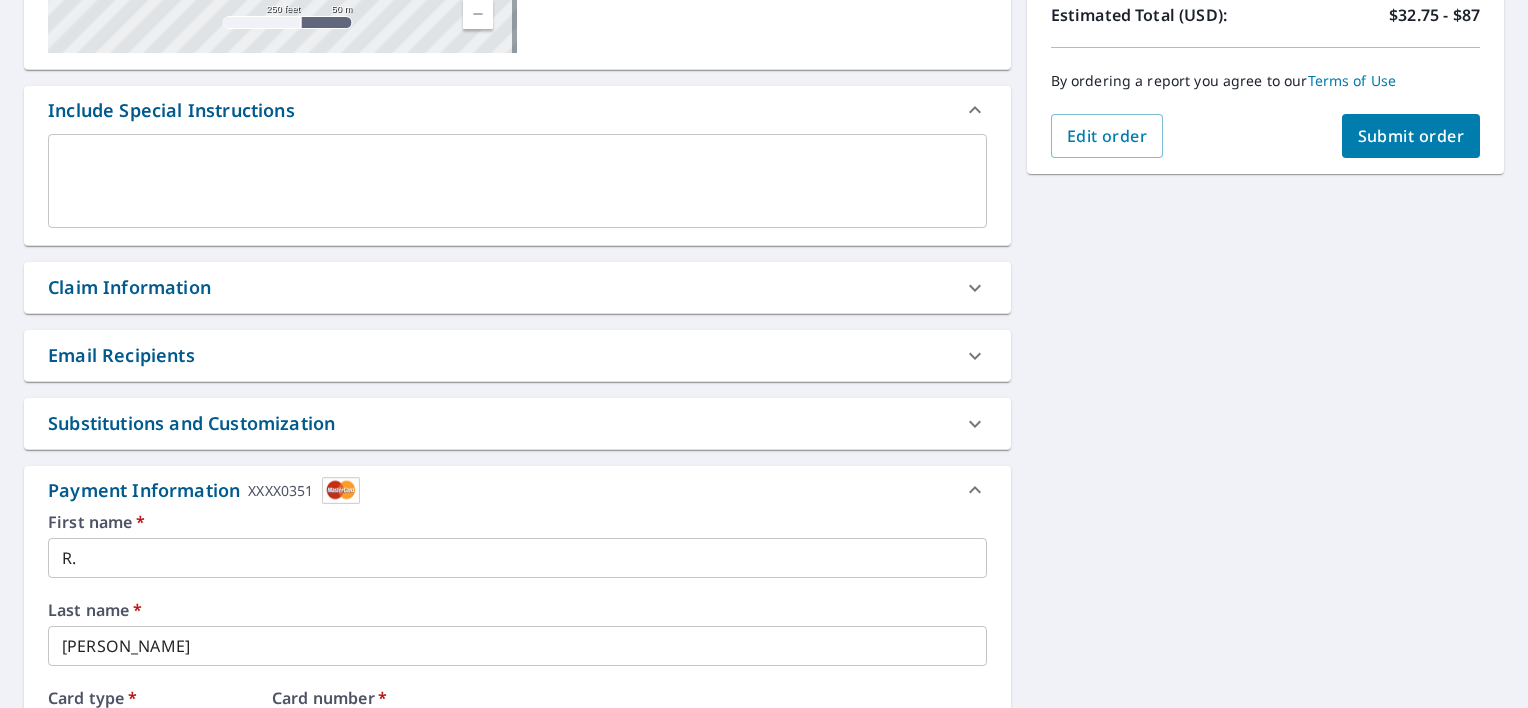 click at bounding box center (975, 288) 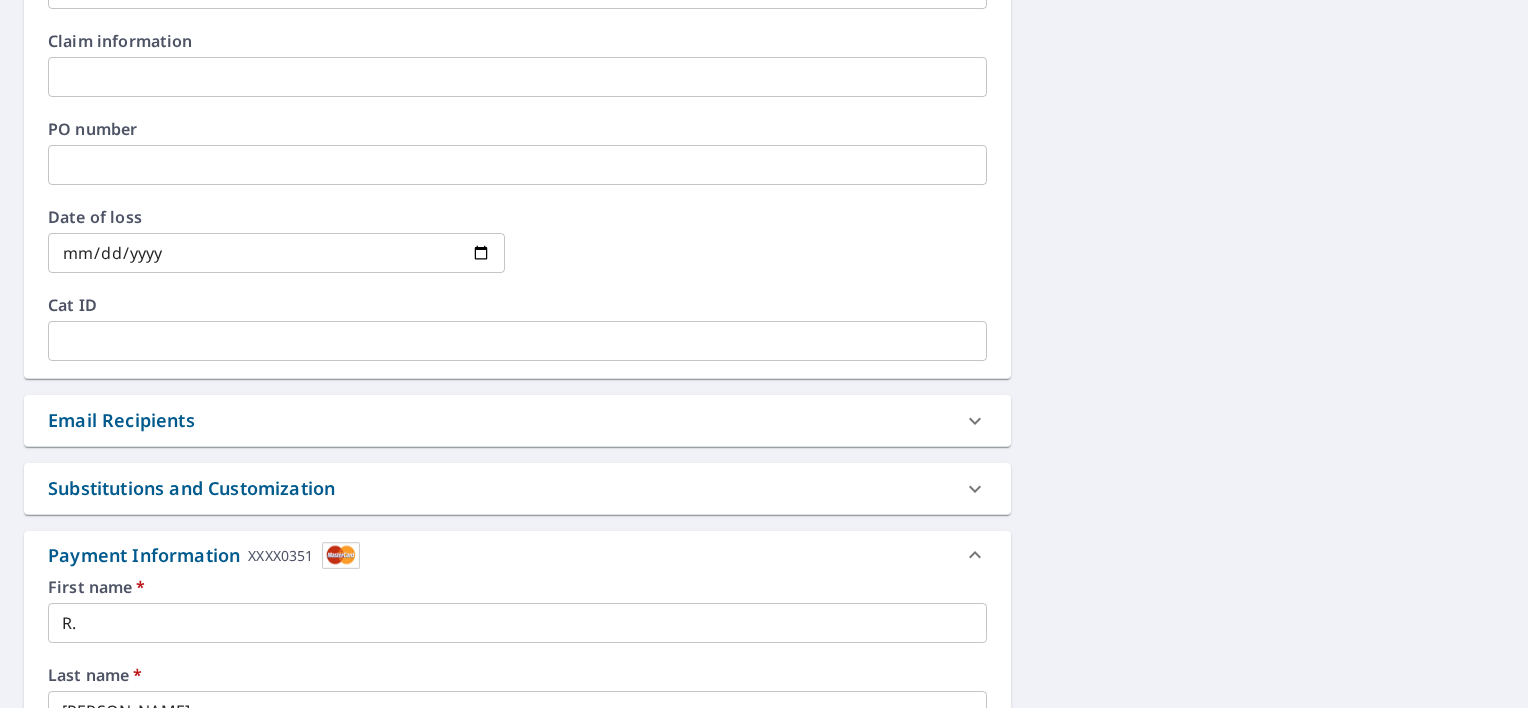 scroll, scrollTop: 864, scrollLeft: 0, axis: vertical 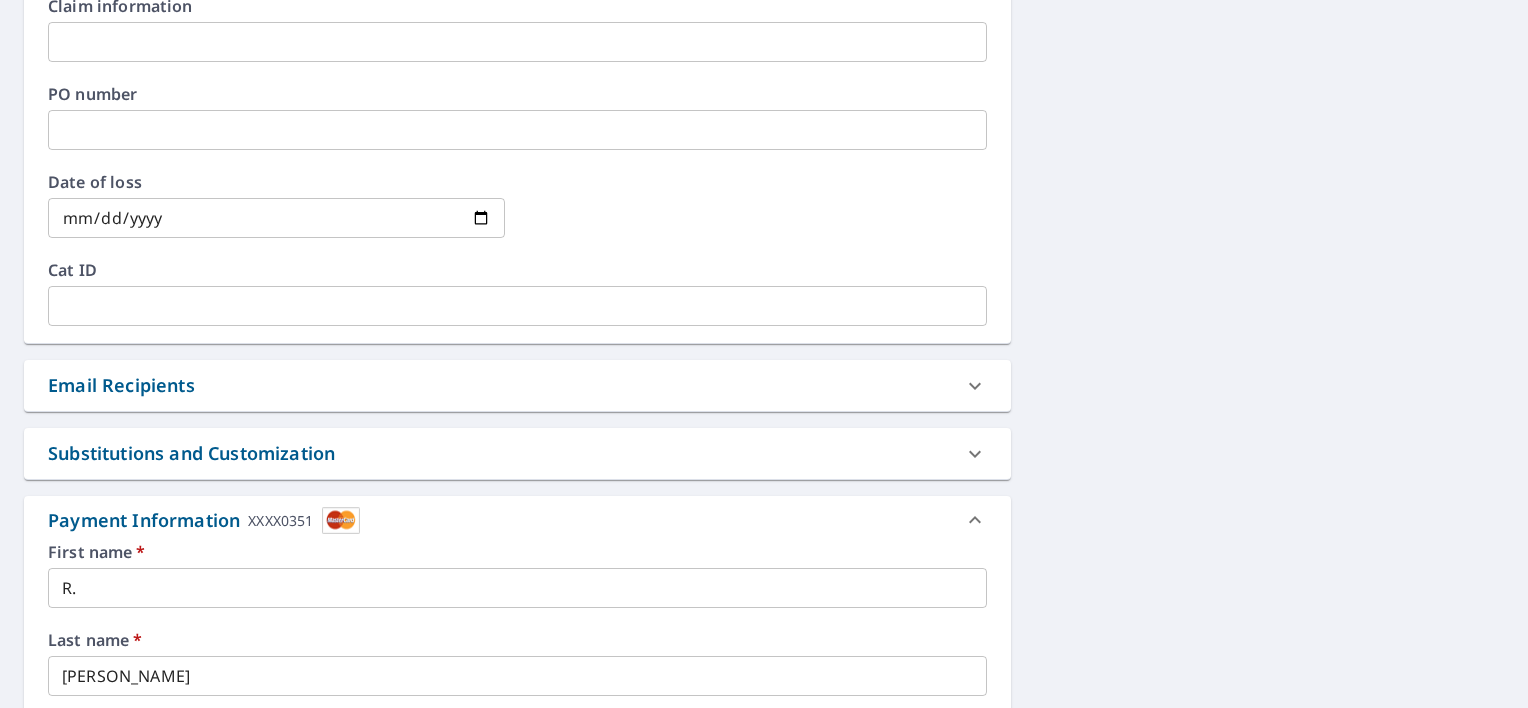 click on "Substitutions and Customization" at bounding box center (499, 453) 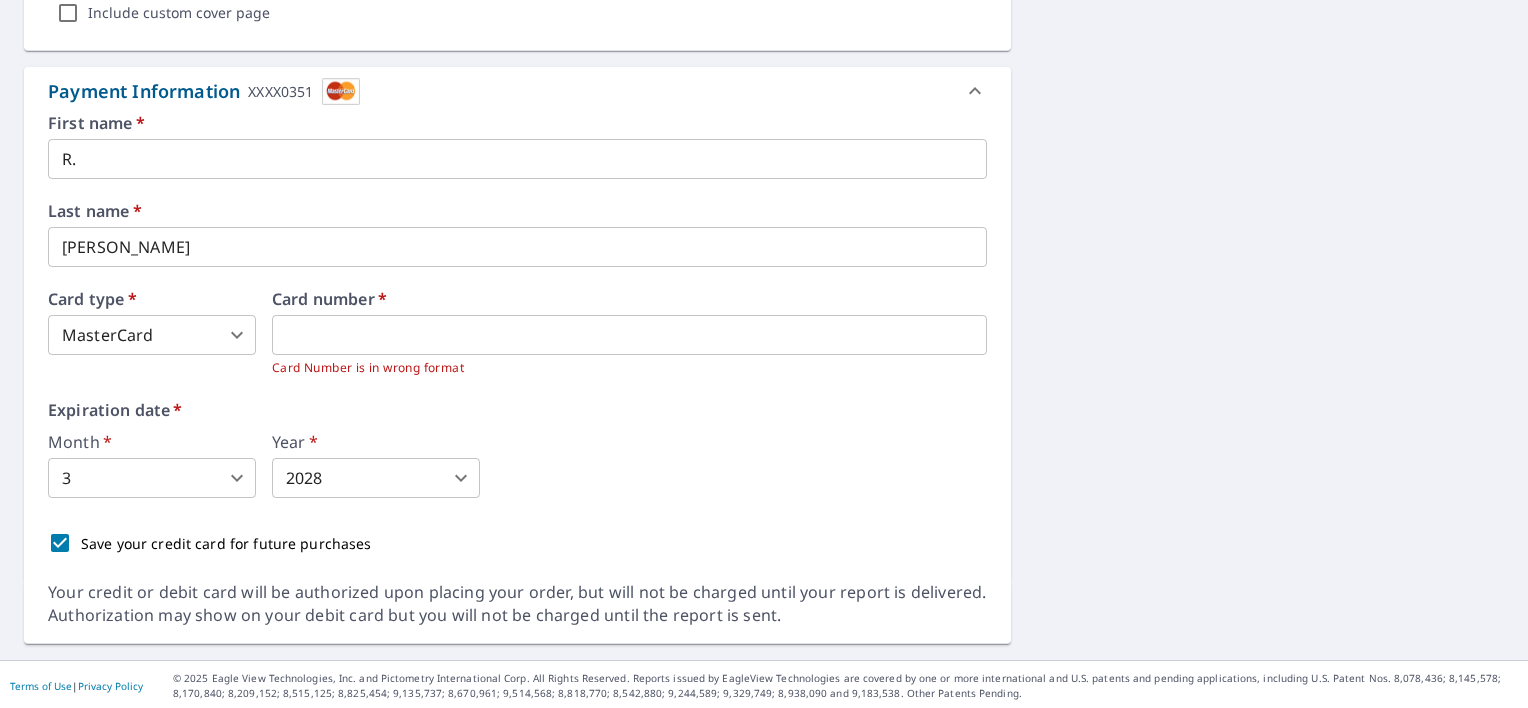 scroll, scrollTop: 1404, scrollLeft: 0, axis: vertical 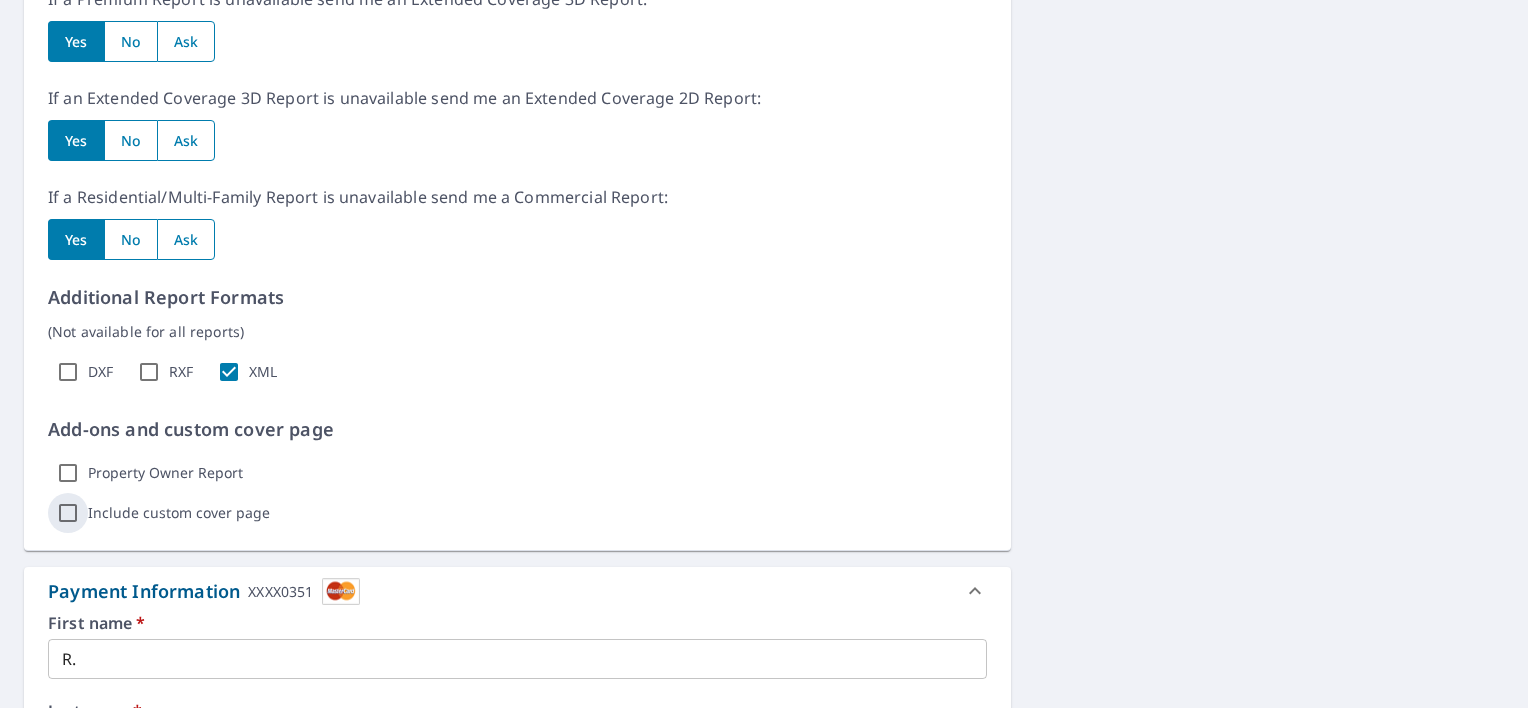 click on "Include custom cover page" at bounding box center [68, 513] 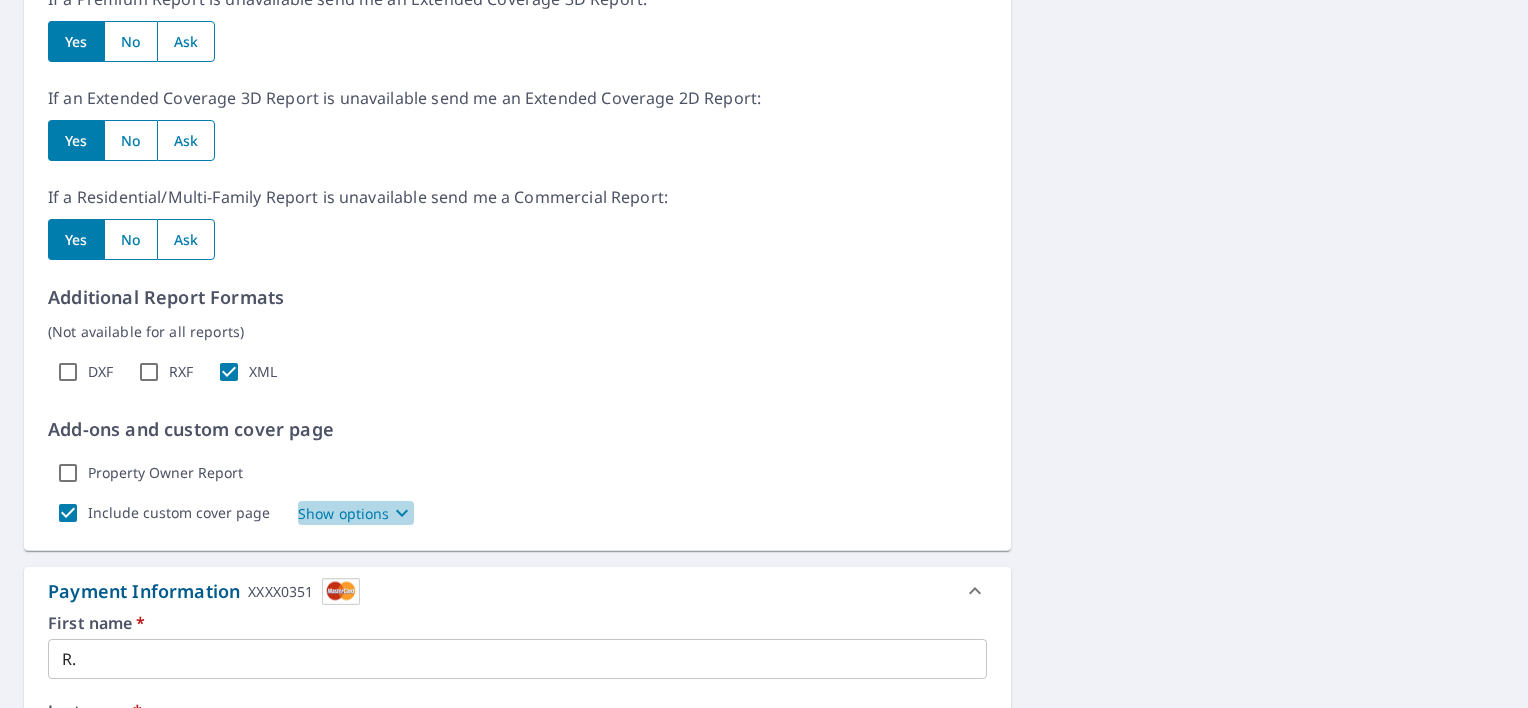 click on "Show options" at bounding box center [344, 513] 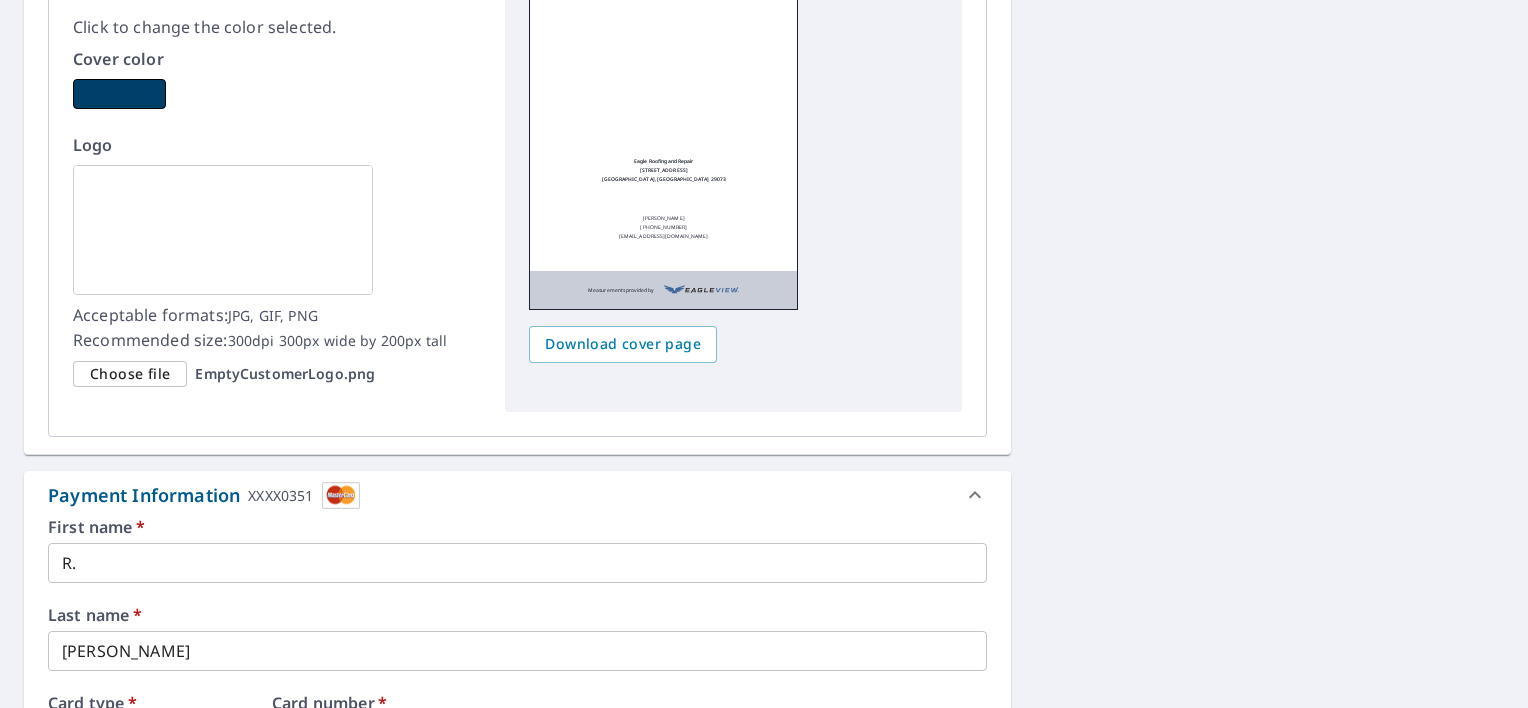 scroll, scrollTop: 3327, scrollLeft: 0, axis: vertical 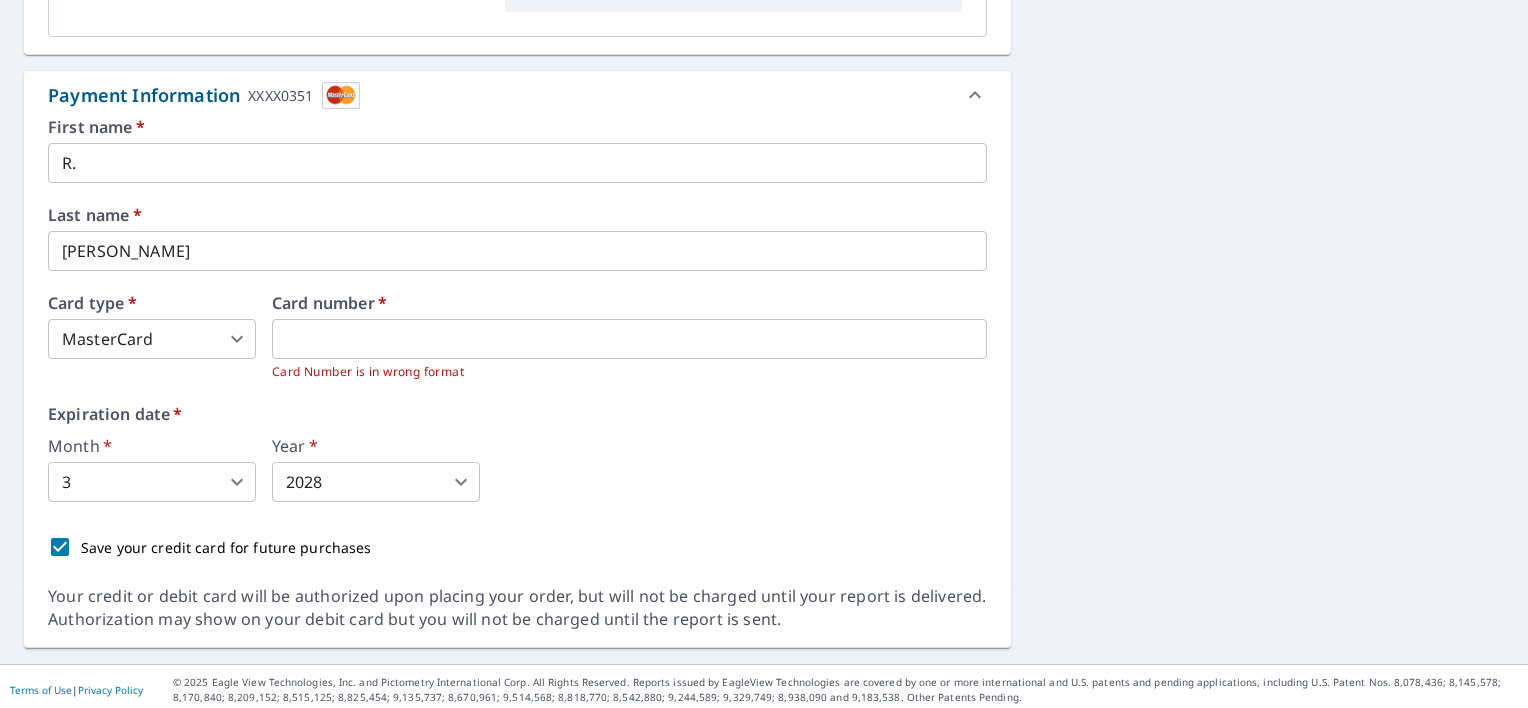 drag, startPoint x: 461, startPoint y: 316, endPoint x: 533, endPoint y: 396, distance: 107.62899 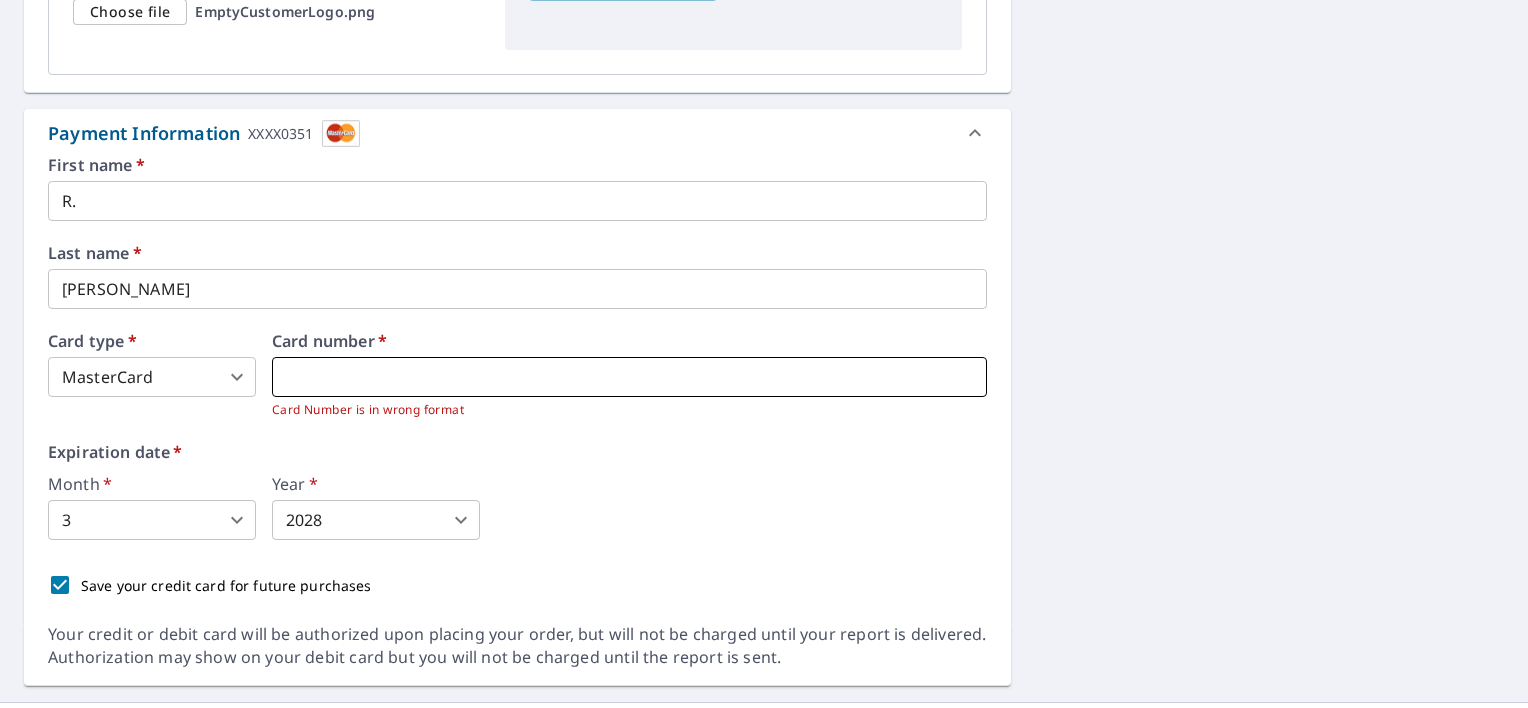 scroll, scrollTop: 3227, scrollLeft: 0, axis: vertical 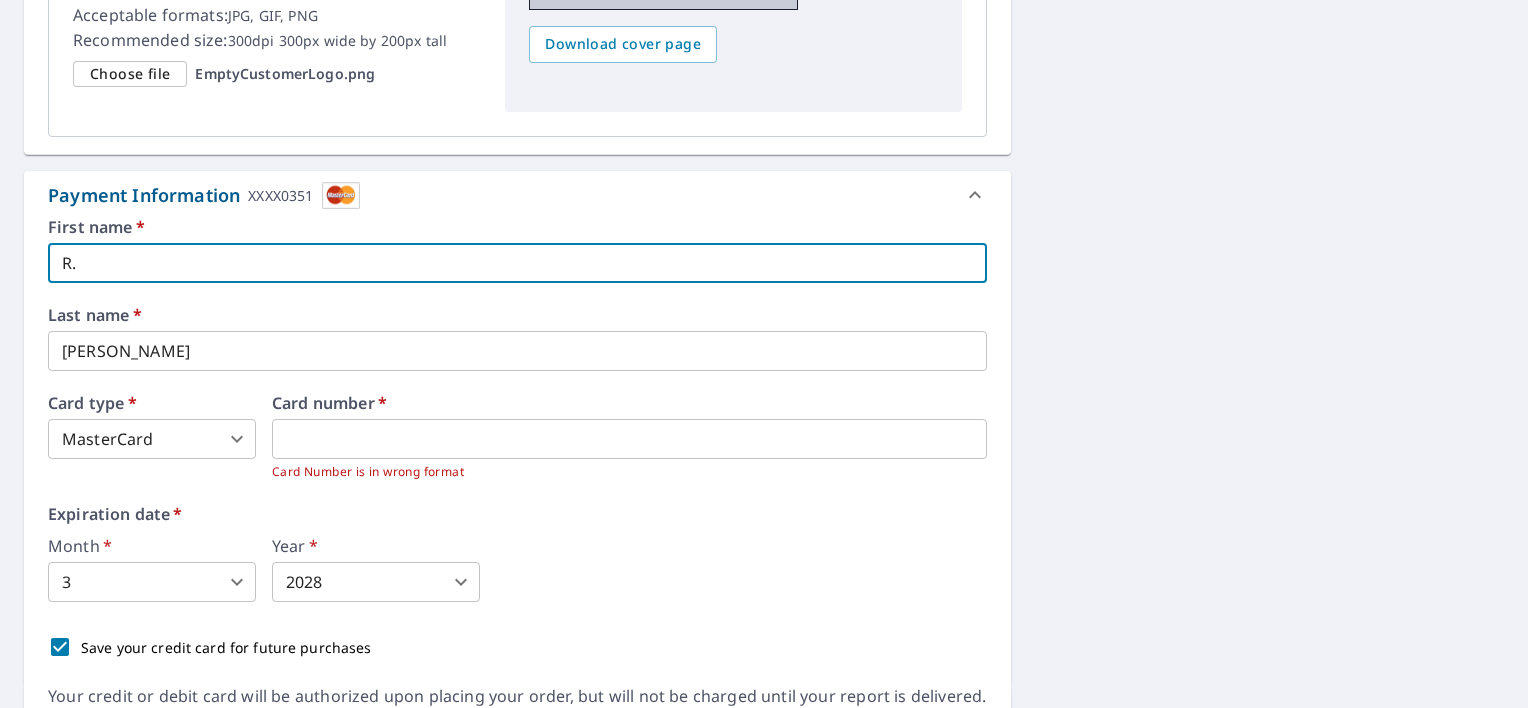 click on "R." at bounding box center (517, 263) 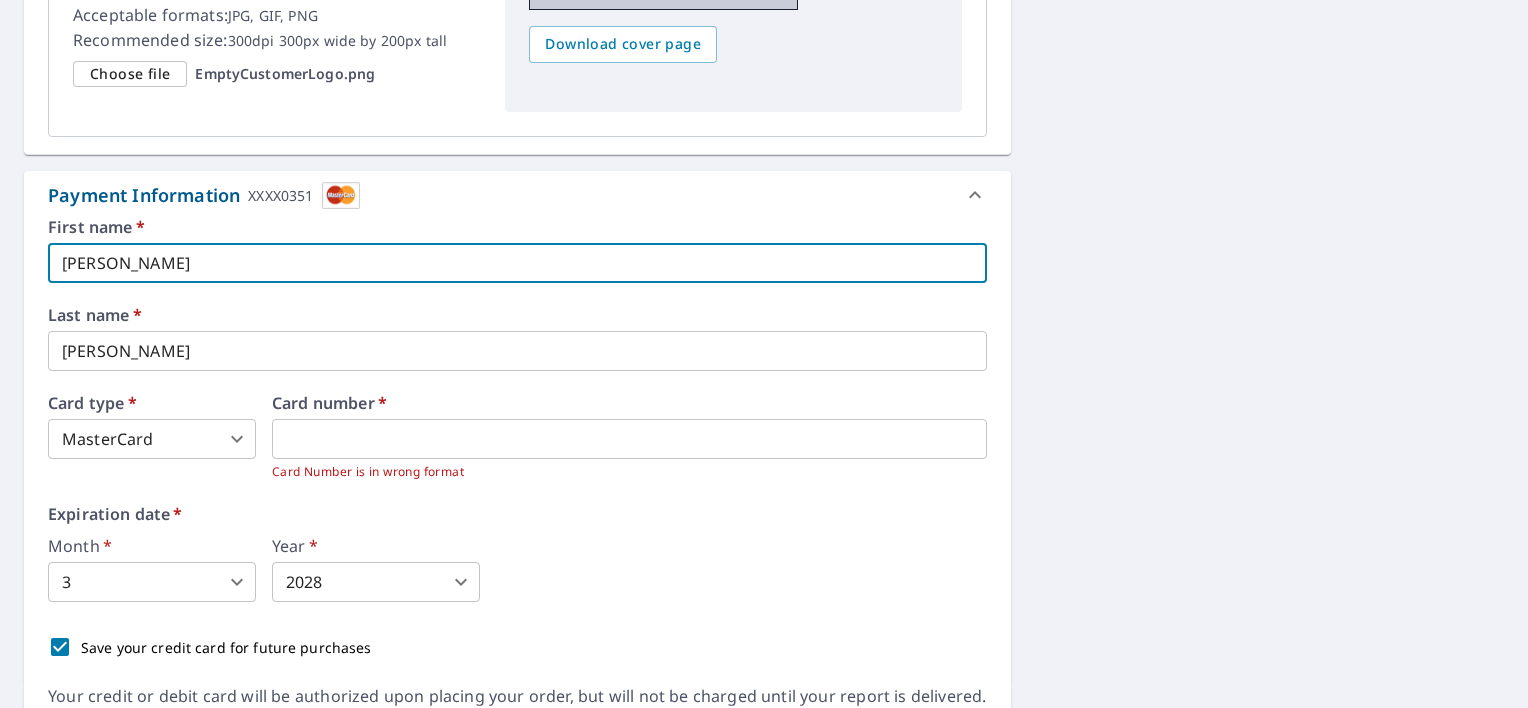 type on "Richard" 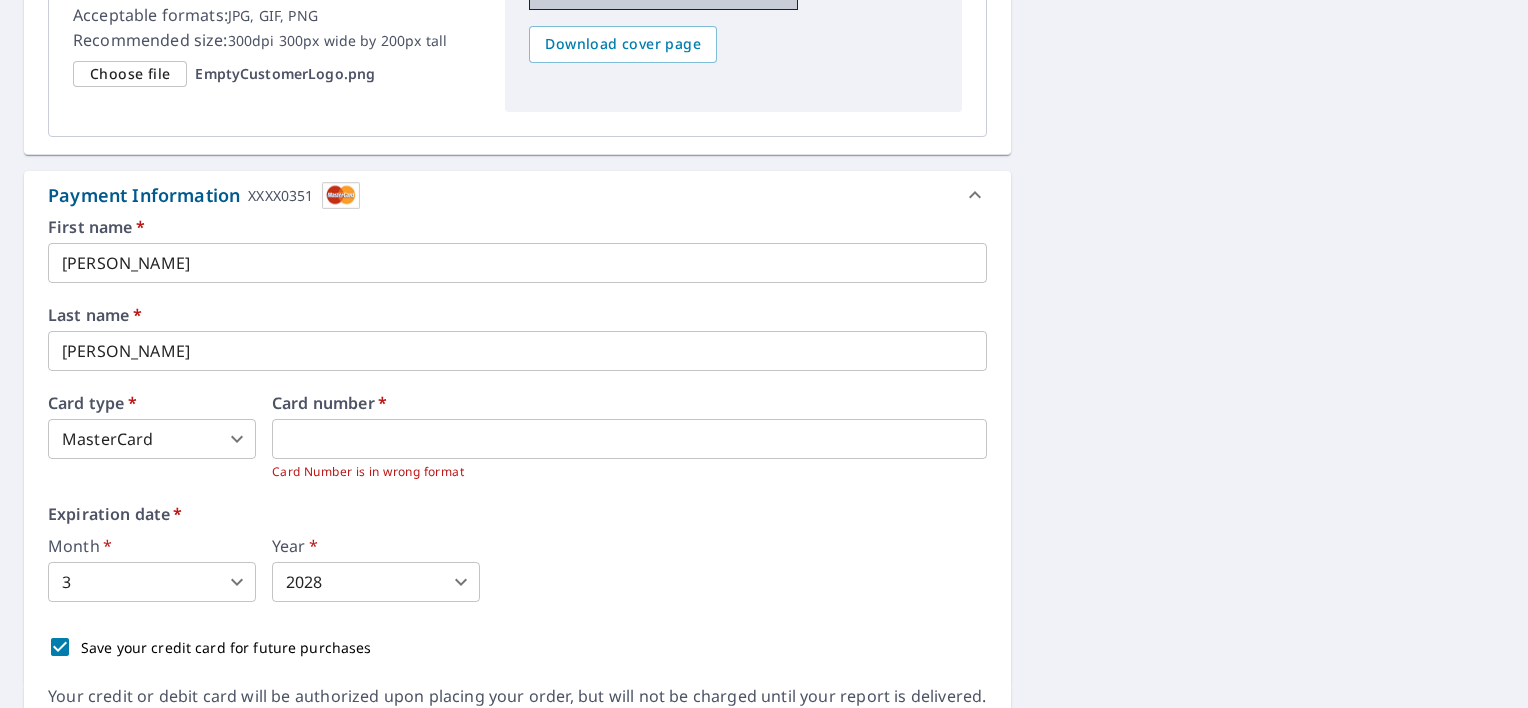 click on "Last name   *" at bounding box center [517, 315] 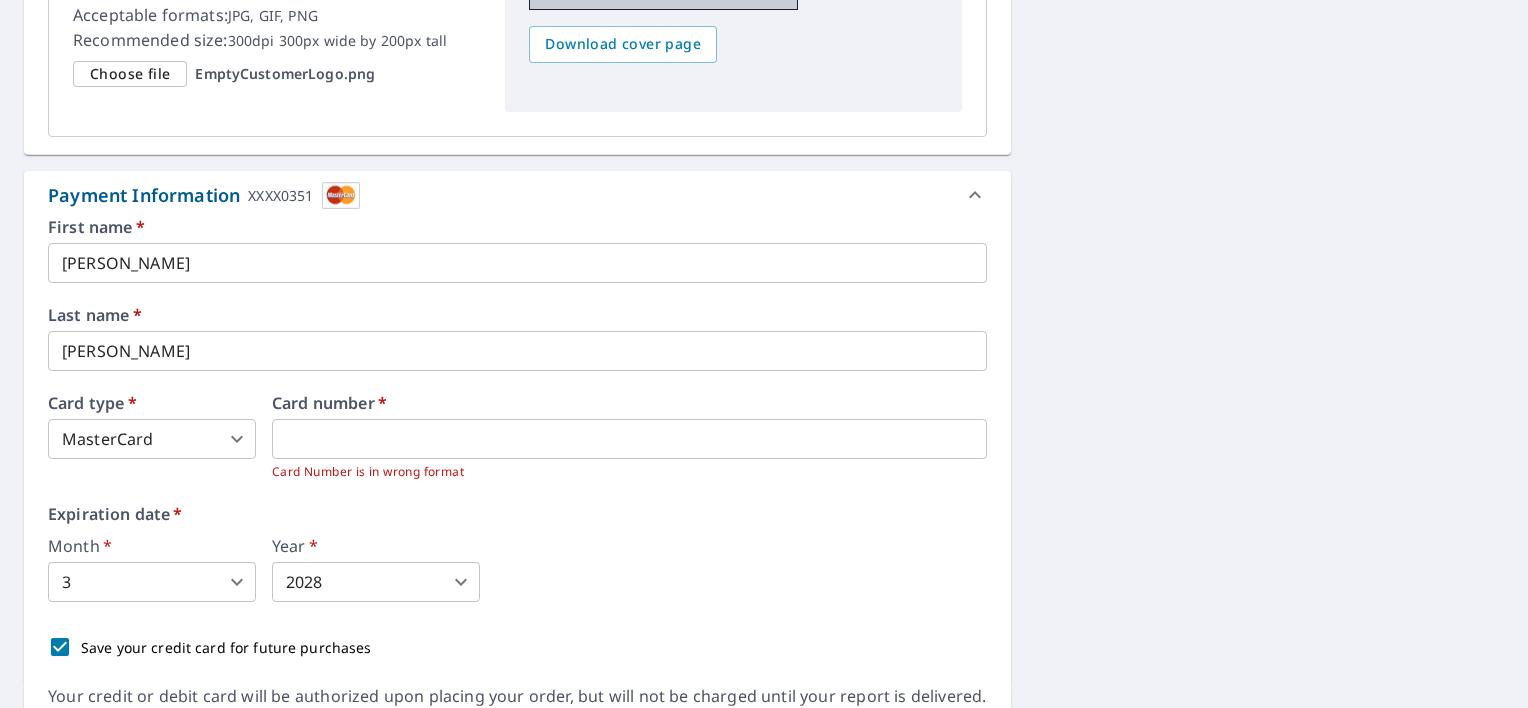 click on "First name   * Richard ​ Last name   * Tardif ​ Card type   * MasterCard 3 ​ Card number   * Card Number is in wrong format Expiration date   * Month   * 3 3 ​ Year   * 2028 2028 ​ Save your credit card for future purchases" at bounding box center [517, 443] 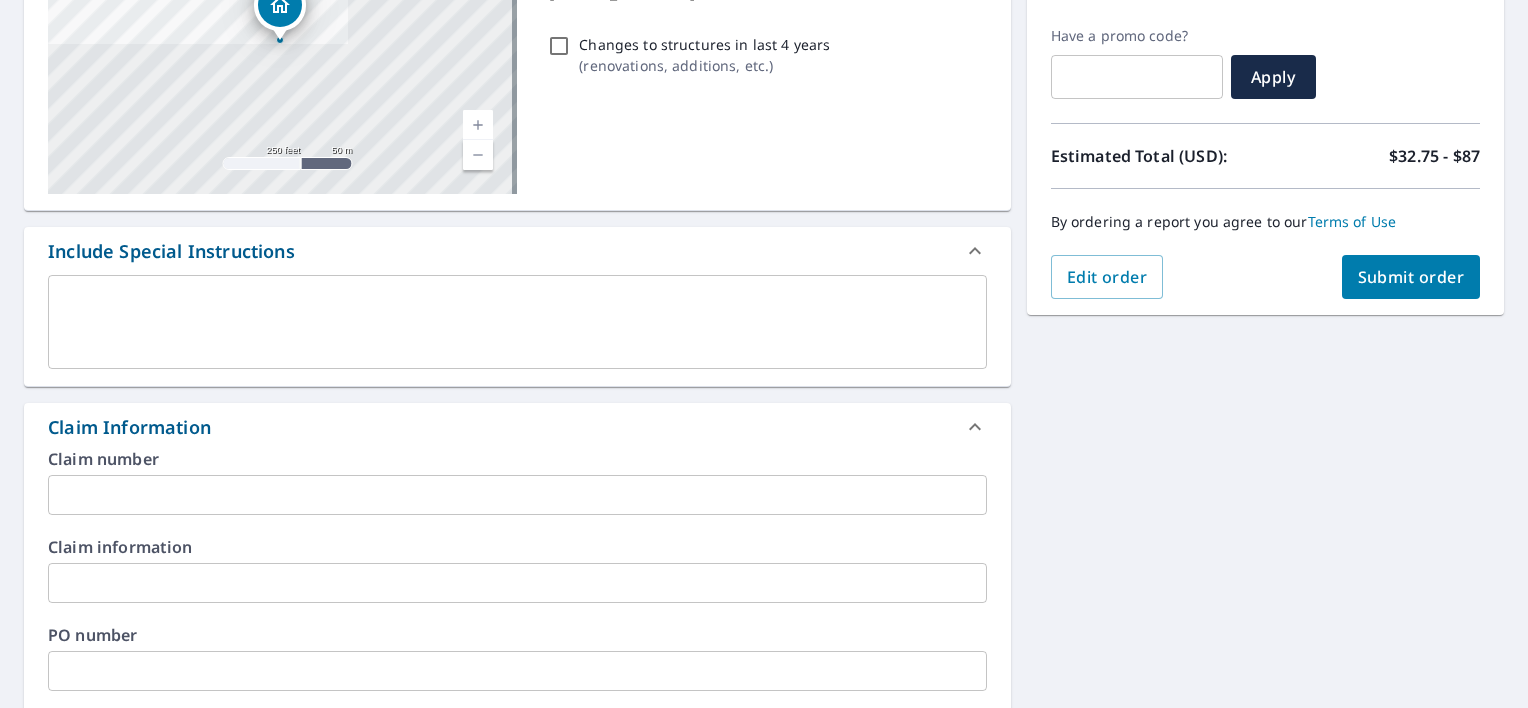 scroll, scrollTop: 327, scrollLeft: 0, axis: vertical 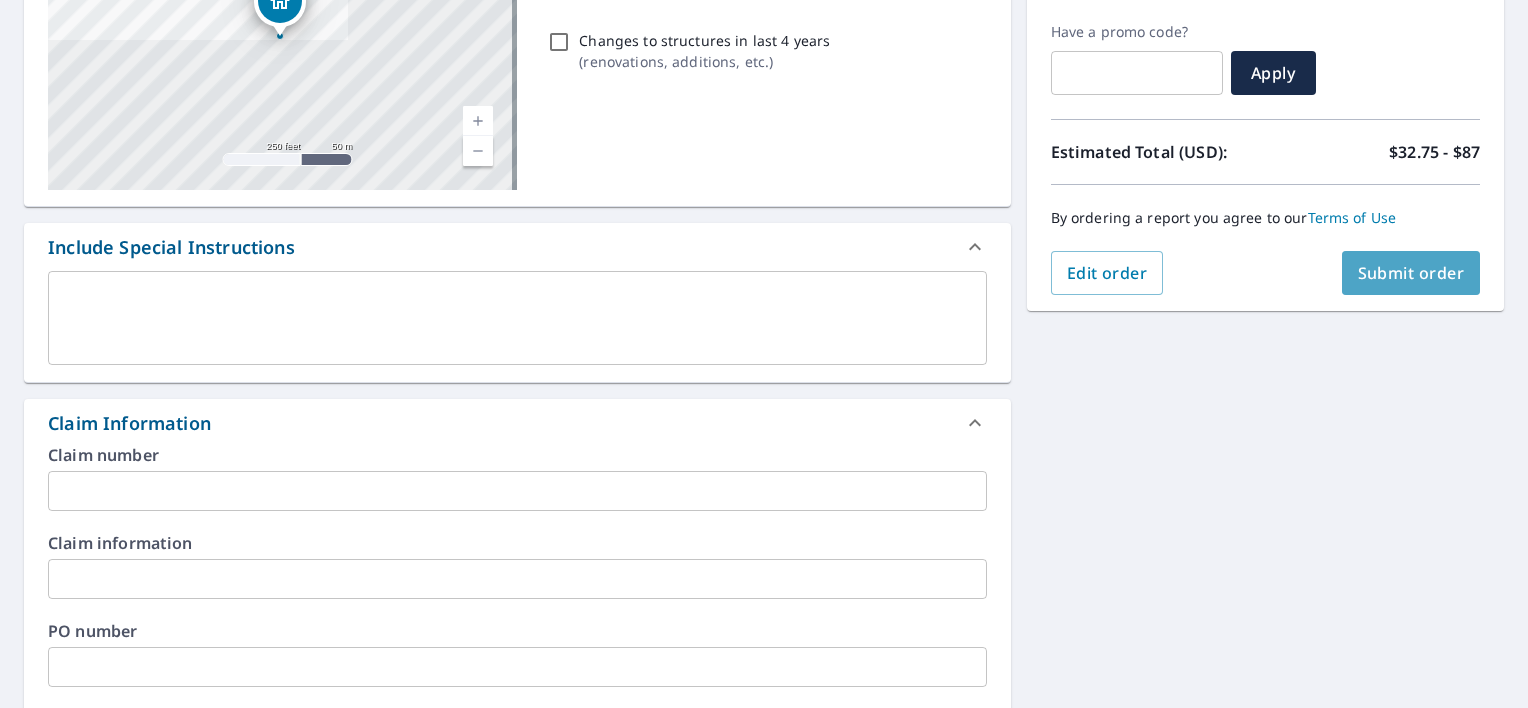 click on "Submit order" at bounding box center [1411, 273] 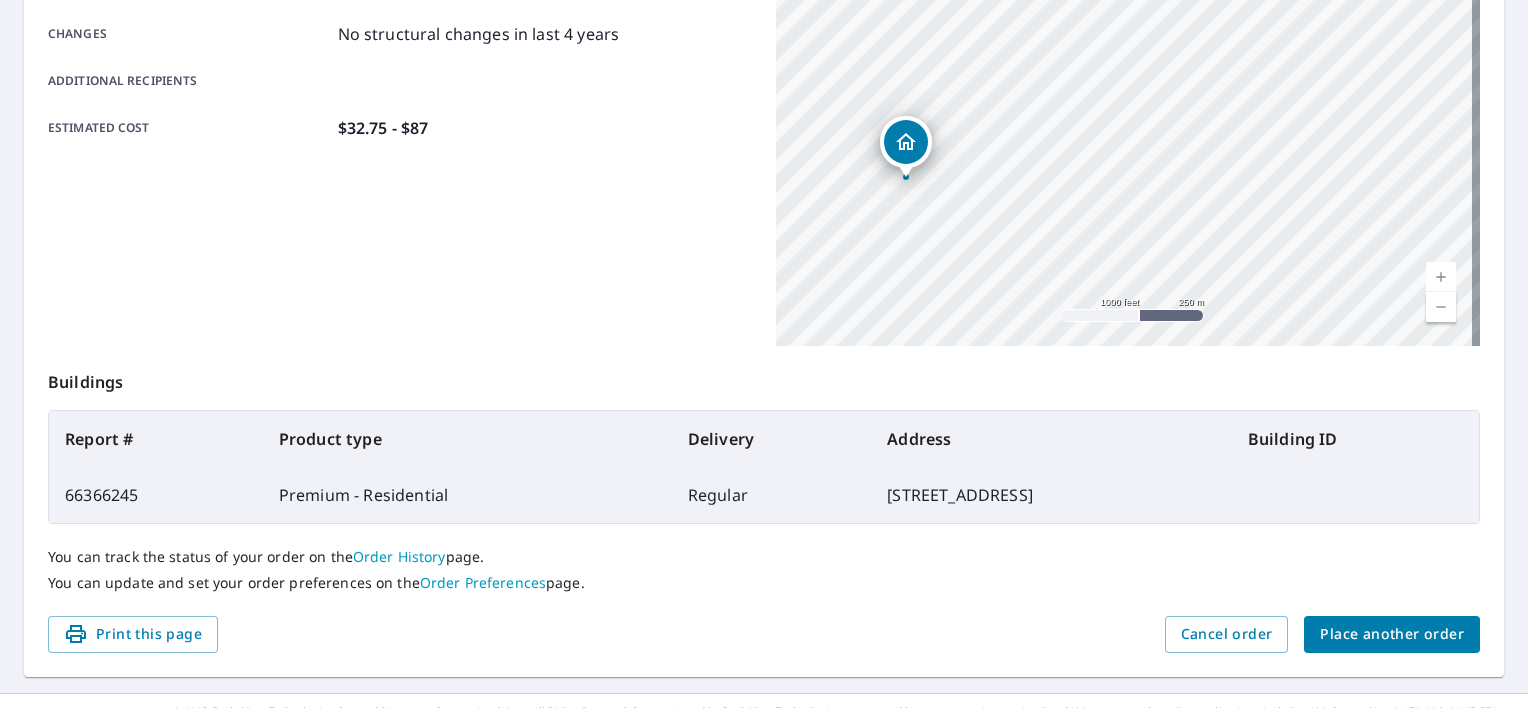 scroll, scrollTop: 468, scrollLeft: 0, axis: vertical 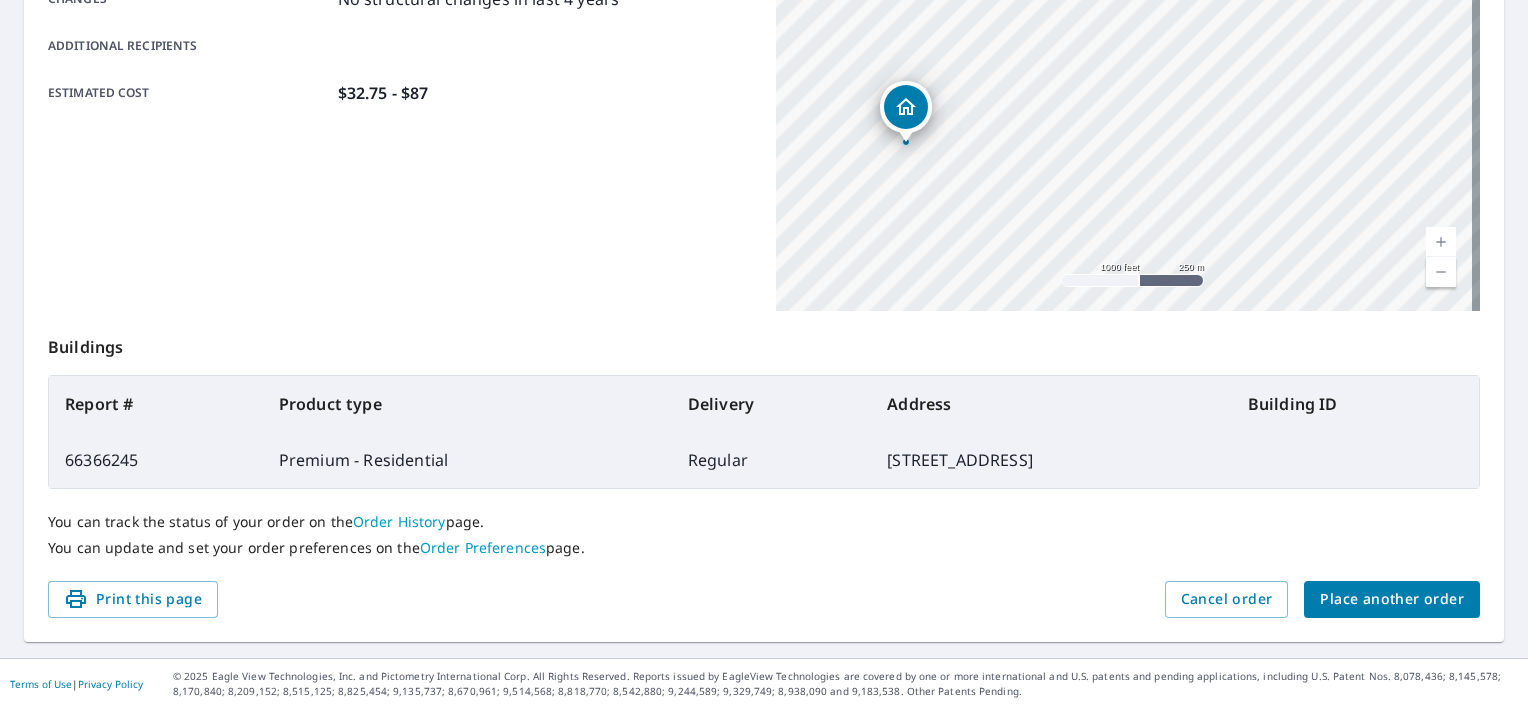 click on "Place another order" at bounding box center [1392, 599] 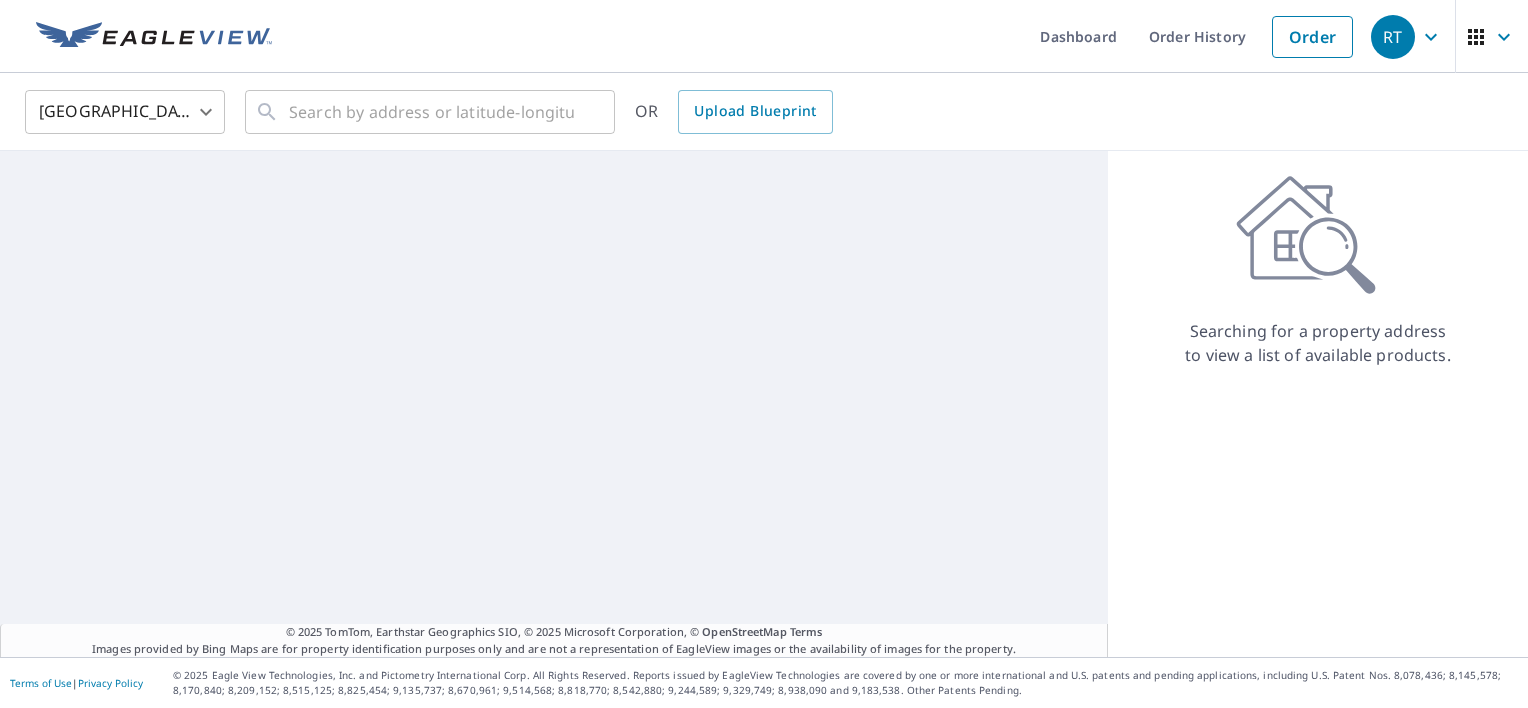 scroll, scrollTop: 0, scrollLeft: 0, axis: both 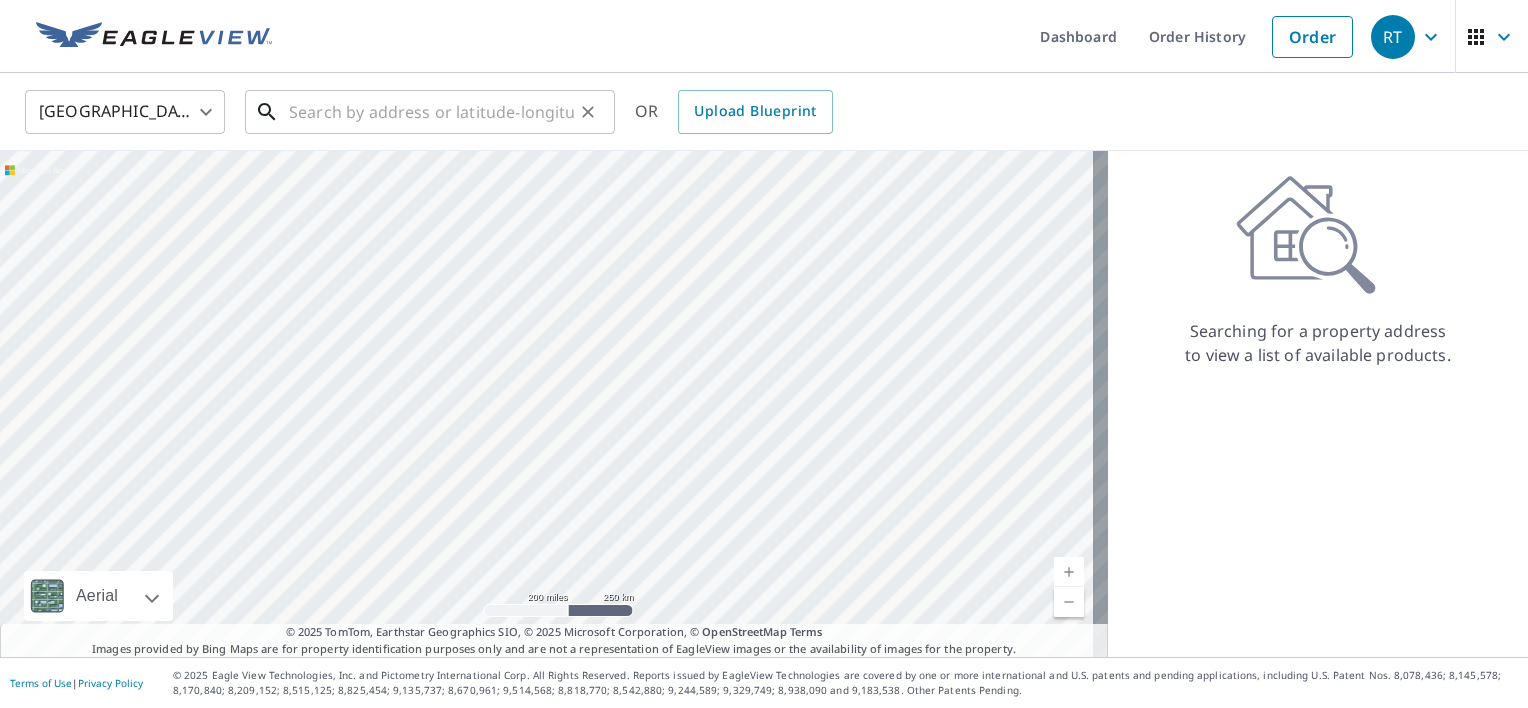 click at bounding box center [431, 112] 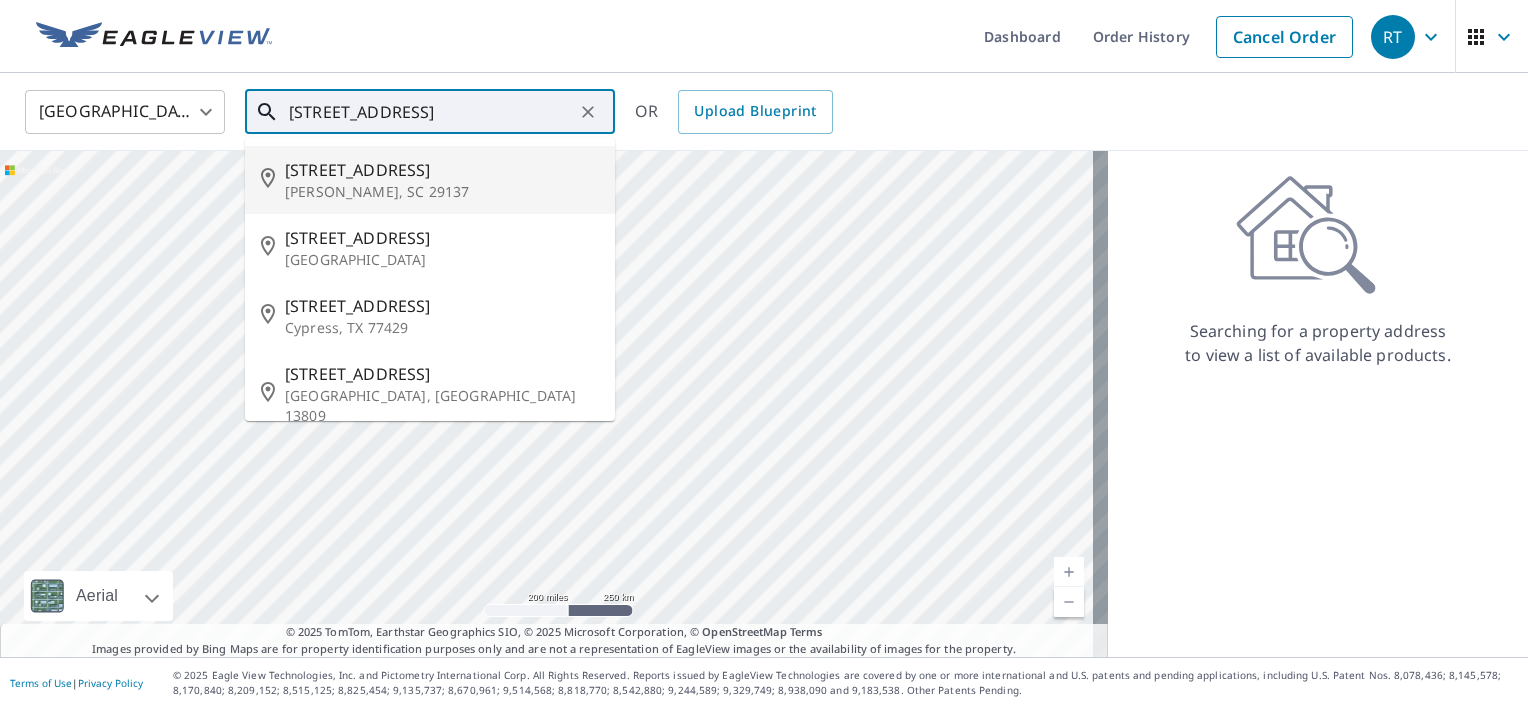 click on "232 Hazy Rd" at bounding box center [442, 170] 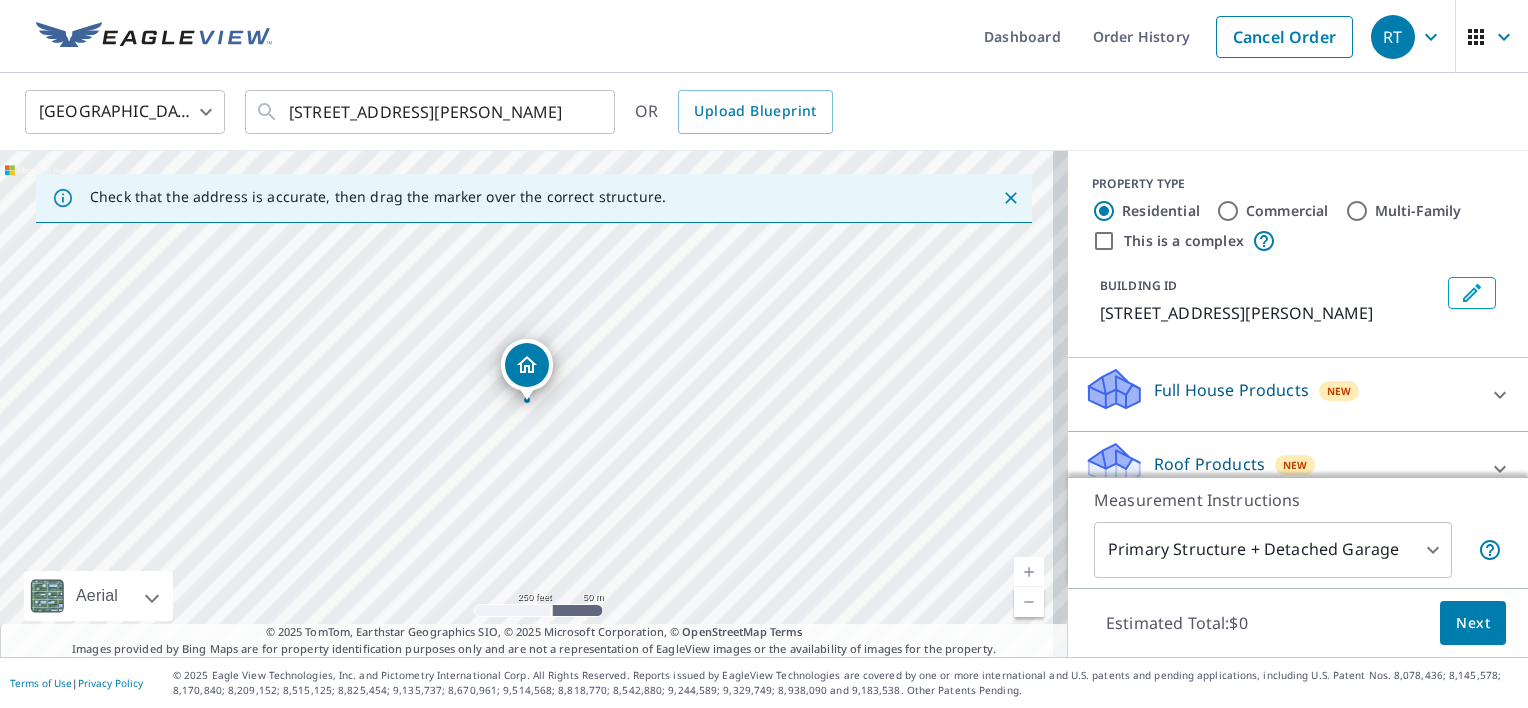 click at bounding box center [527, 390] 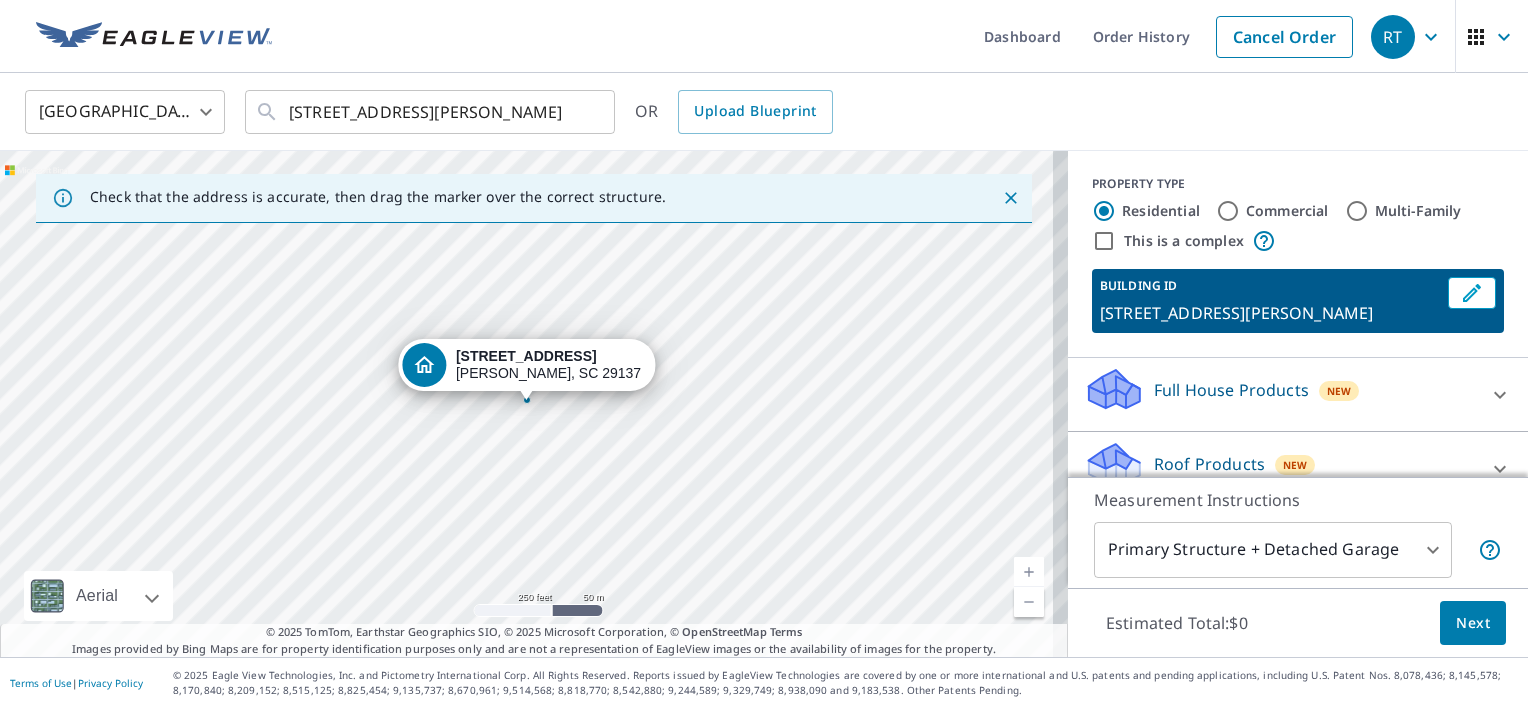click on "232 Hazy Rd Salley, SC 29137" at bounding box center (534, 404) 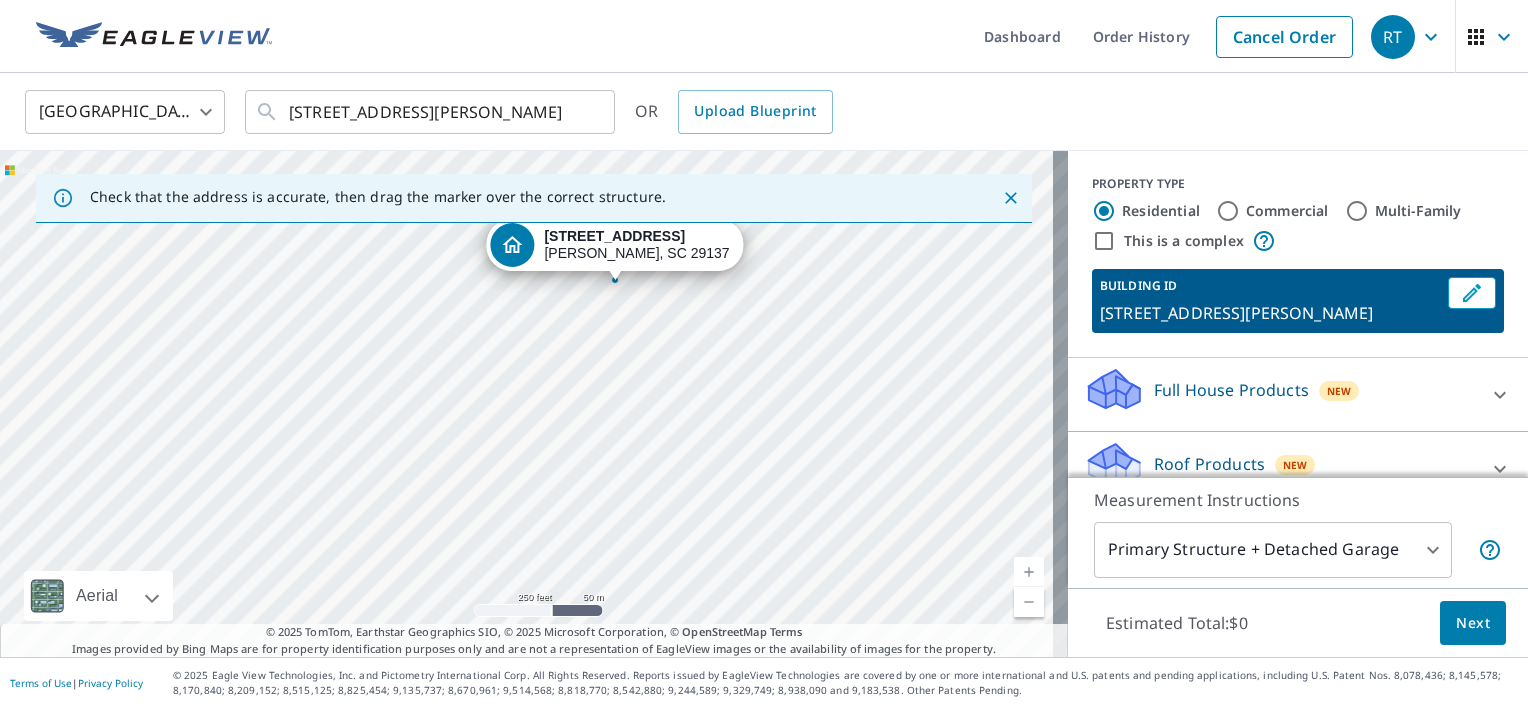 drag, startPoint x: 560, startPoint y: 365, endPoint x: 648, endPoint y: 244, distance: 149.61618 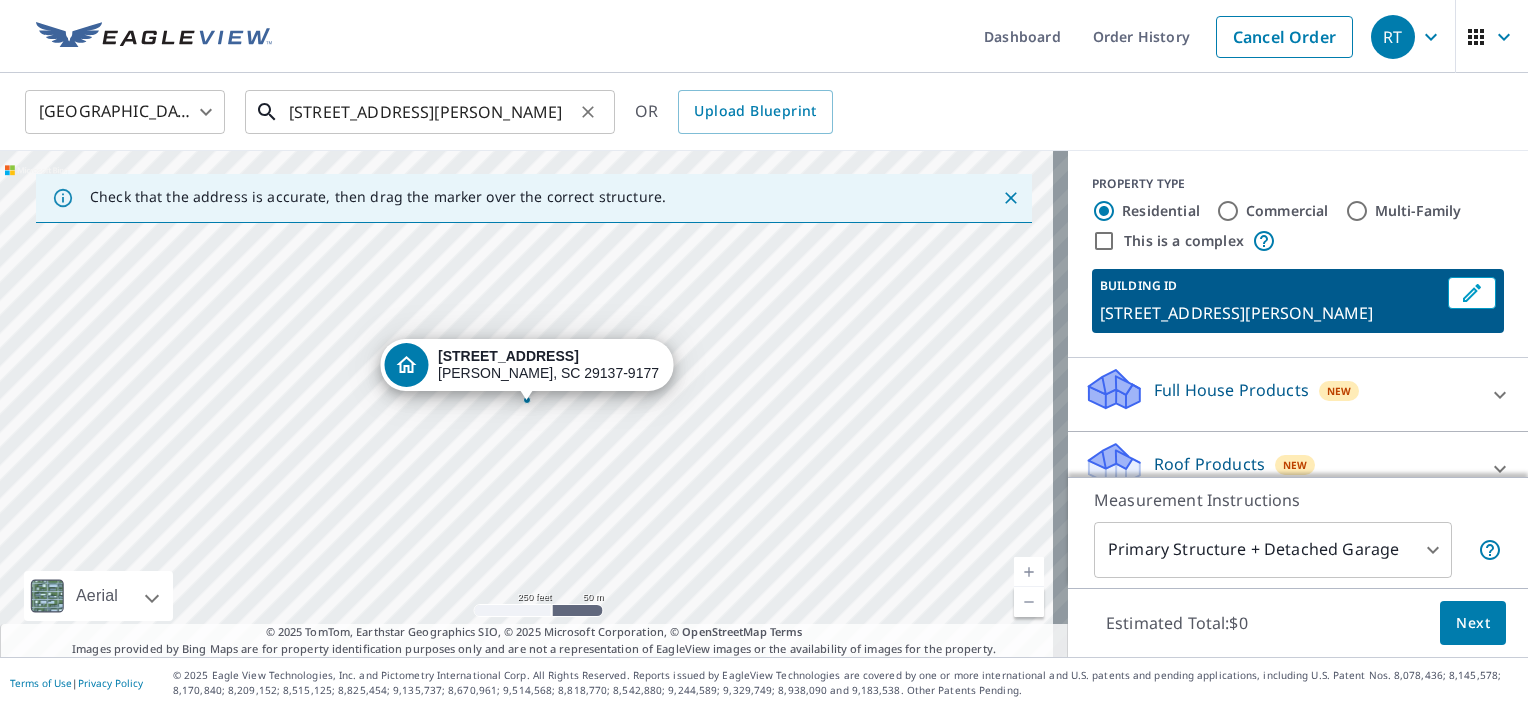 click on "232 Hazy Rd Salley, SC 29137" at bounding box center [431, 112] 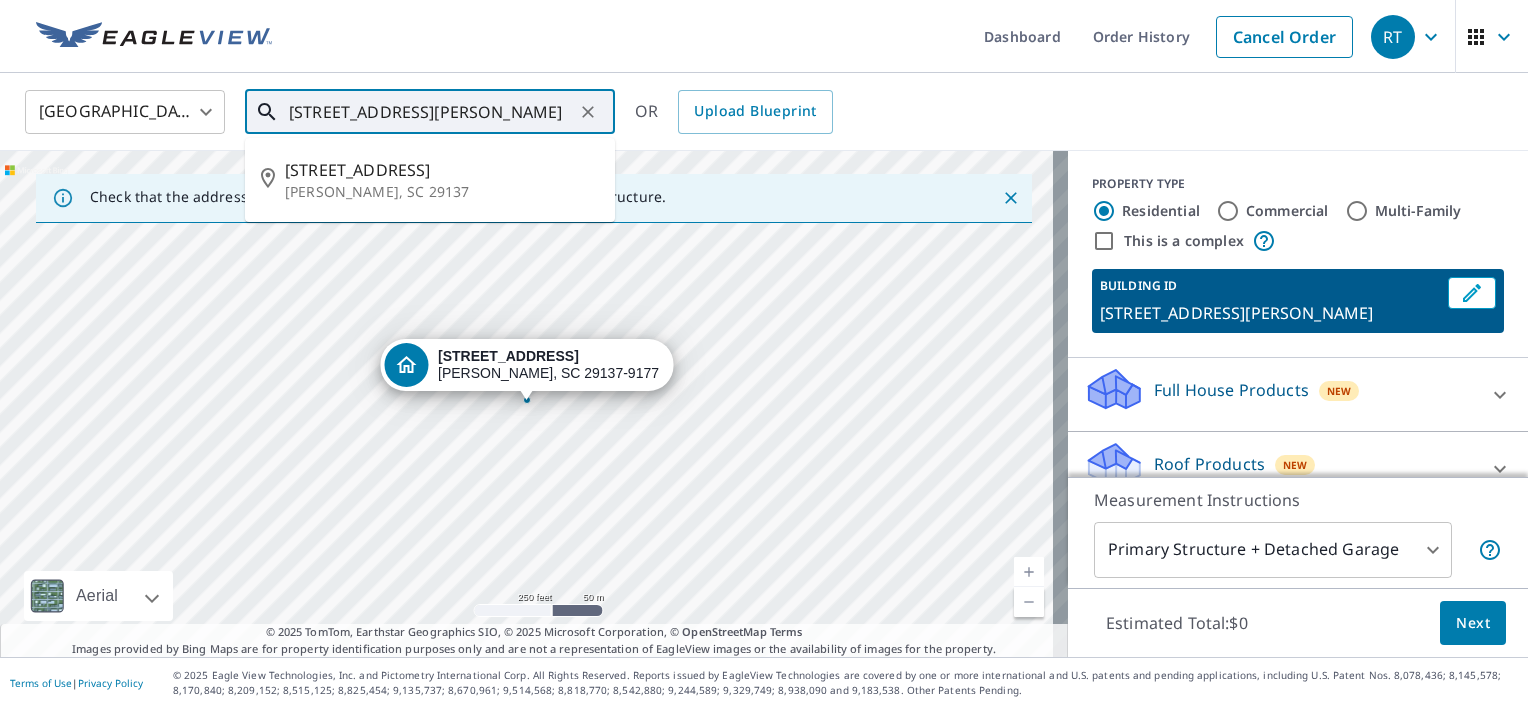 type on "322 Hazy Rd Salley, SC 29137" 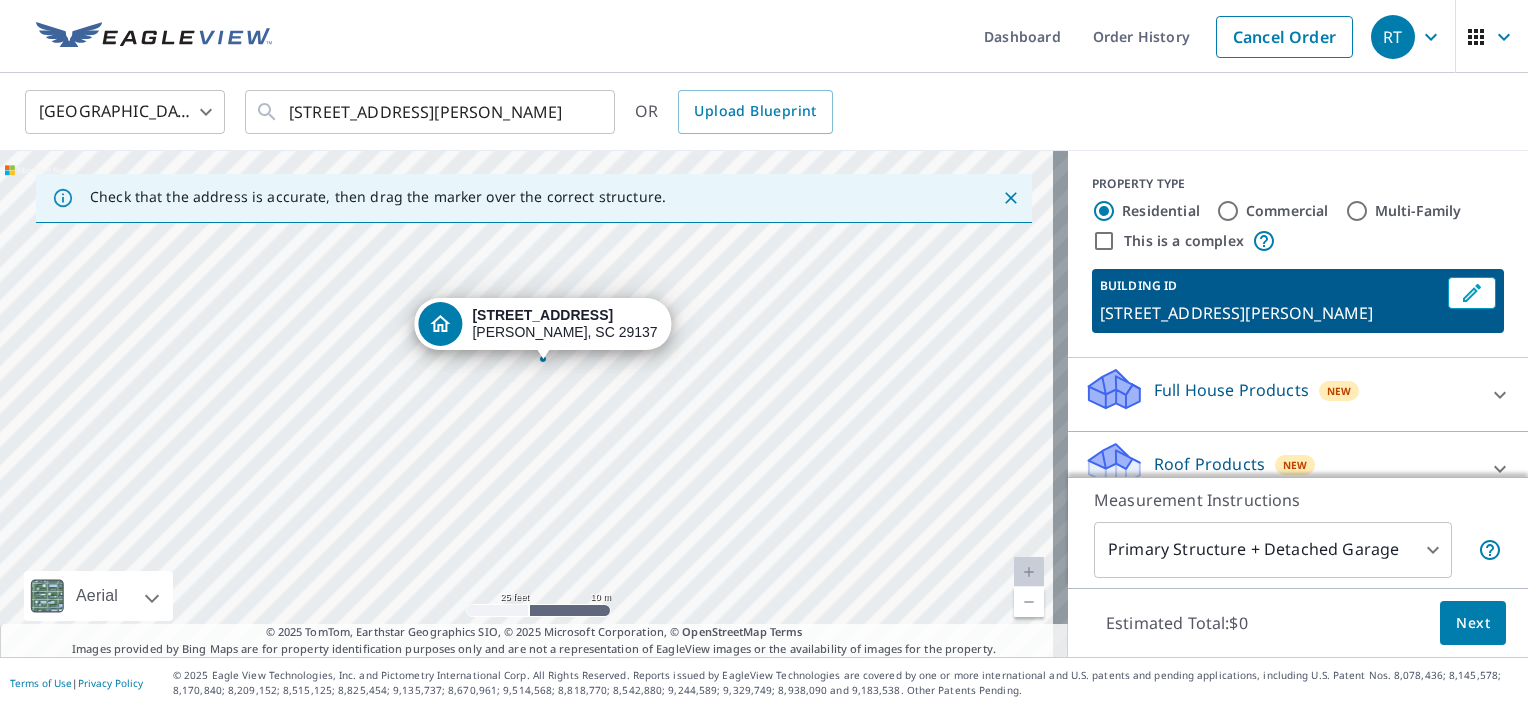 drag, startPoint x: 406, startPoint y: 337, endPoint x: 483, endPoint y: 323, distance: 78.26238 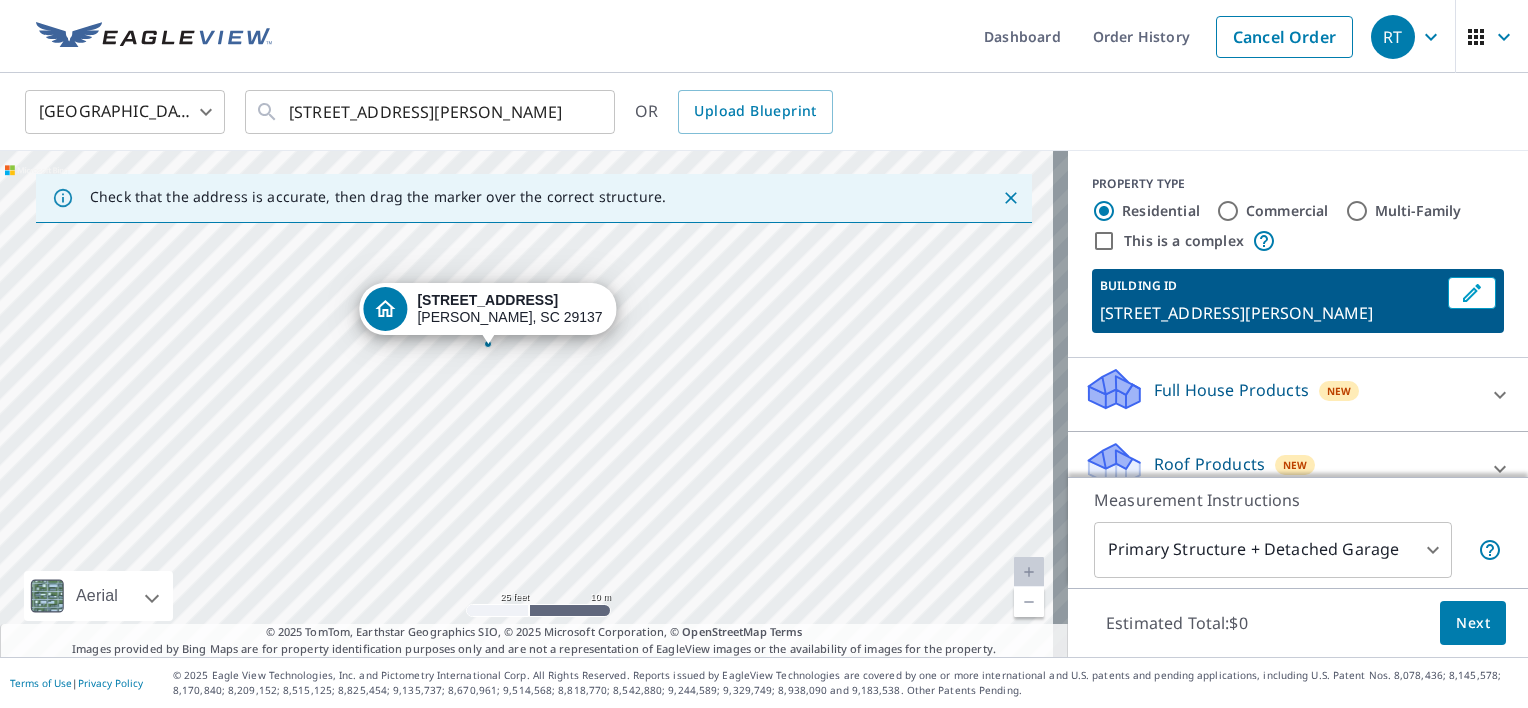 drag, startPoint x: 464, startPoint y: 364, endPoint x: 425, endPoint y: 308, distance: 68.24222 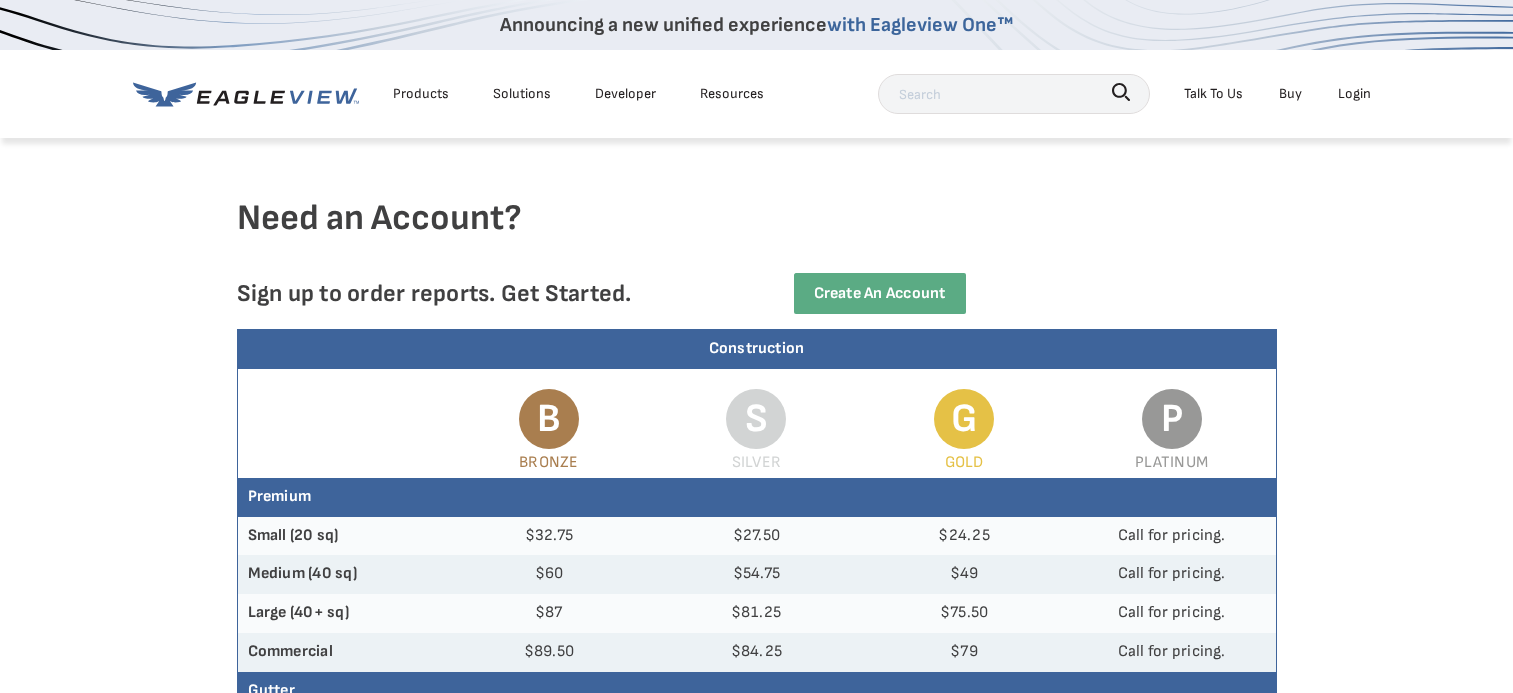 scroll, scrollTop: 0, scrollLeft: 0, axis: both 